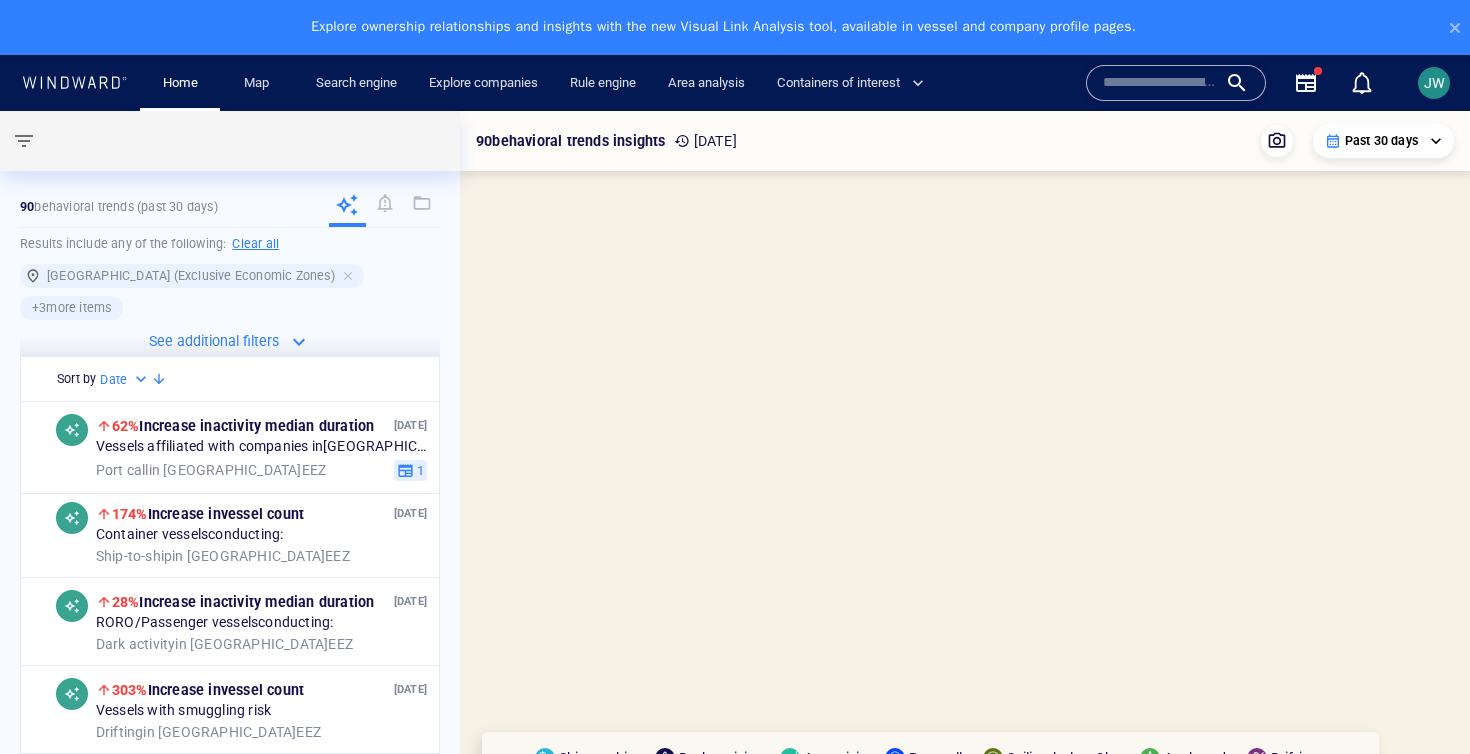 scroll, scrollTop: 0, scrollLeft: 0, axis: both 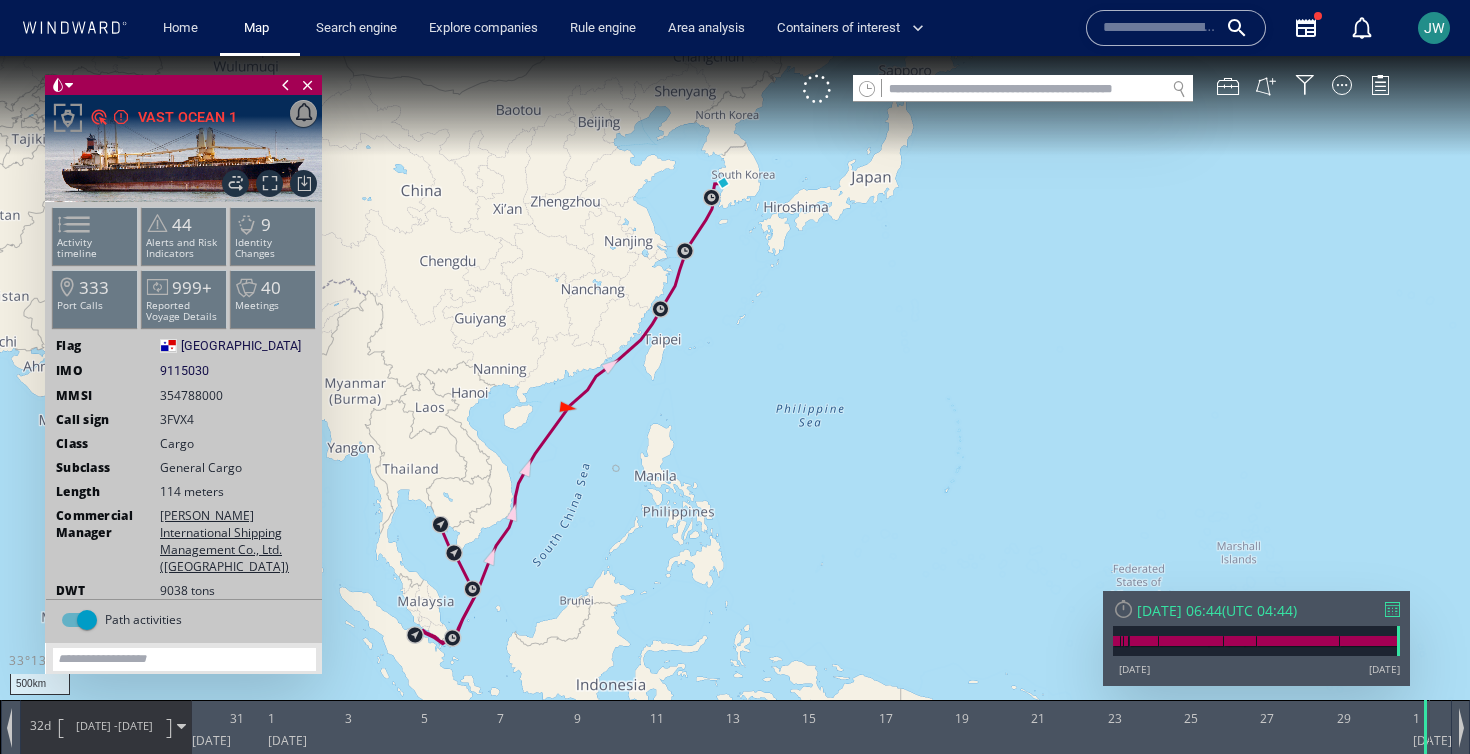 drag, startPoint x: 452, startPoint y: 202, endPoint x: 472, endPoint y: 239, distance: 42.059483 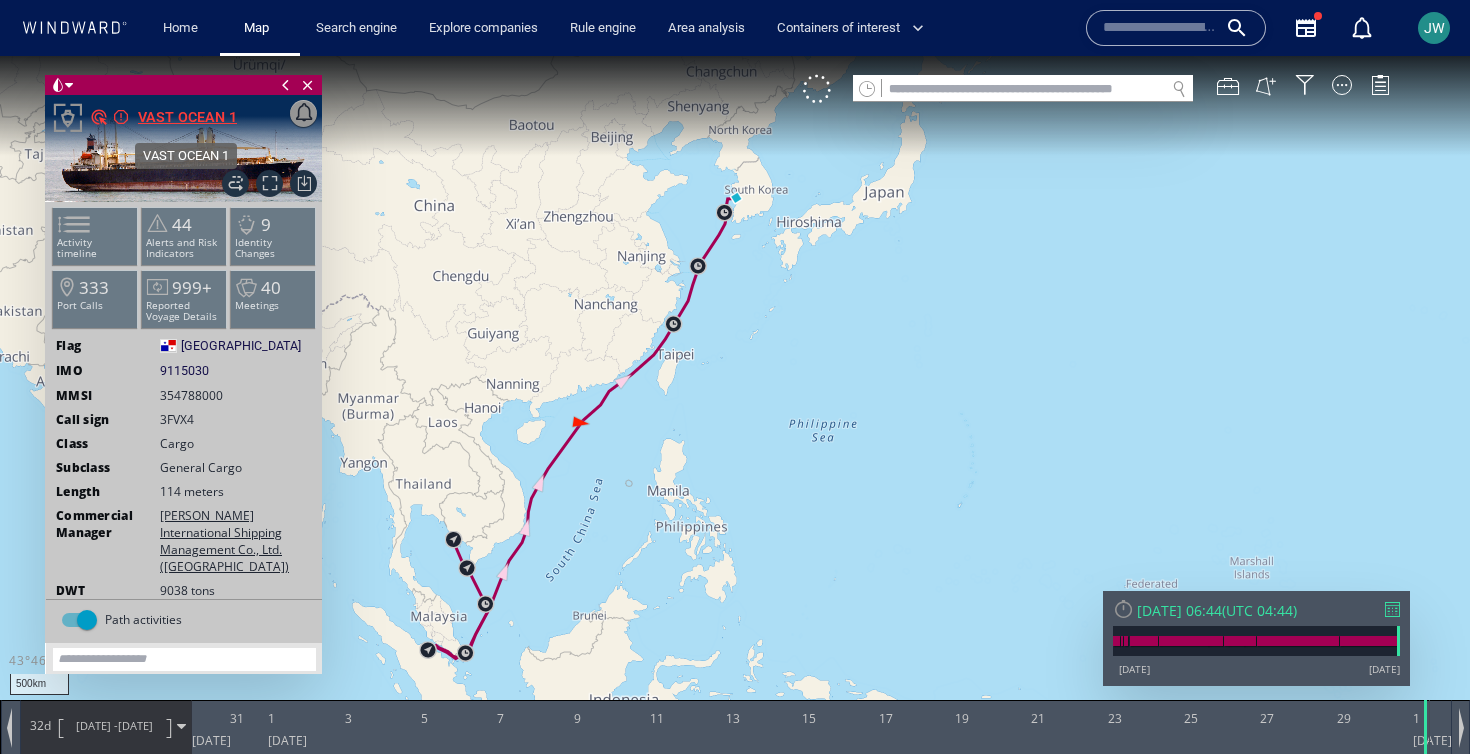 click on "VAST OCEAN 1" at bounding box center (187, 117) 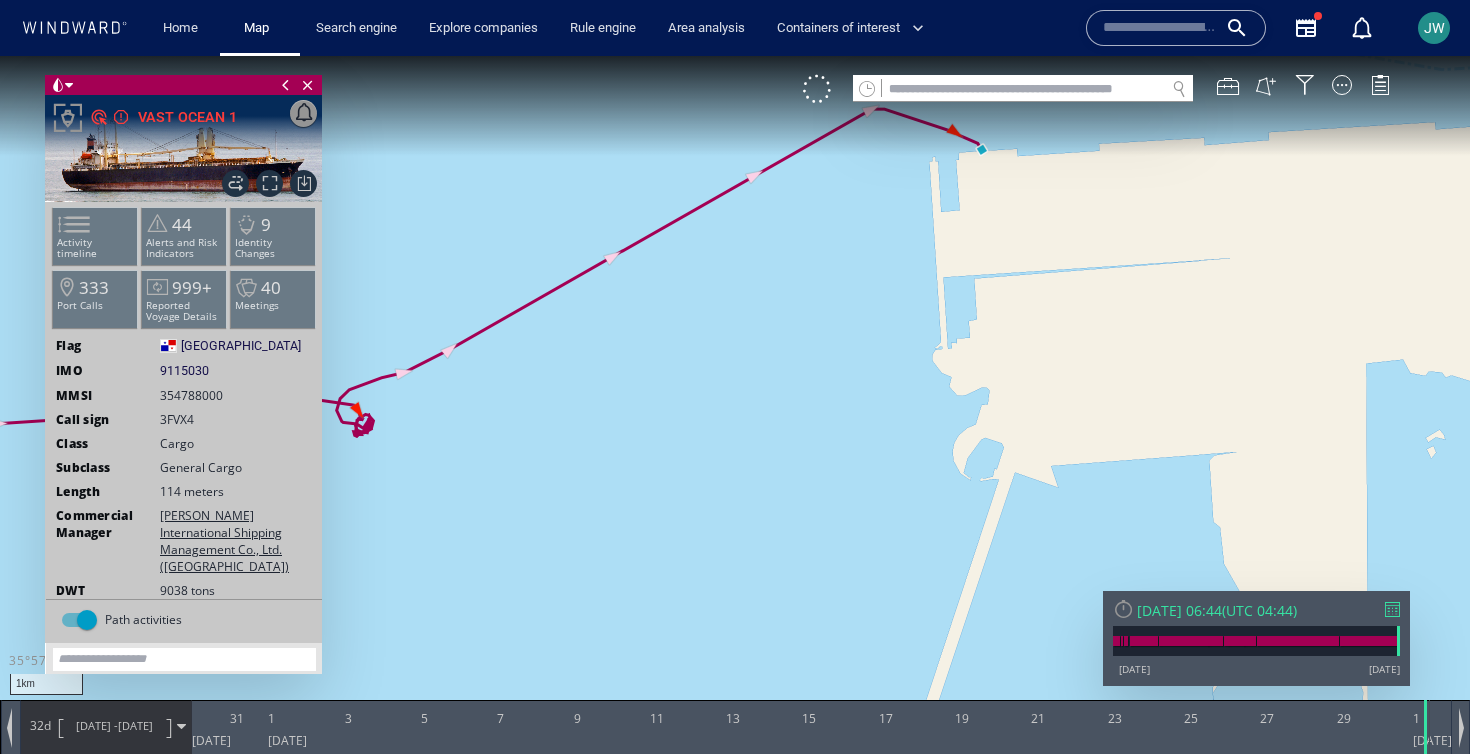 drag, startPoint x: 1076, startPoint y: 223, endPoint x: 996, endPoint y: 401, distance: 195.15123 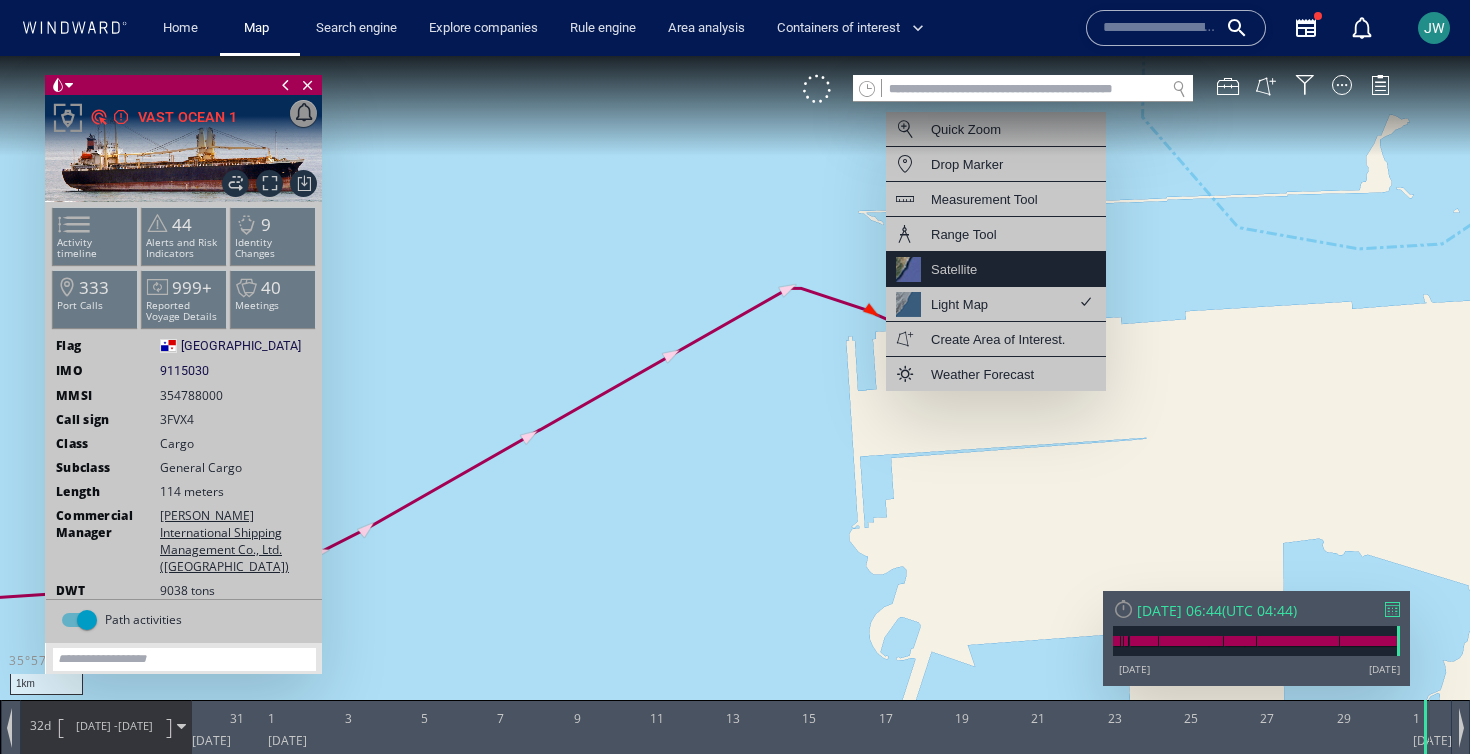click on "Satellite" at bounding box center (996, 269) 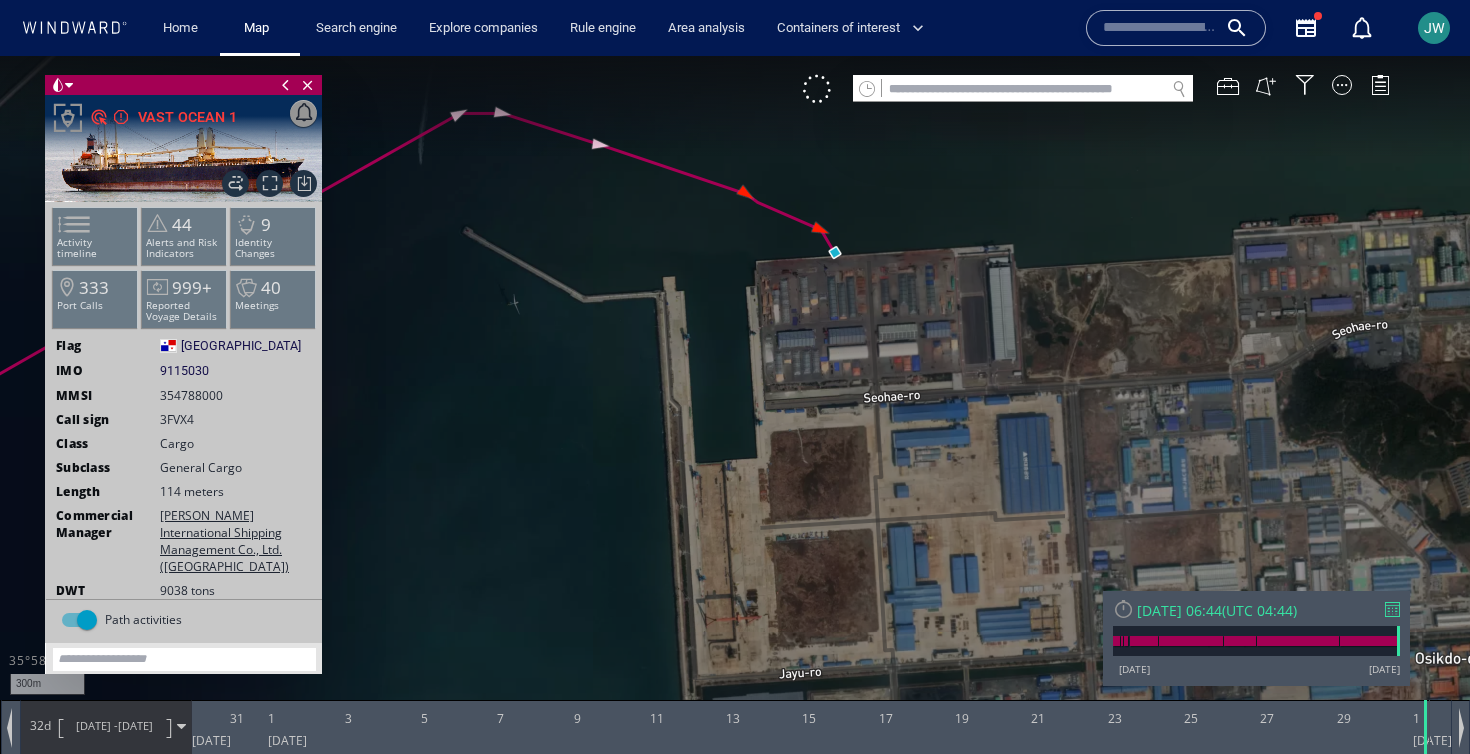 drag, startPoint x: 857, startPoint y: 238, endPoint x: 943, endPoint y: 287, distance: 98.9798 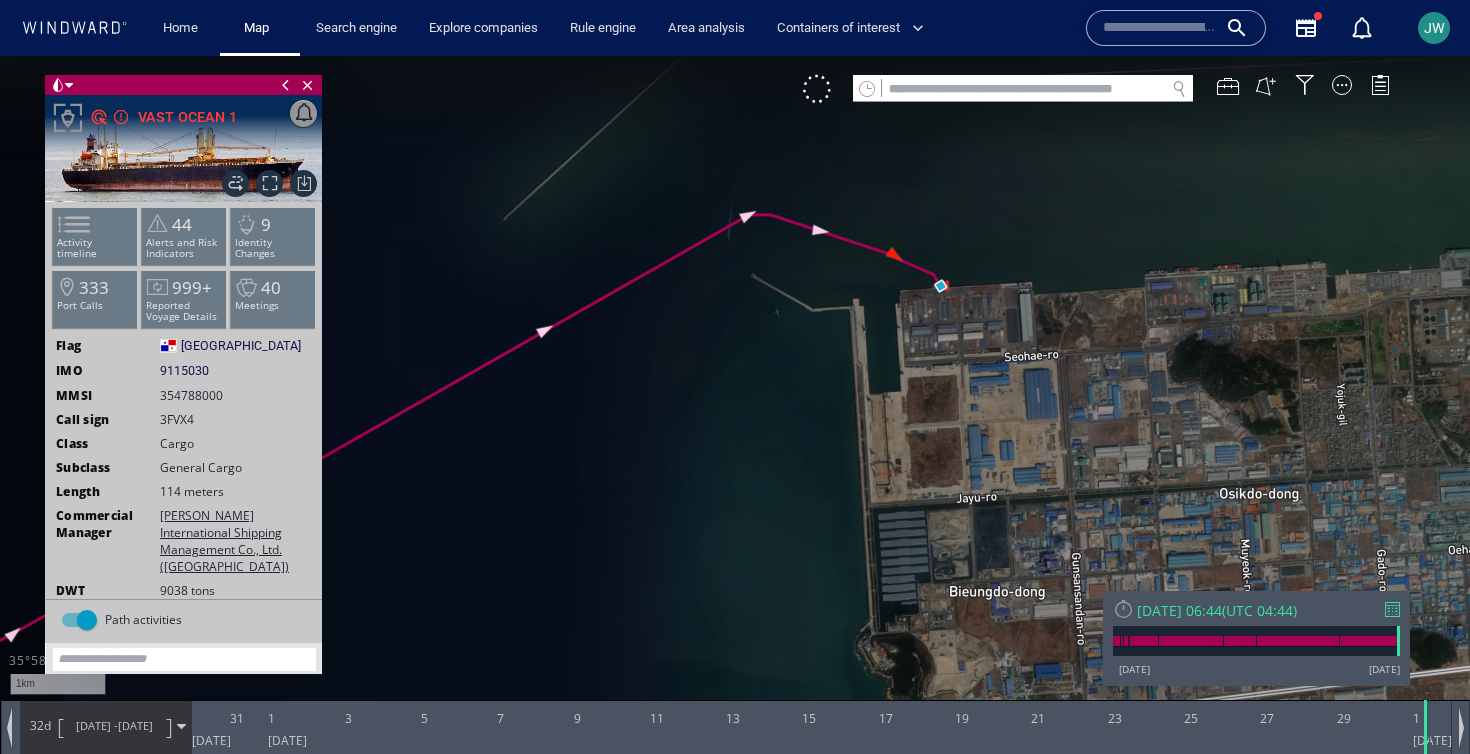 drag, startPoint x: 983, startPoint y: 247, endPoint x: 1003, endPoint y: 283, distance: 41.18252 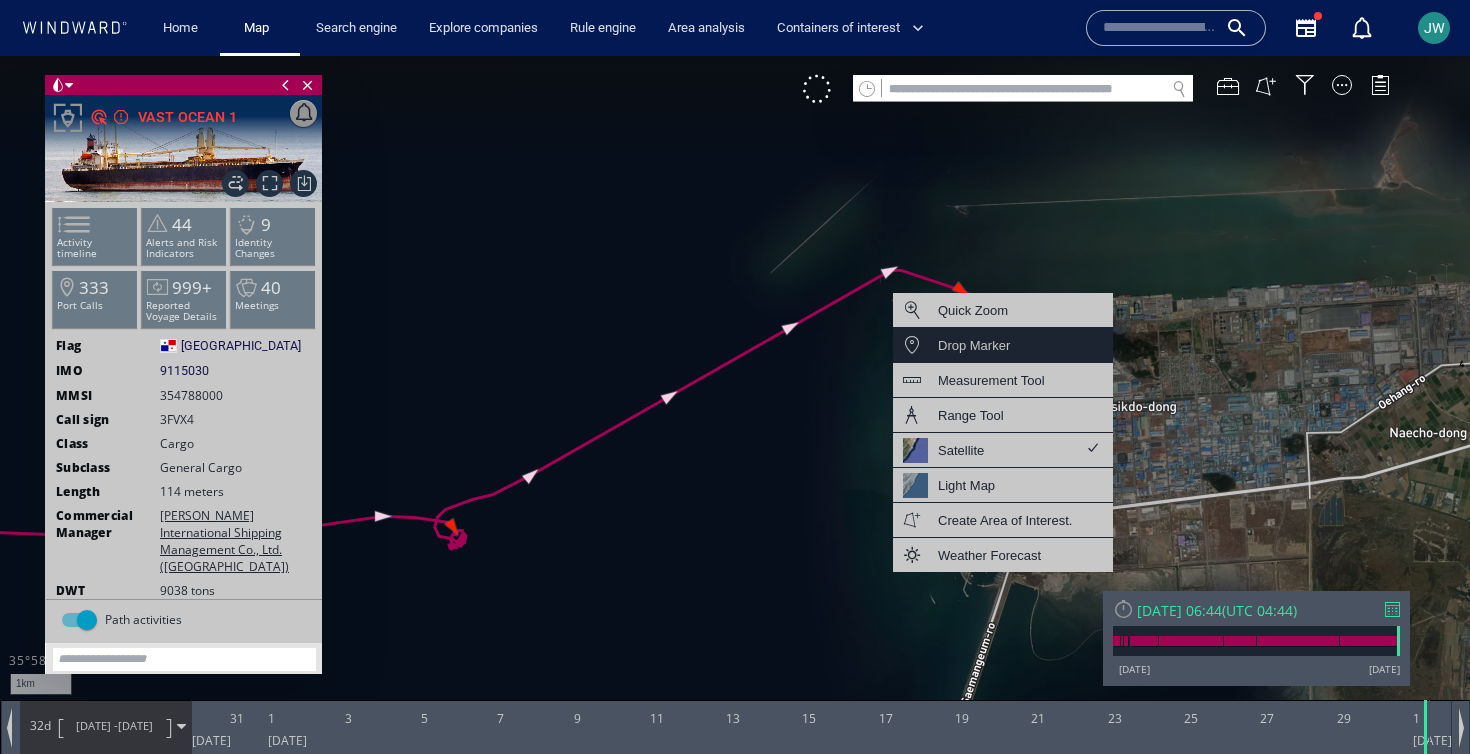 click on "Drop Marker" at bounding box center [974, 345] 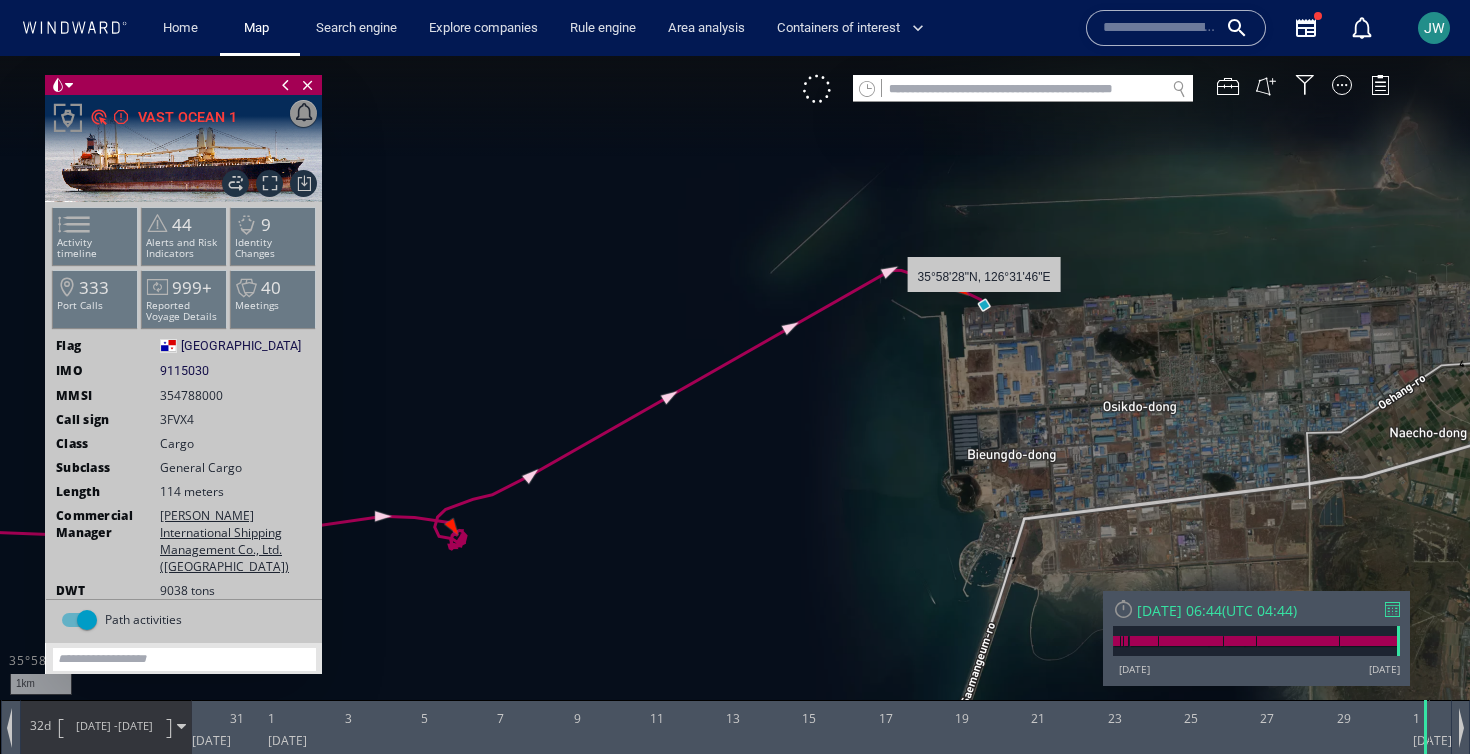 click at bounding box center (735, 395) 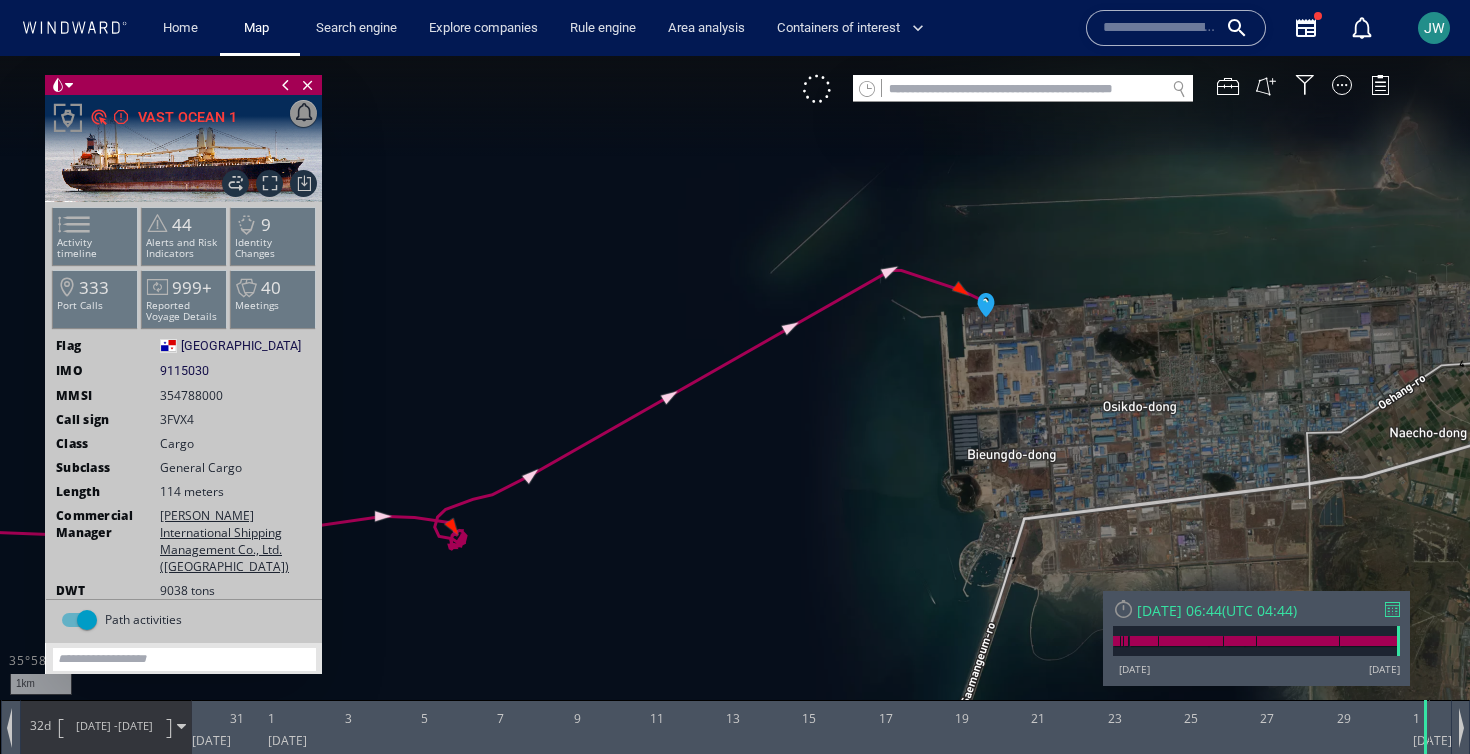 click at bounding box center (735, 395) 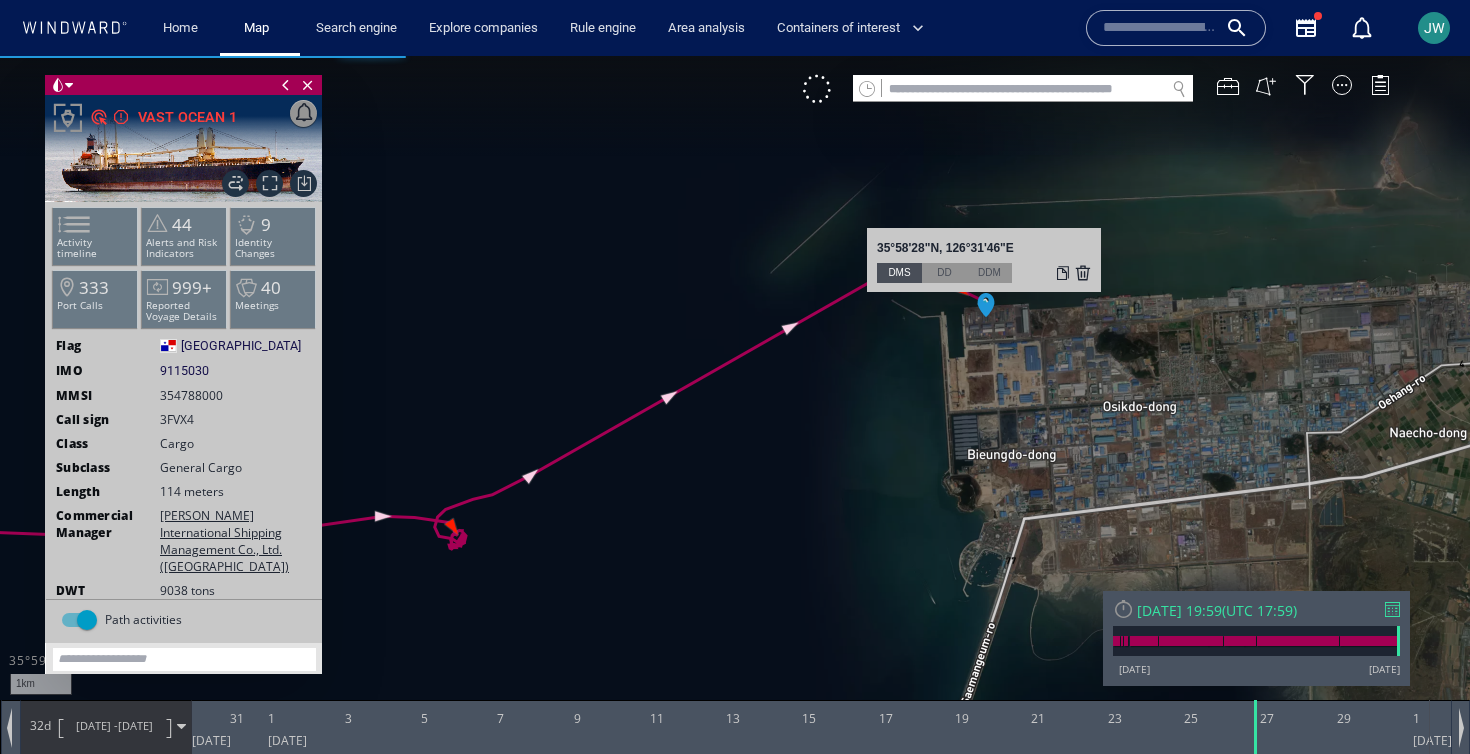 click at bounding box center [735, 395] 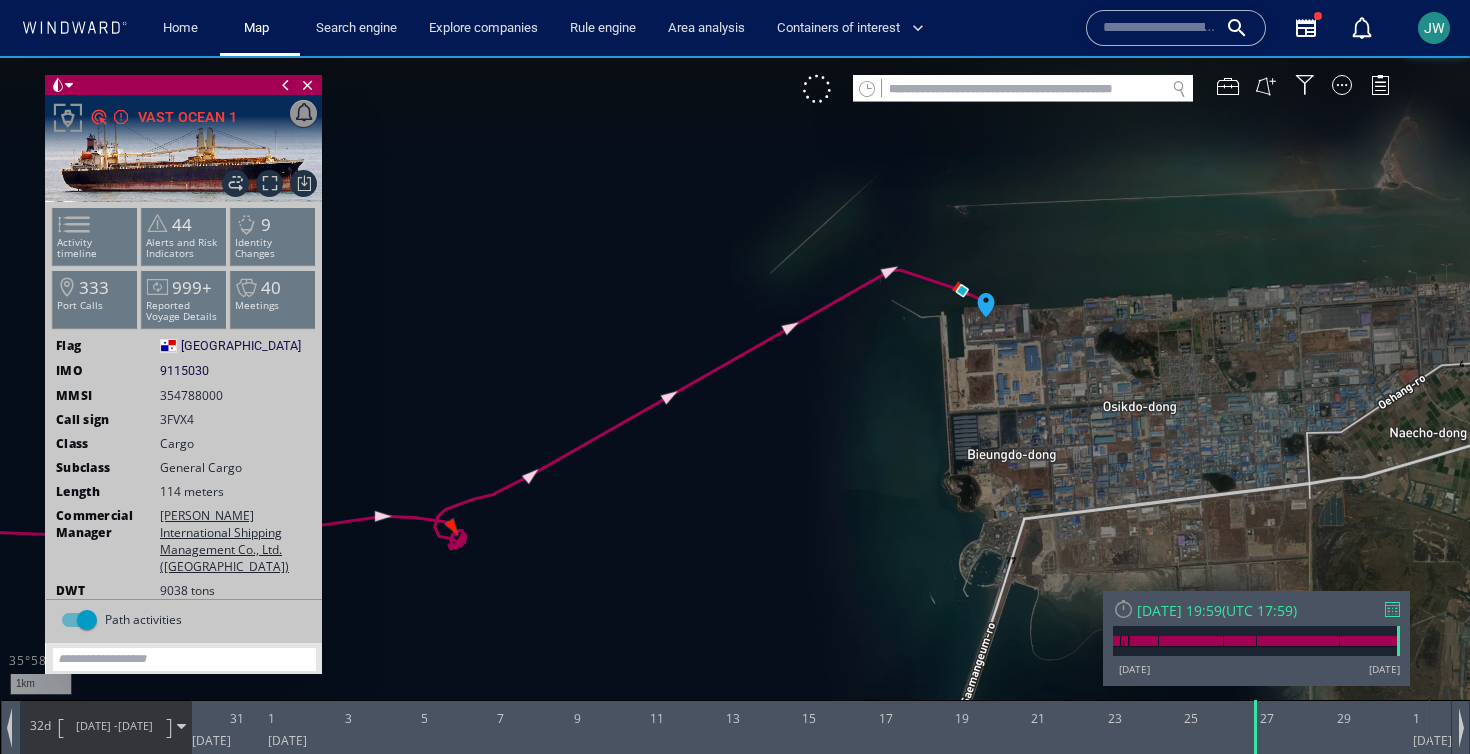 click at bounding box center [735, 395] 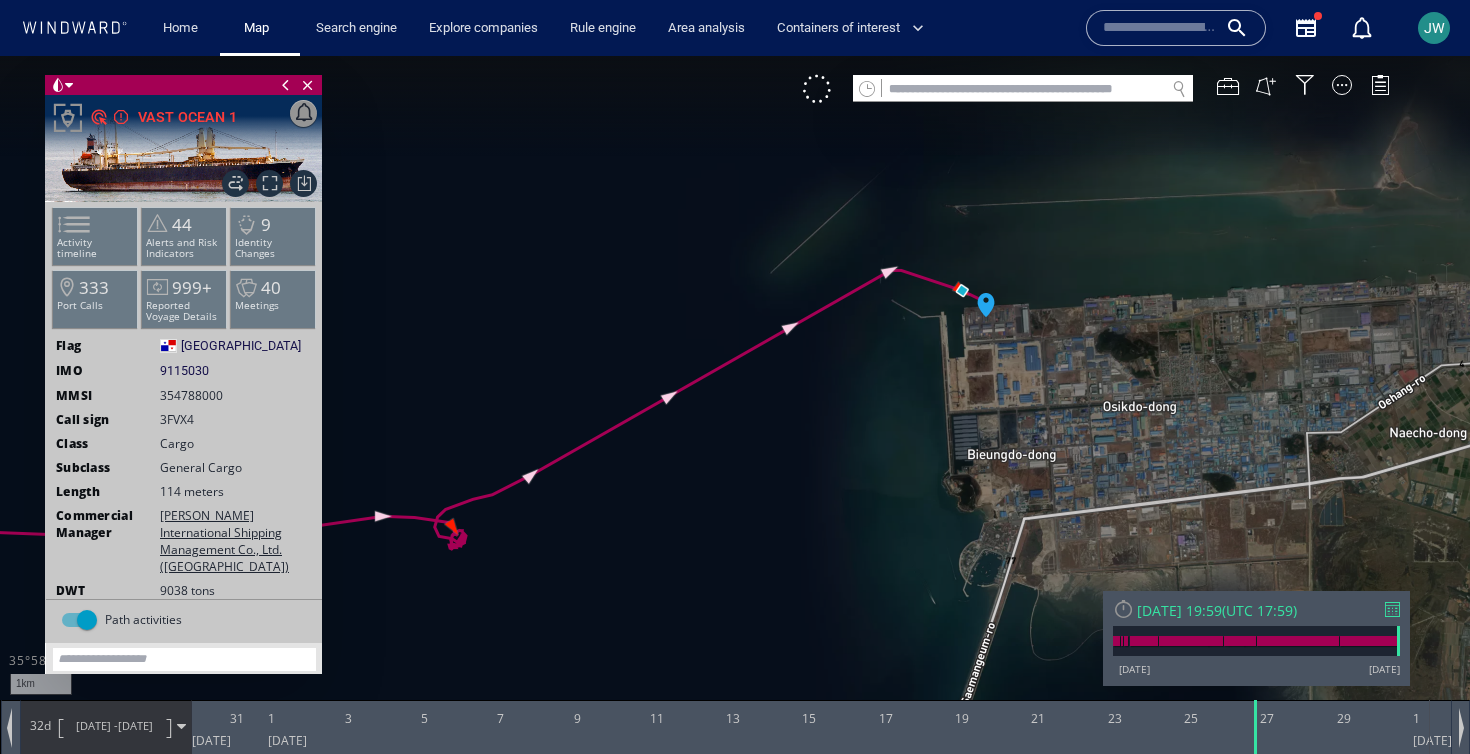 click at bounding box center (735, 395) 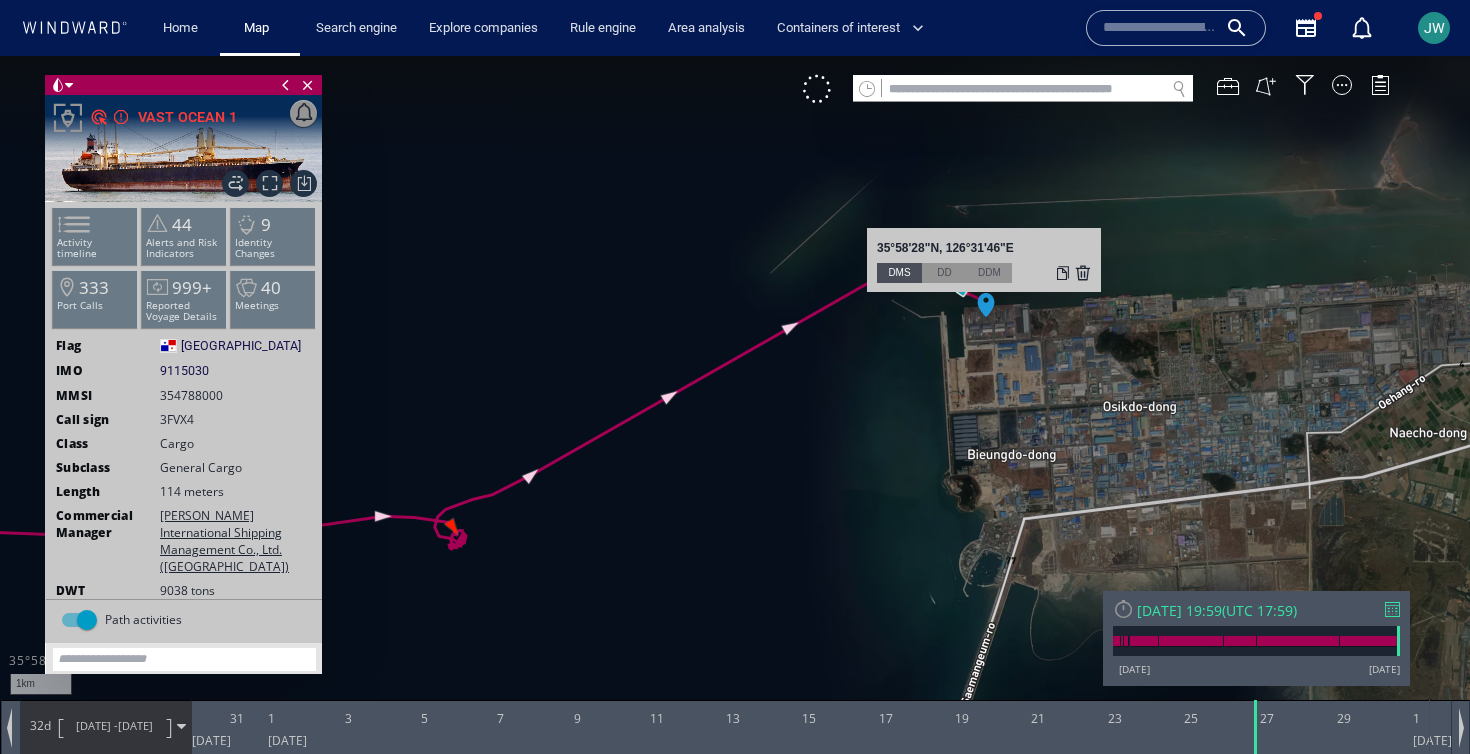 click at bounding box center (1083, 273) 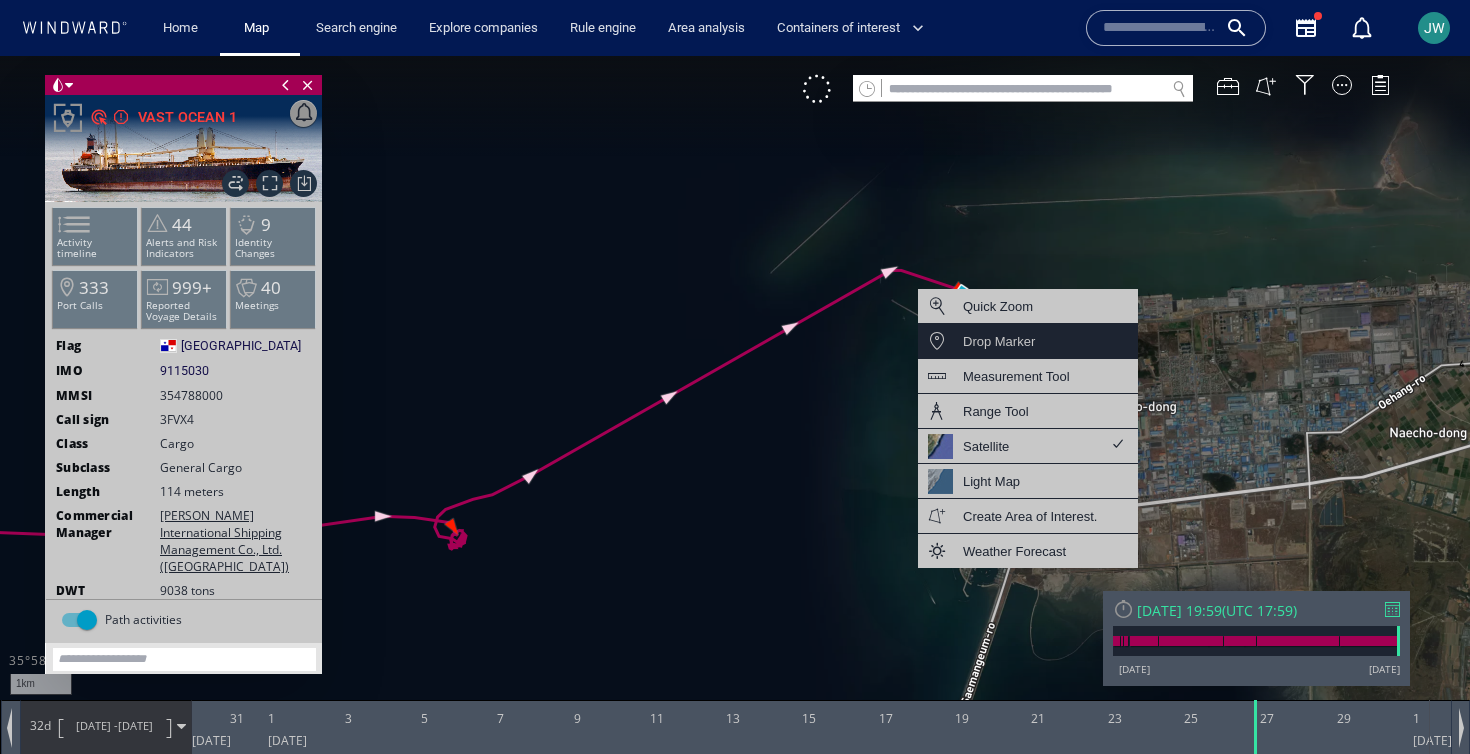 click on "Drop Marker" at bounding box center [999, 341] 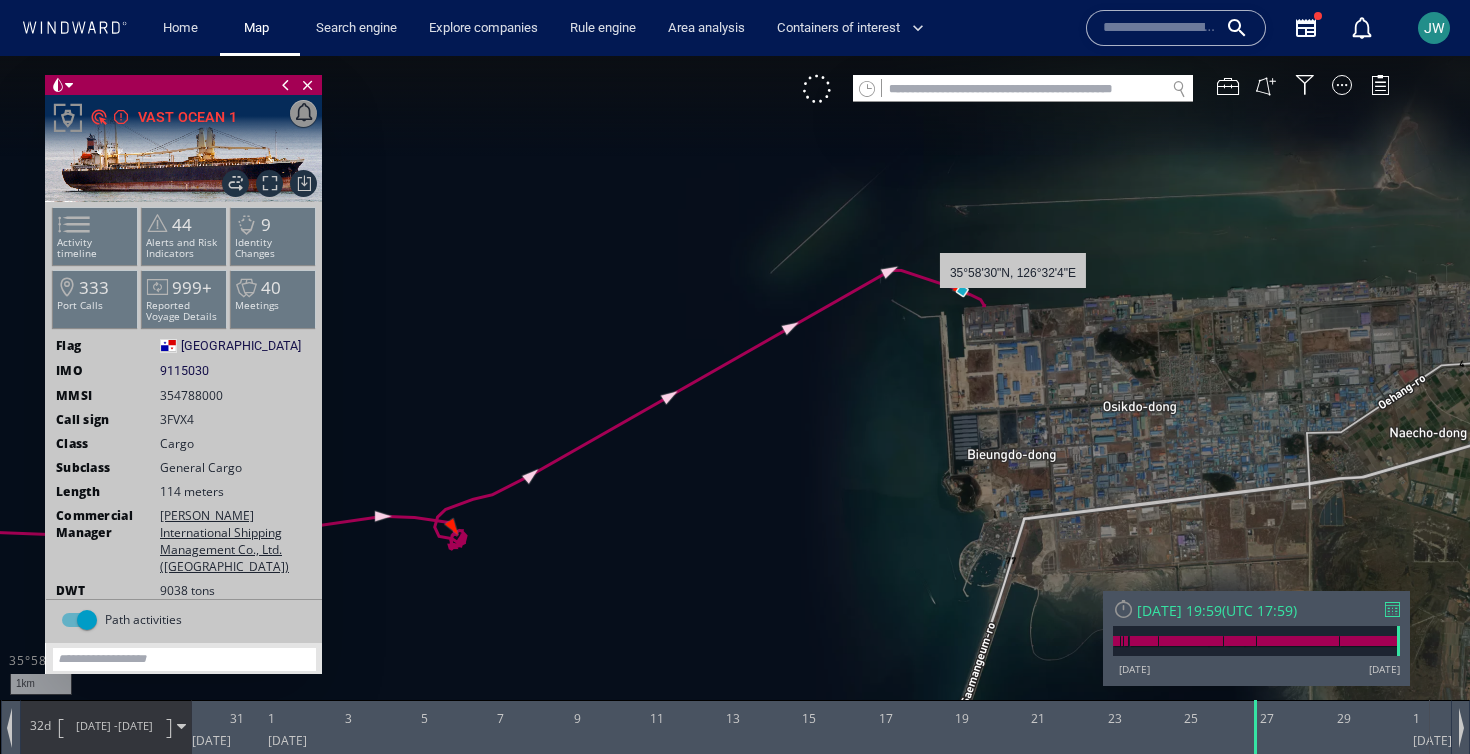 click at bounding box center (735, 395) 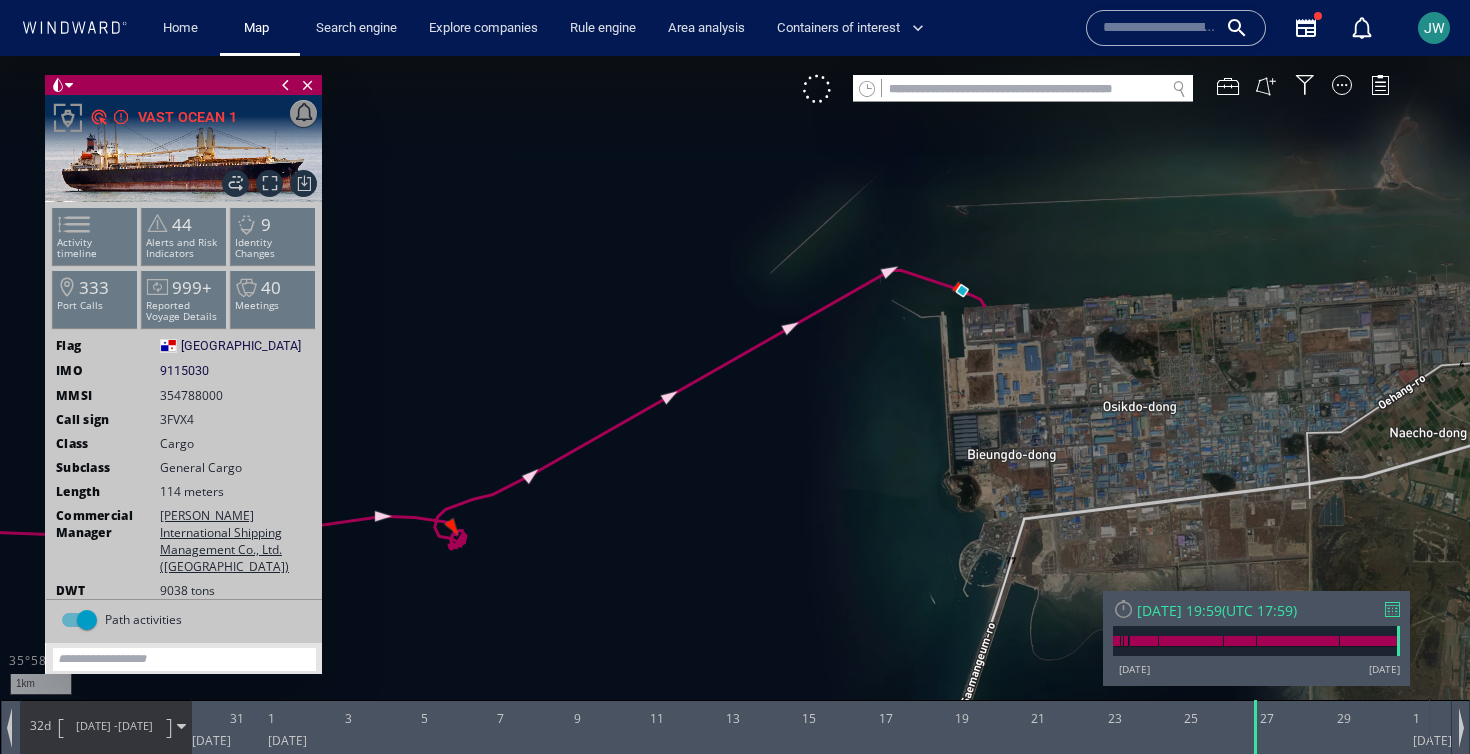 click at bounding box center [735, 395] 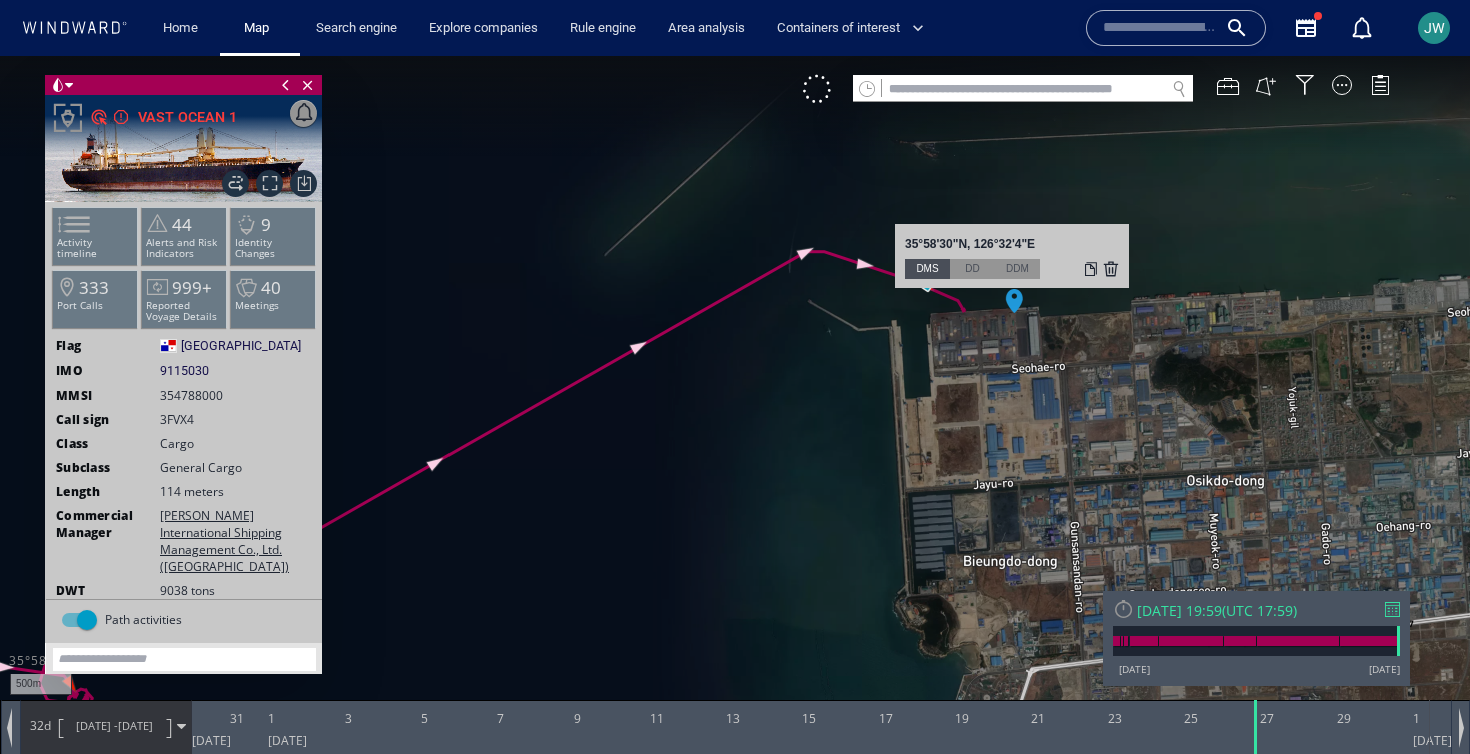 click on "35°58'30"N, 126°32'4"E" at bounding box center [1012, 246] 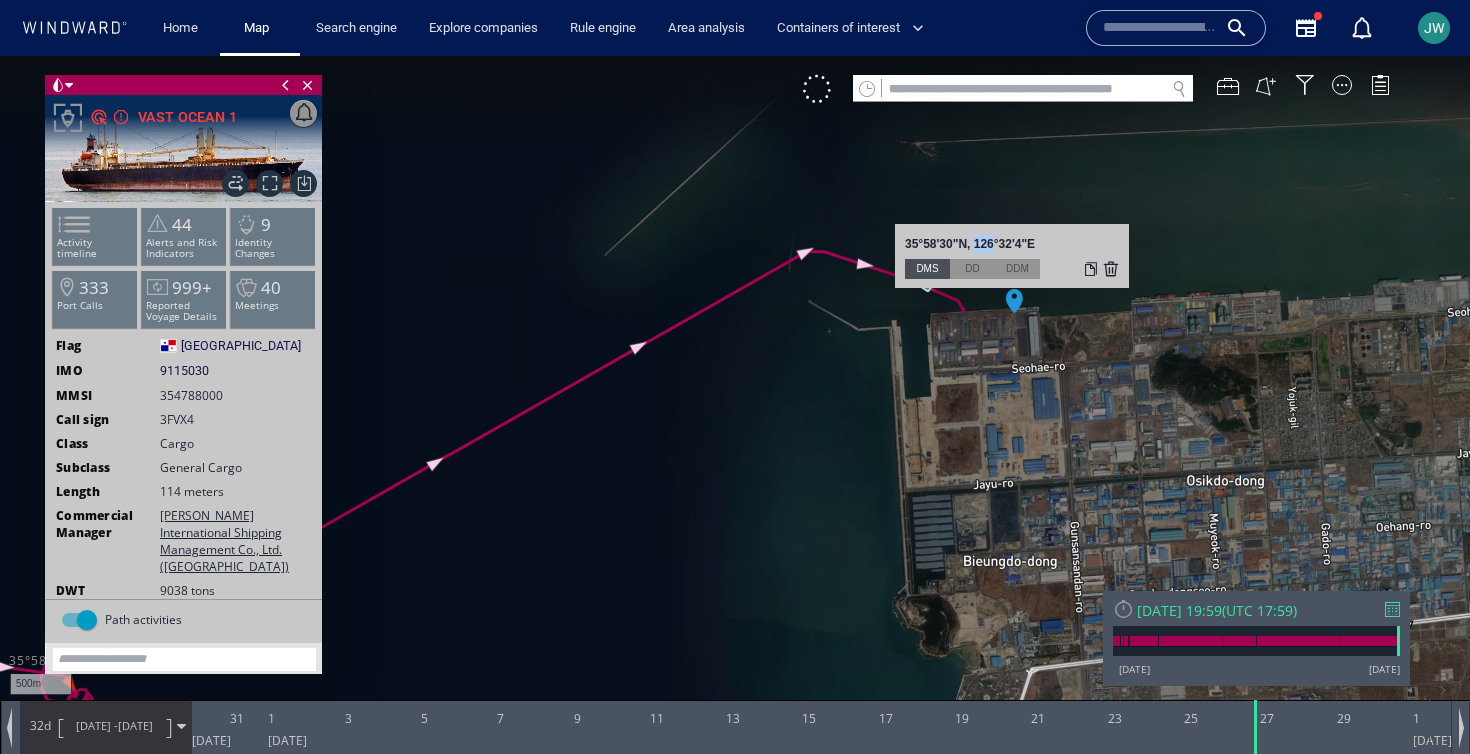 click on "35°58'30"N, 126°32'4"E" at bounding box center (1012, 246) 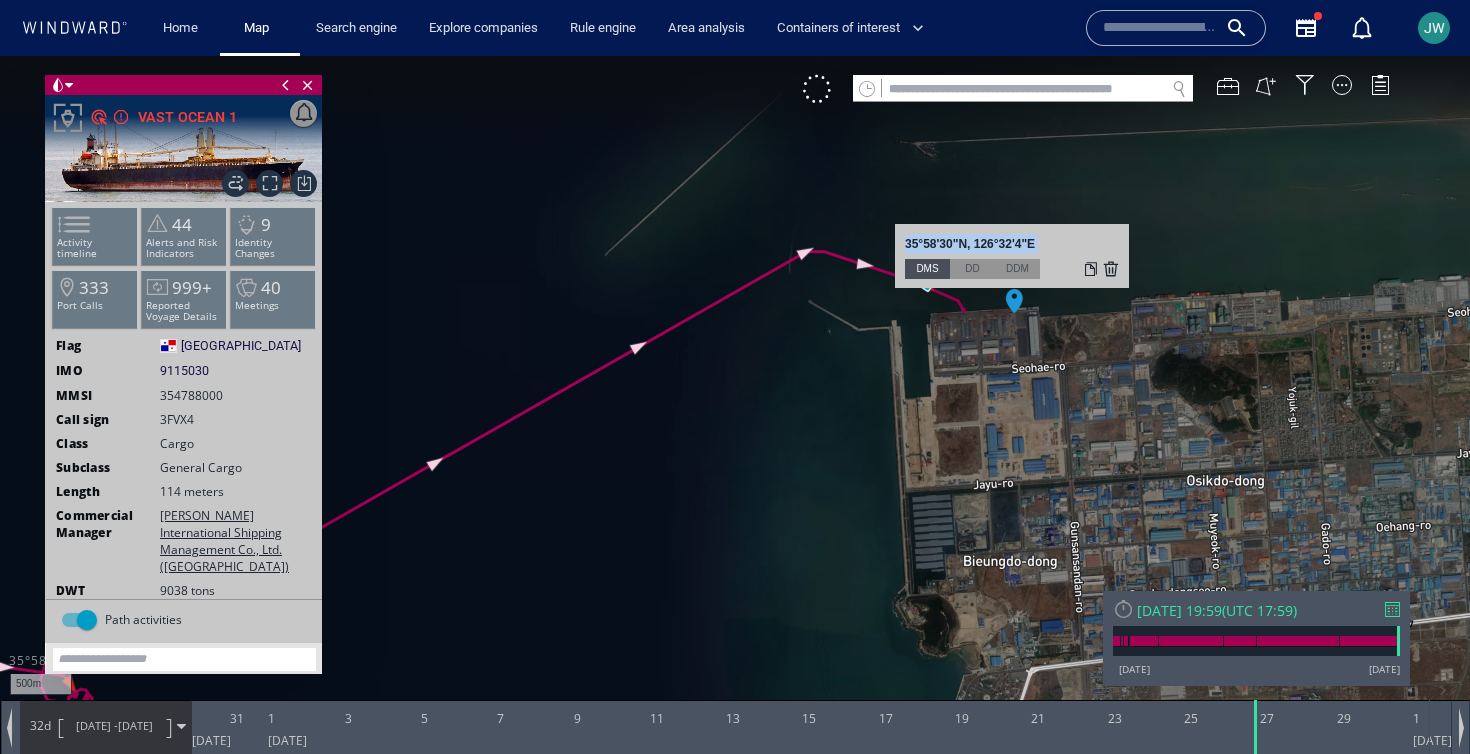 click on "35°58'30"N, 126°32'4"E" at bounding box center (1012, 246) 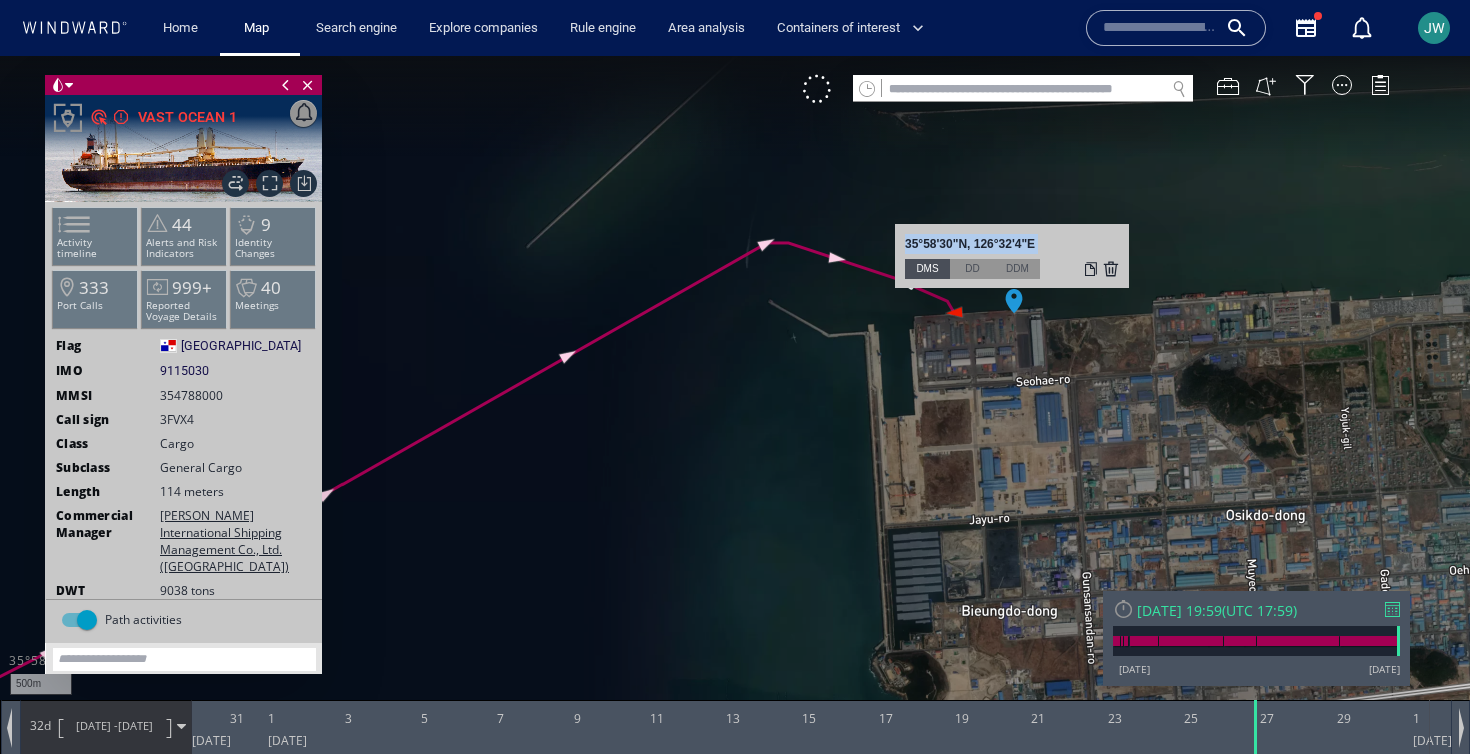 copy on "35°58'30"N, 126°32'4"E" 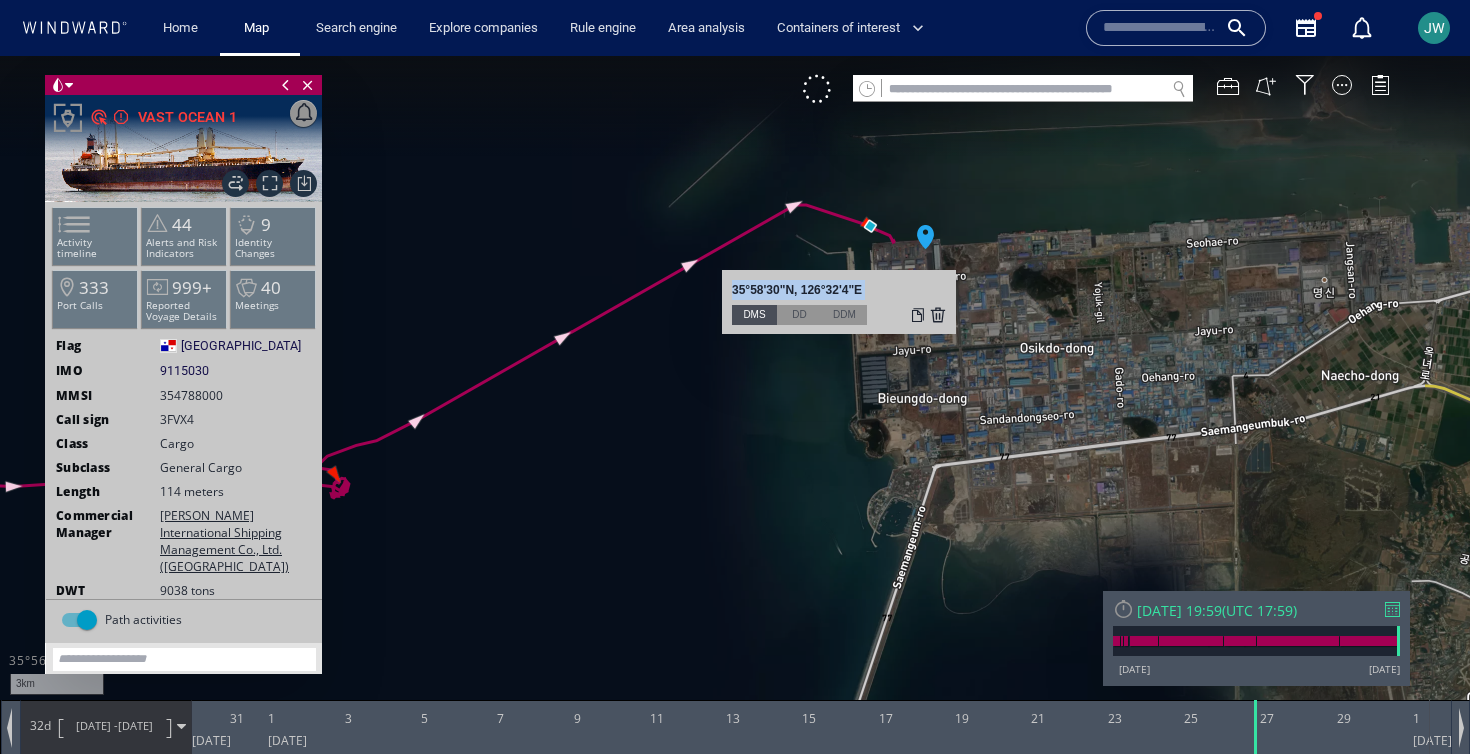 click at bounding box center [735, 395] 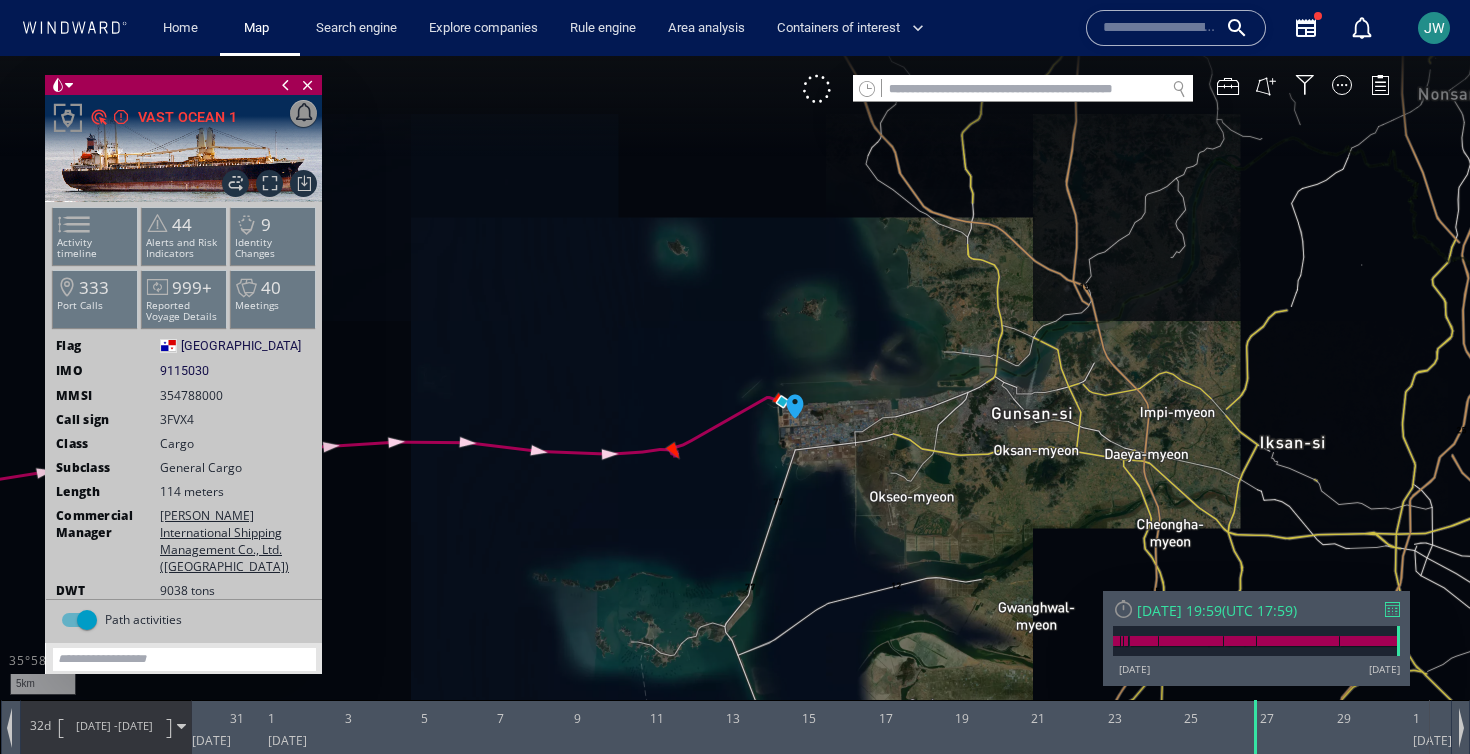 click at bounding box center (735, 395) 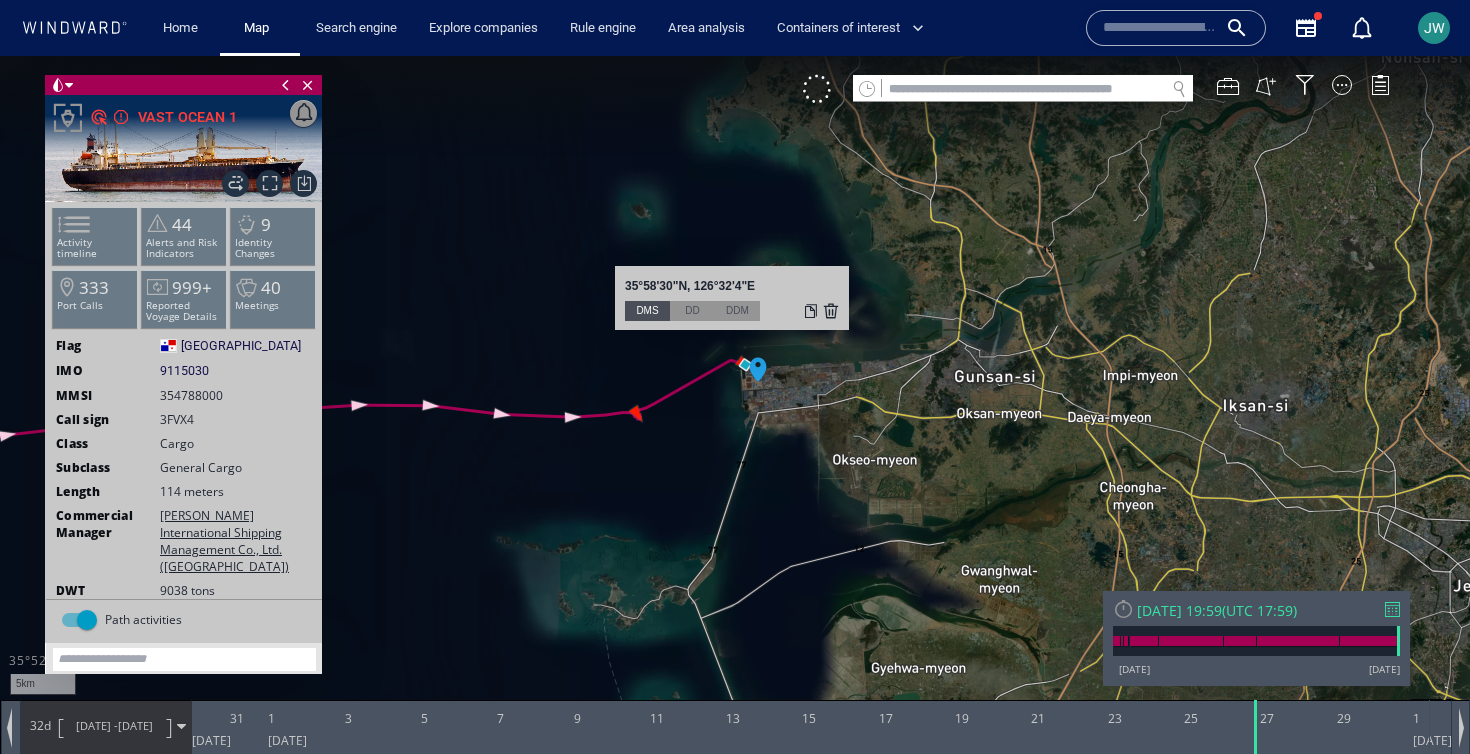 drag, startPoint x: 687, startPoint y: 540, endPoint x: 627, endPoint y: 477, distance: 87 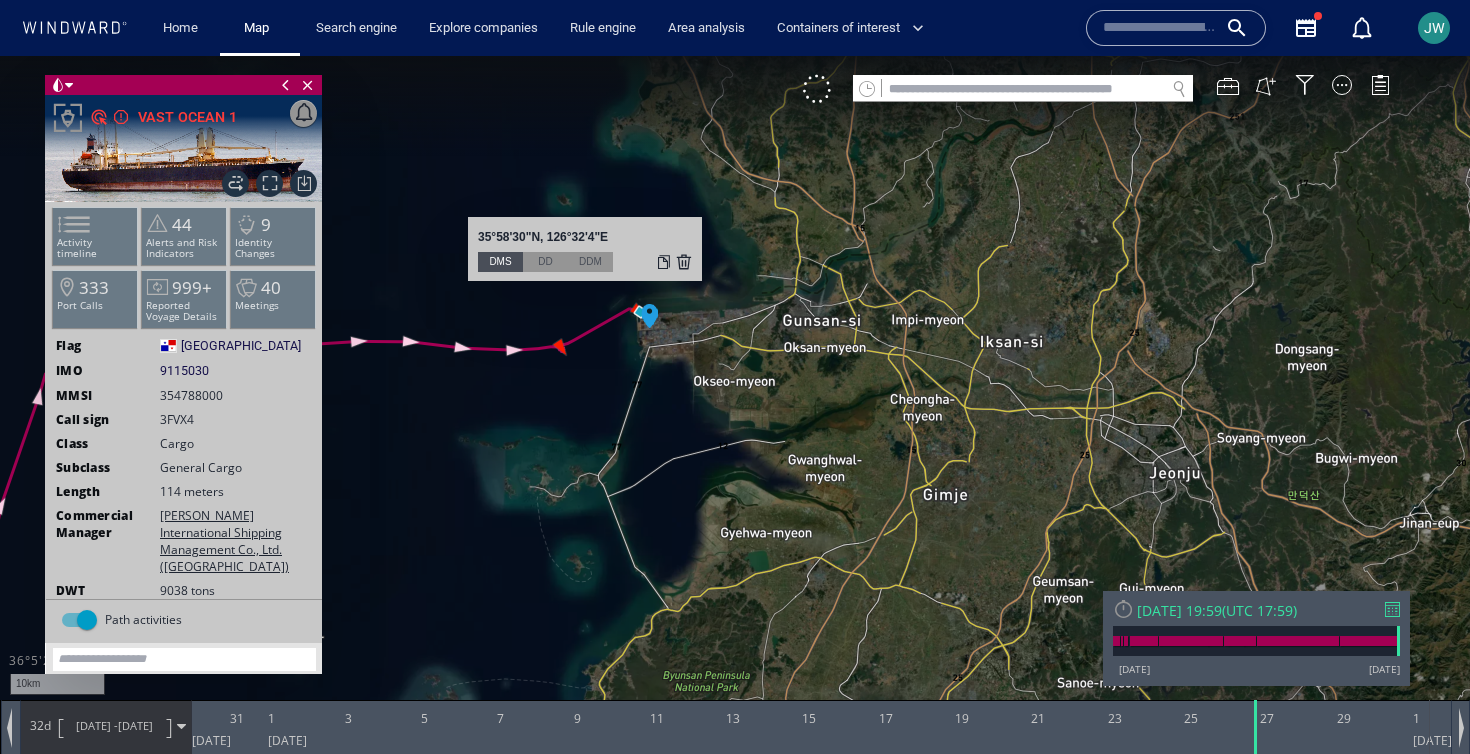 drag, startPoint x: 602, startPoint y: 185, endPoint x: 491, endPoint y: 165, distance: 112.78741 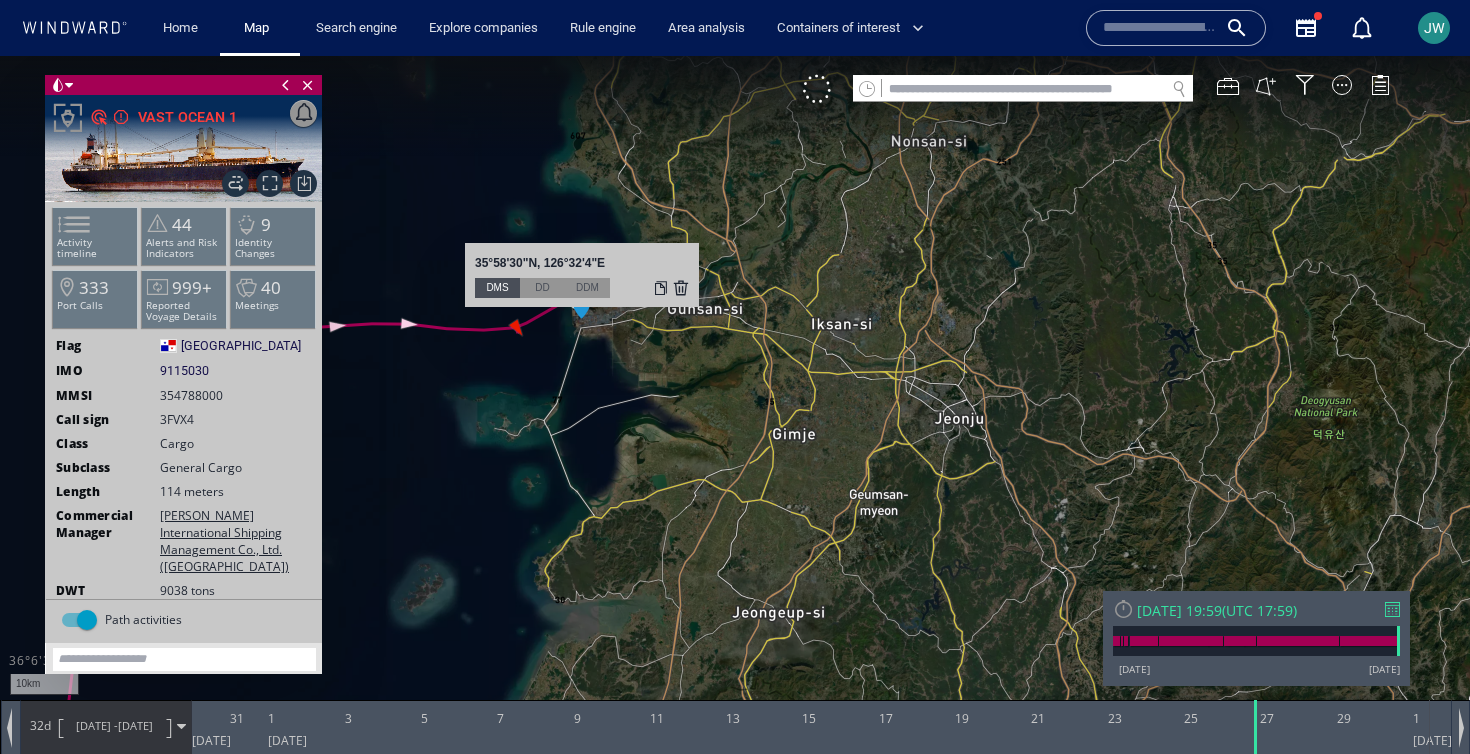 drag, startPoint x: 448, startPoint y: 149, endPoint x: 472, endPoint y: 211, distance: 66.48308 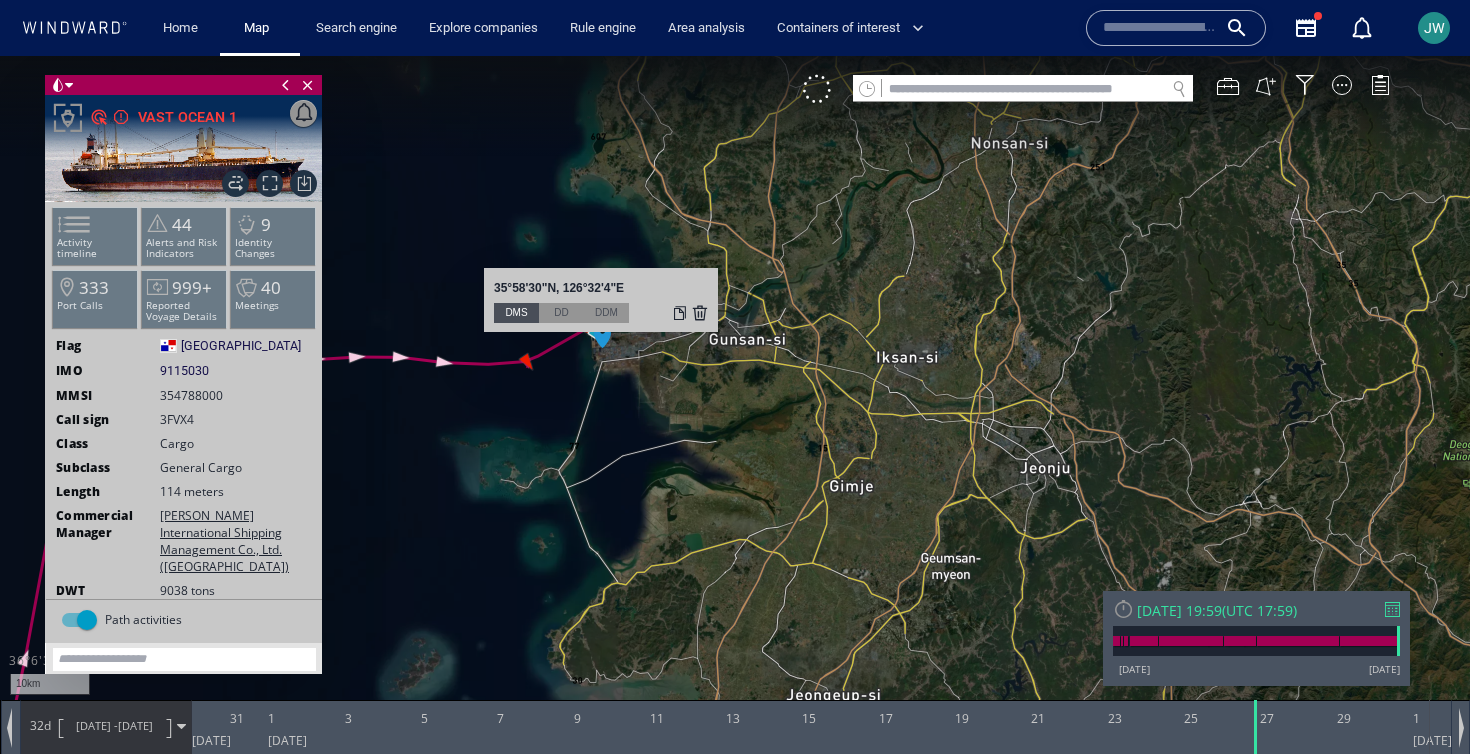 drag, startPoint x: 472, startPoint y: 211, endPoint x: 471, endPoint y: 226, distance: 15.033297 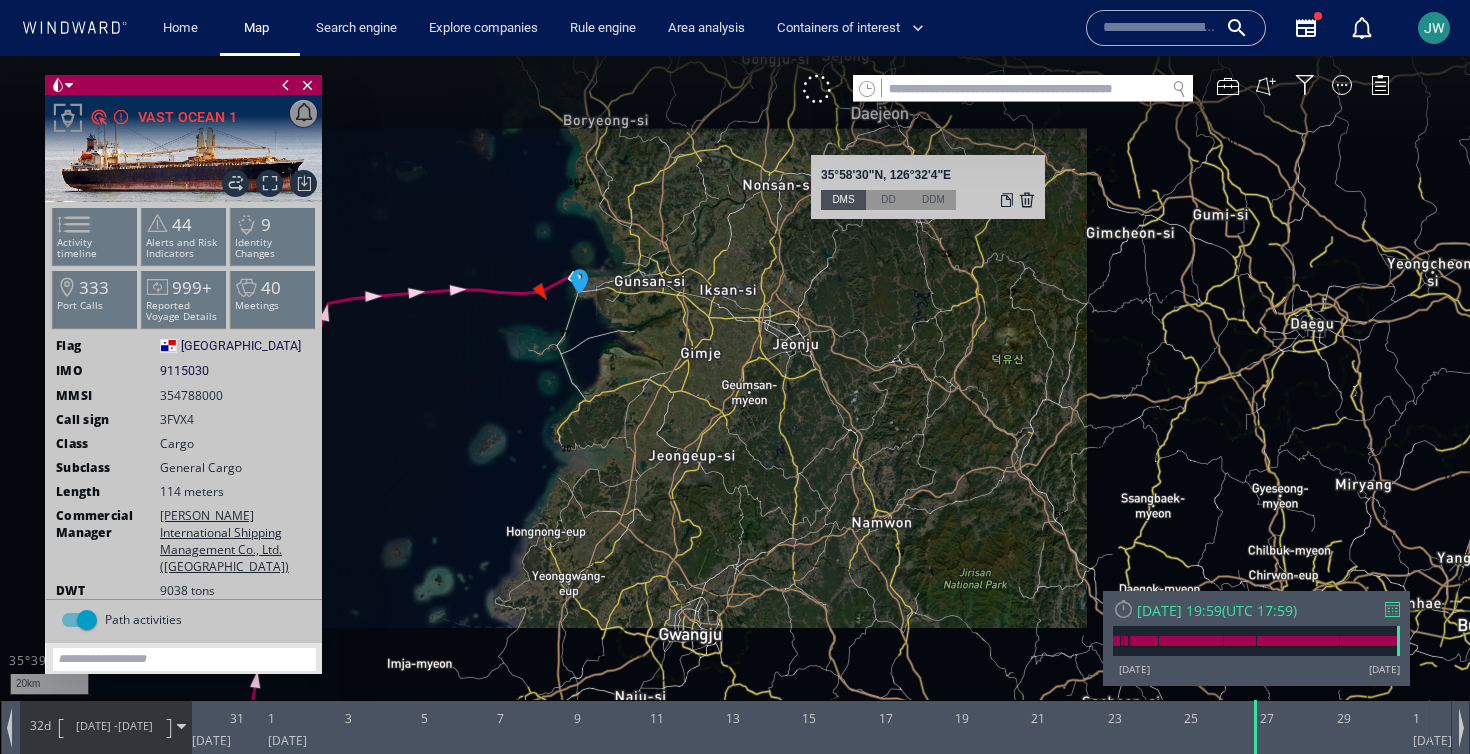 drag, startPoint x: 448, startPoint y: 412, endPoint x: 802, endPoint y: 367, distance: 356.8487 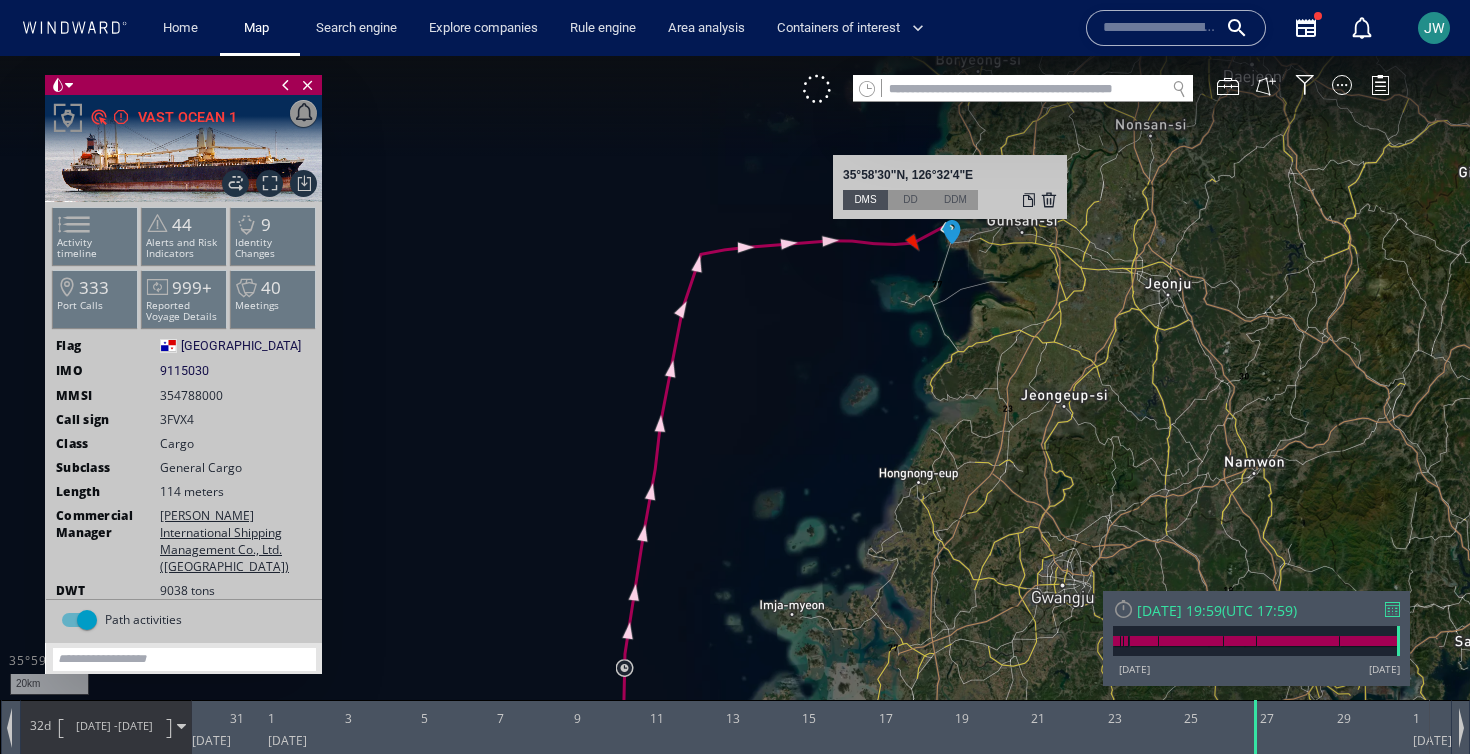 click at bounding box center [1049, 200] 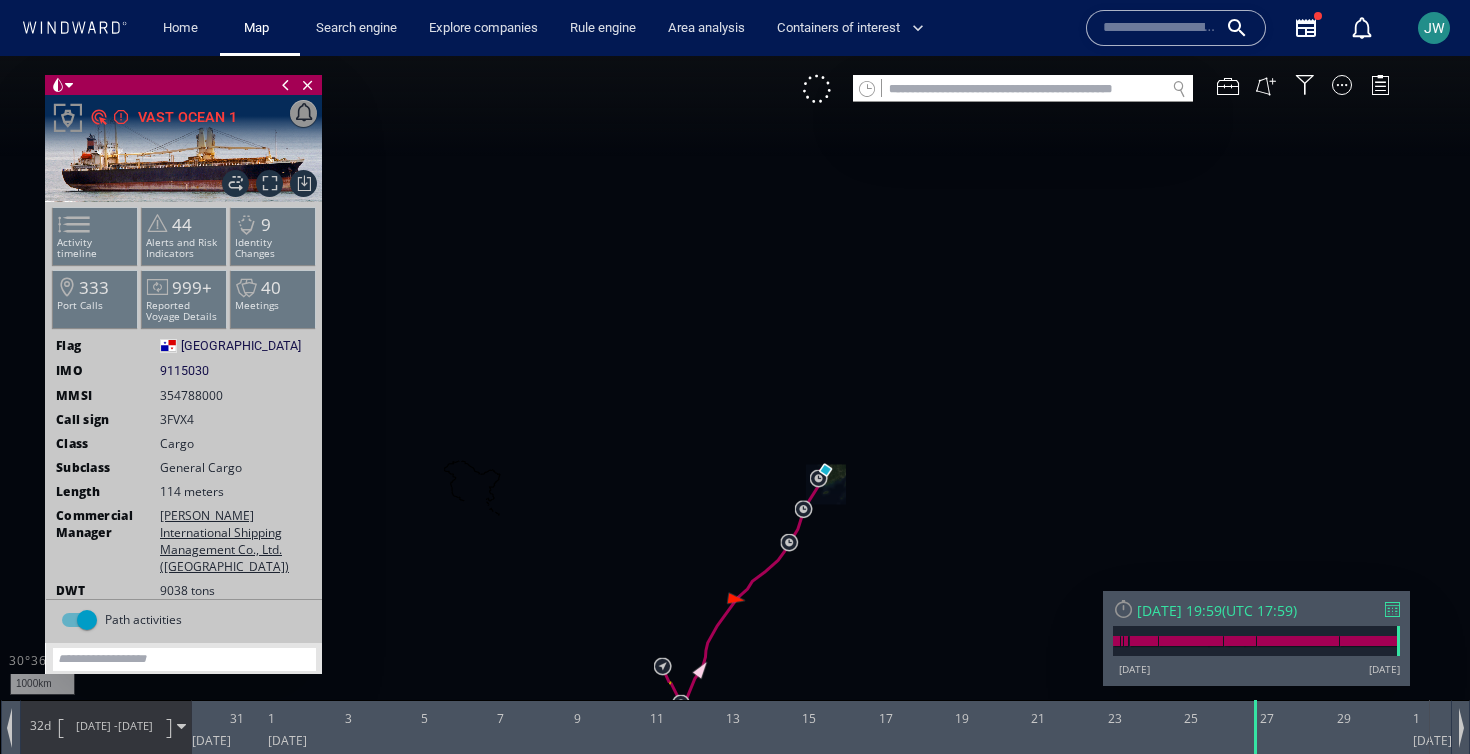 drag, startPoint x: 774, startPoint y: 304, endPoint x: 930, endPoint y: 59, distance: 290.44965 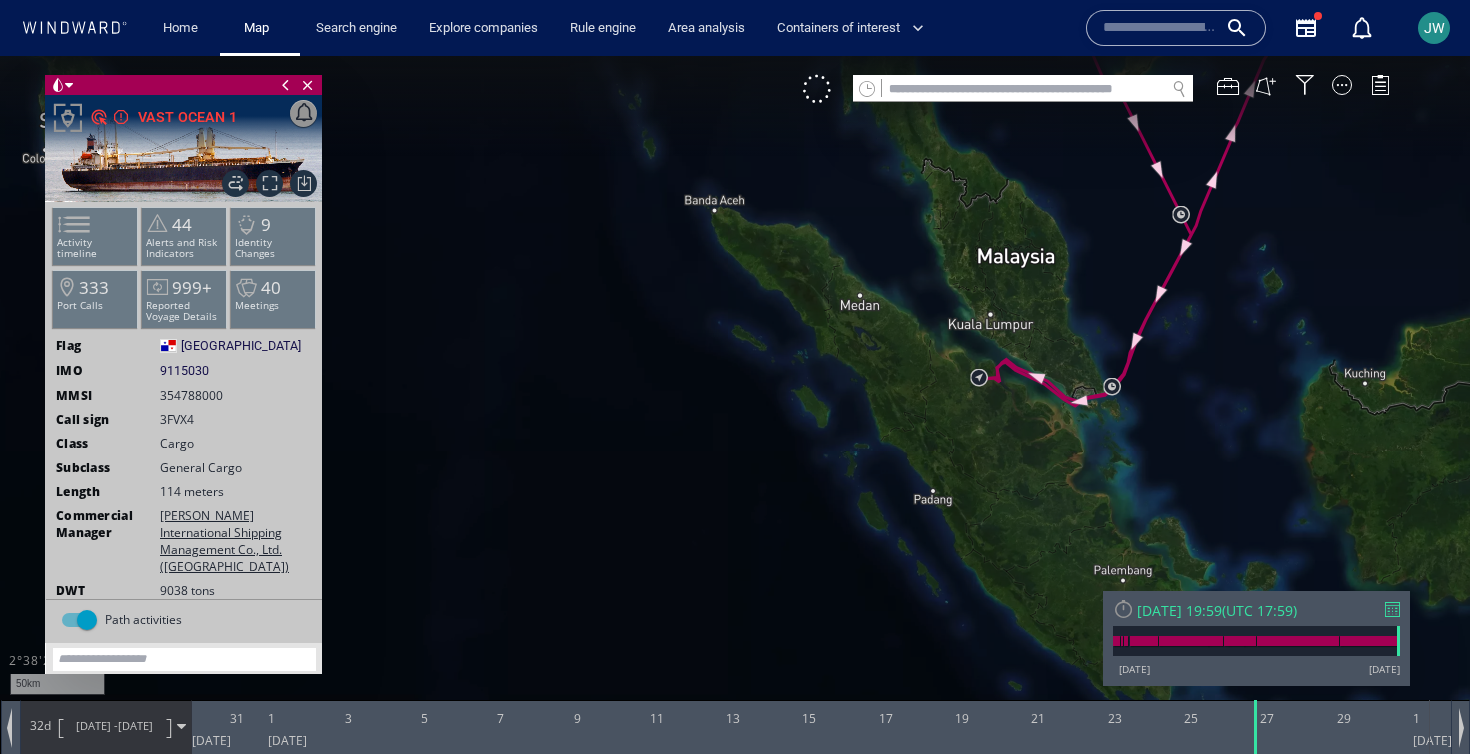 drag, startPoint x: 1019, startPoint y: 441, endPoint x: 823, endPoint y: 235, distance: 284.34485 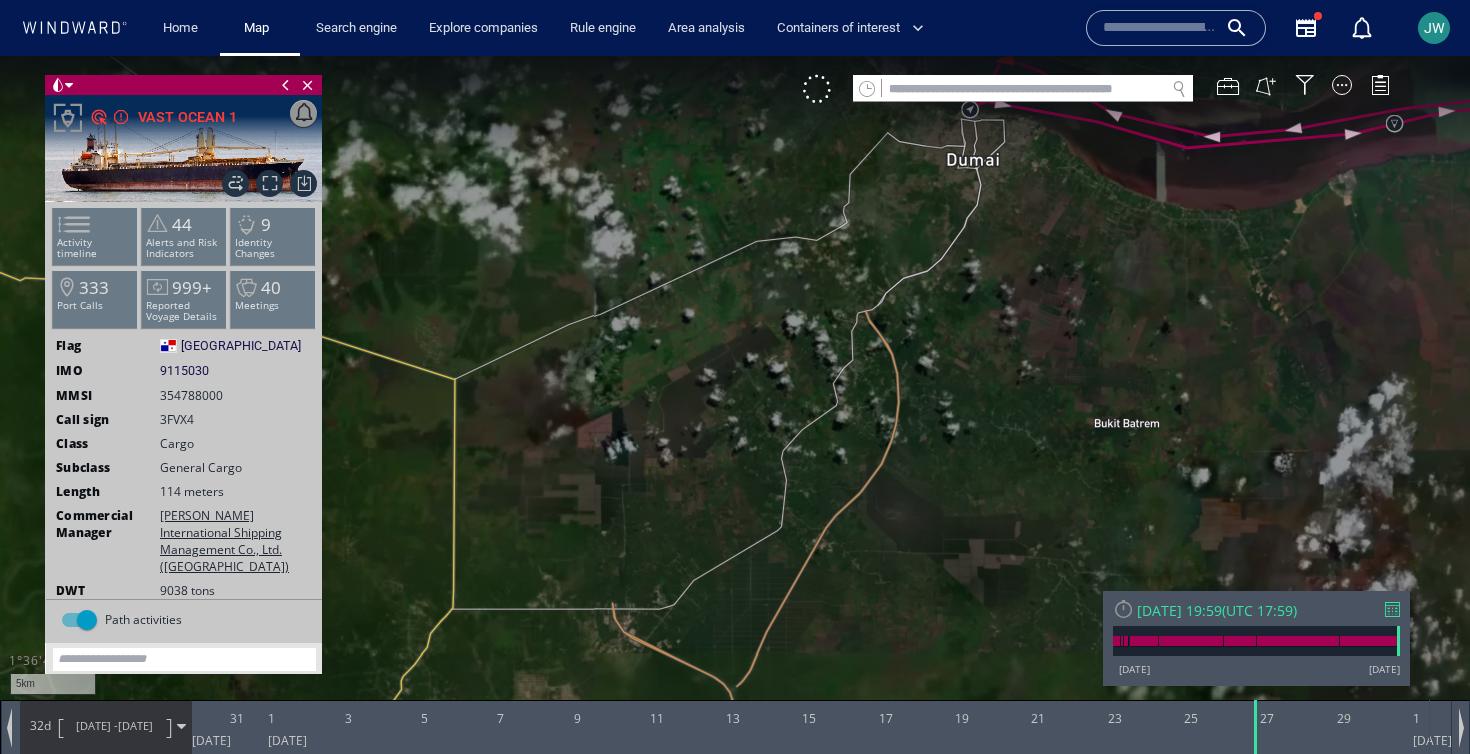 drag, startPoint x: 990, startPoint y: 257, endPoint x: 630, endPoint y: 608, distance: 502.7932 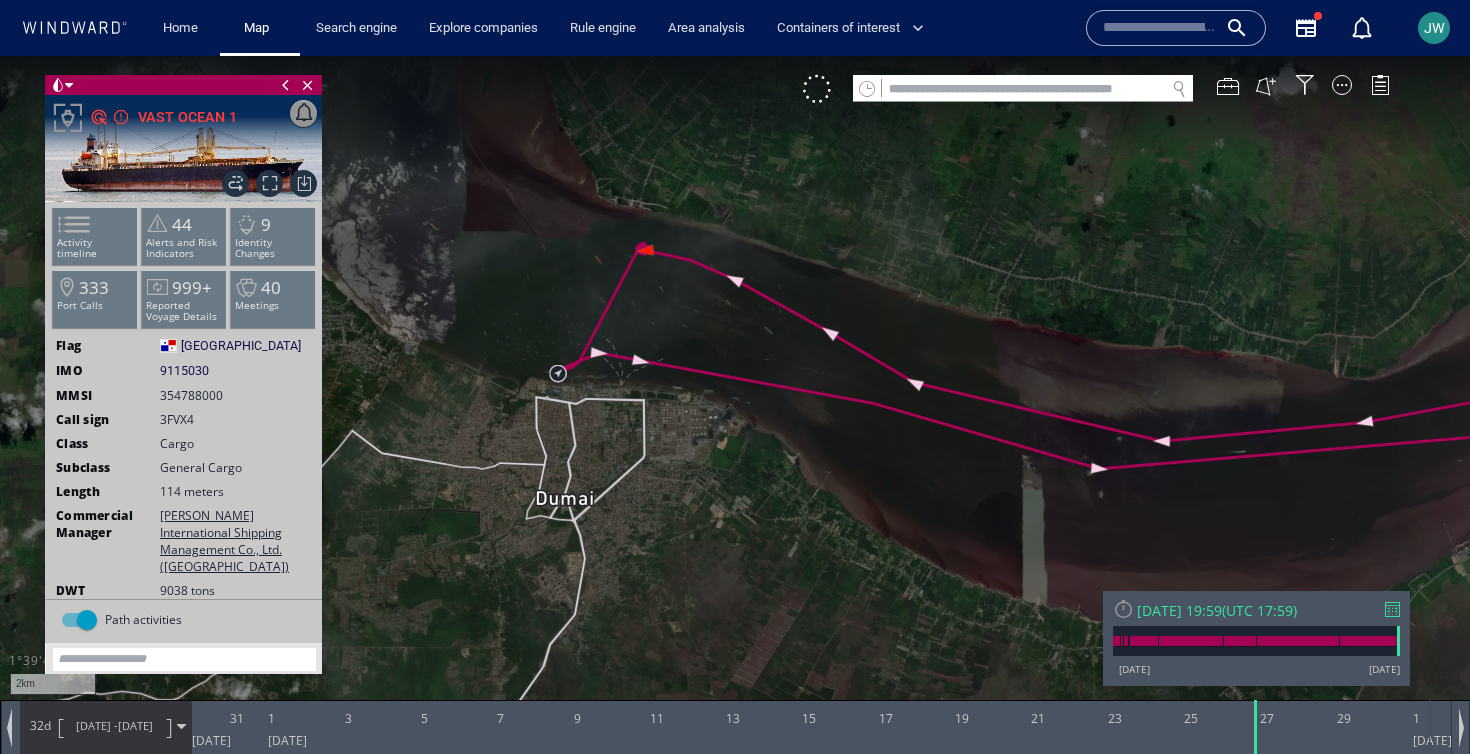 drag, startPoint x: 489, startPoint y: 507, endPoint x: 549, endPoint y: 507, distance: 60 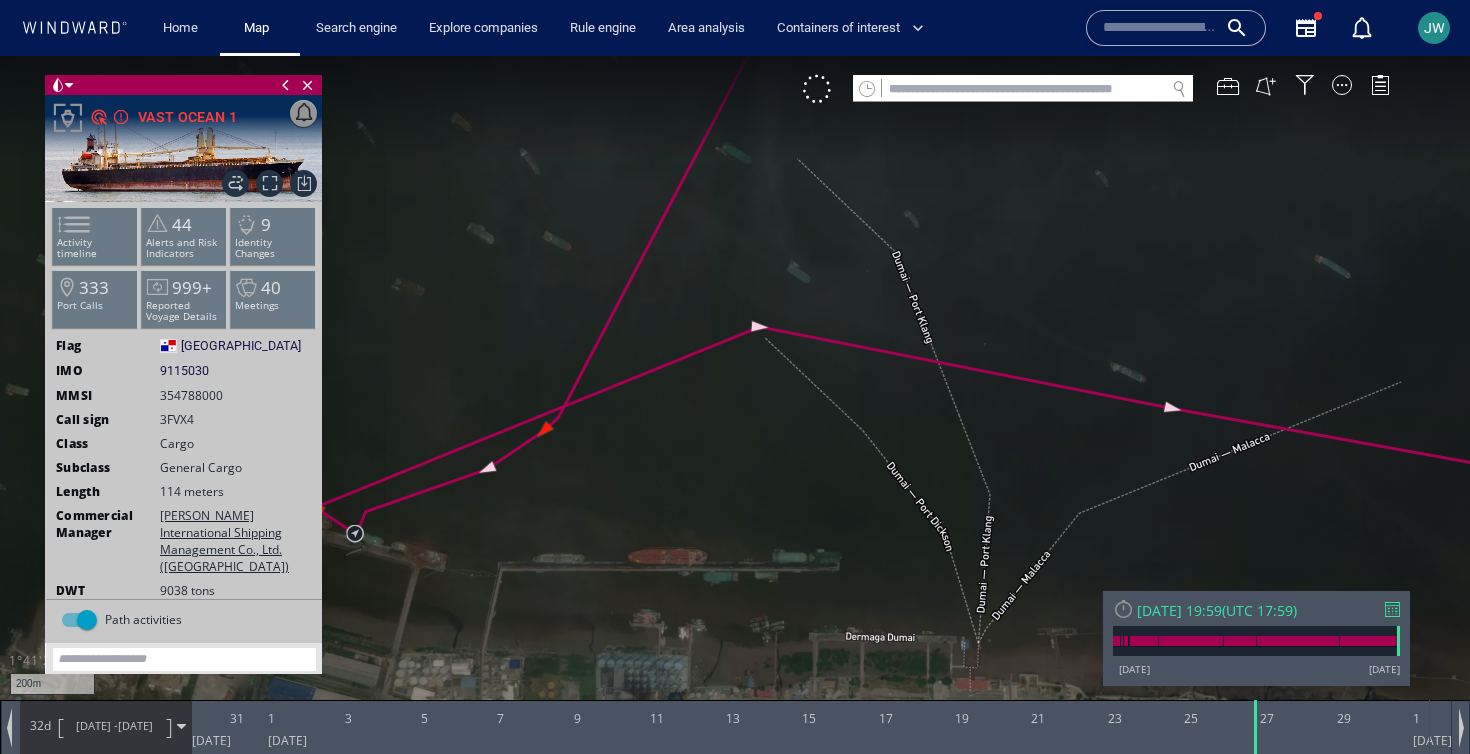 drag, startPoint x: 620, startPoint y: 477, endPoint x: 989, endPoint y: 379, distance: 381.79184 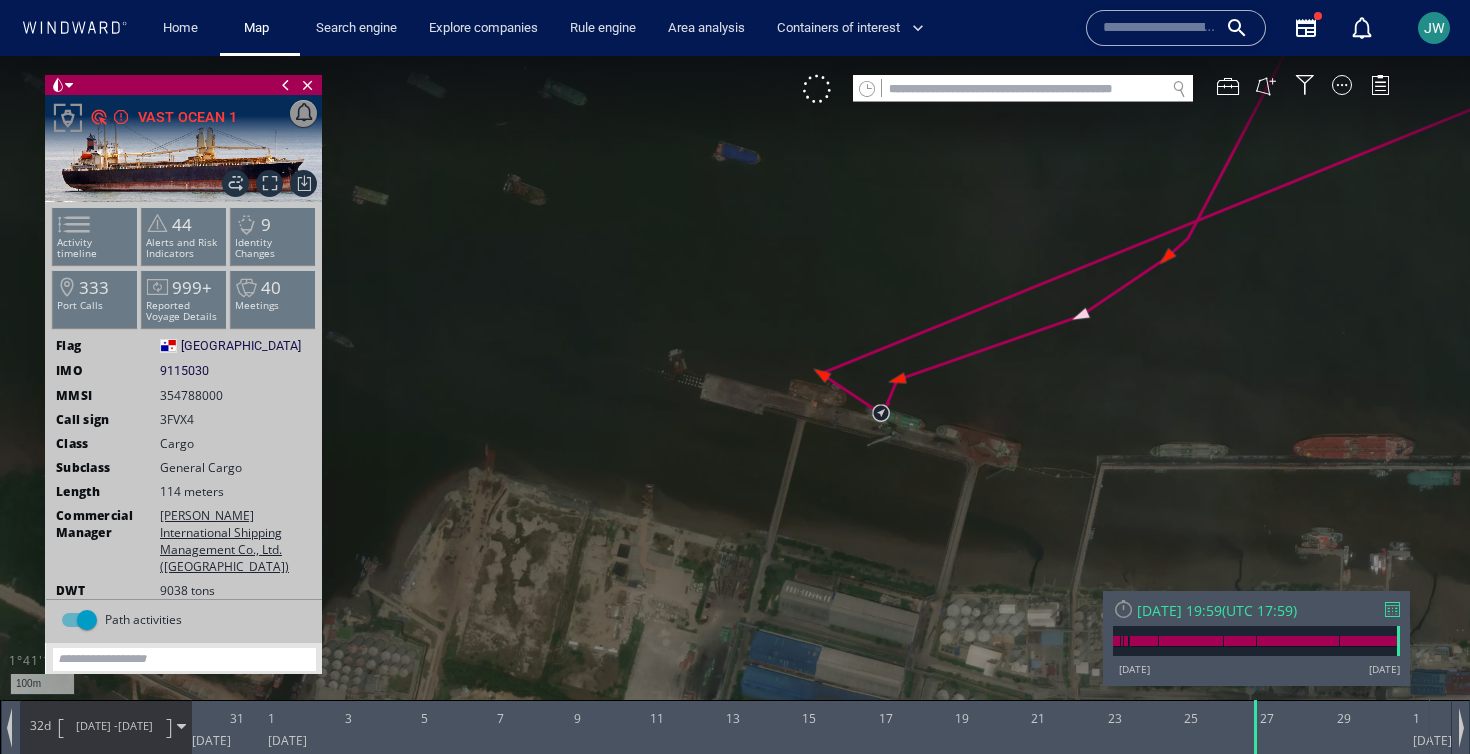 drag, startPoint x: 691, startPoint y: 494, endPoint x: 834, endPoint y: 500, distance: 143.12582 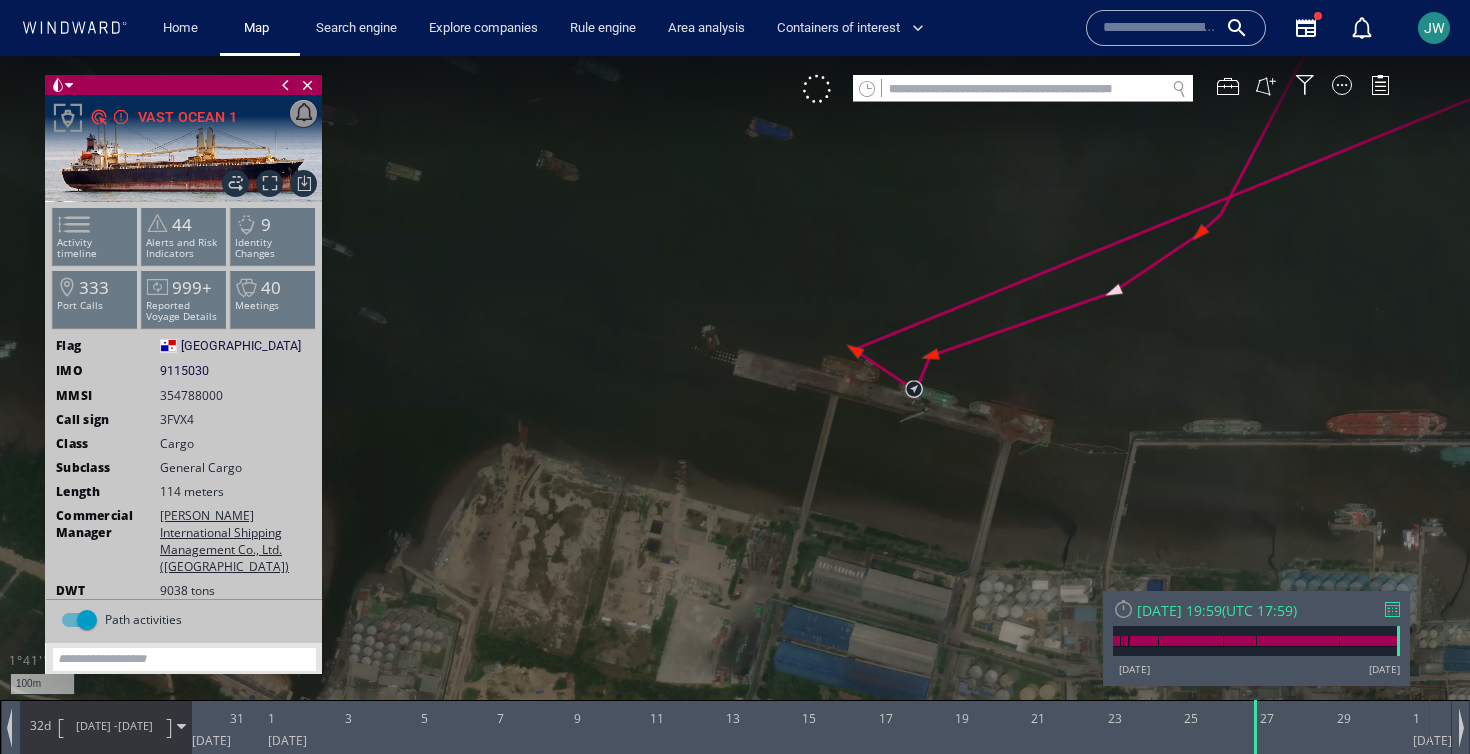 drag, startPoint x: 834, startPoint y: 500, endPoint x: 820, endPoint y: 463, distance: 39.56008 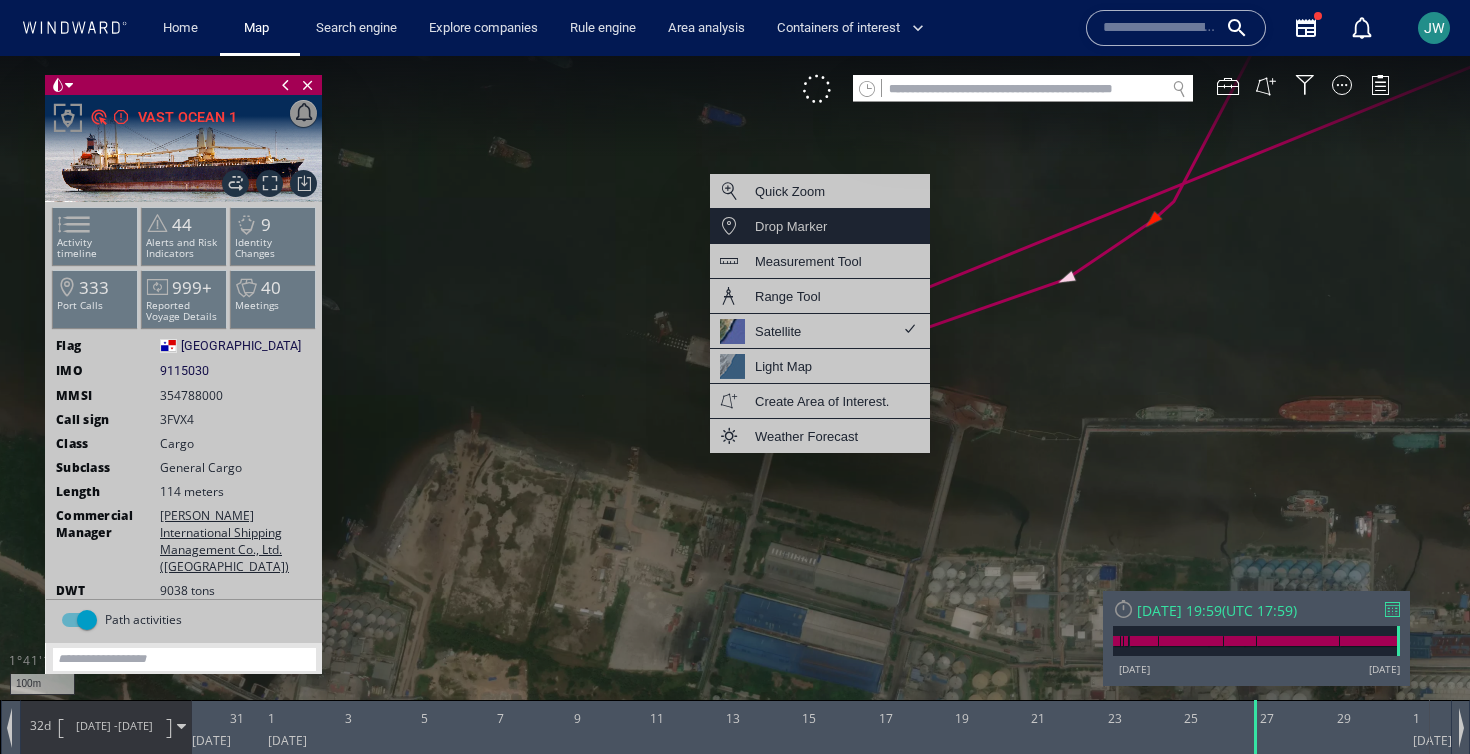 click on "Drop Marker" at bounding box center [820, 226] 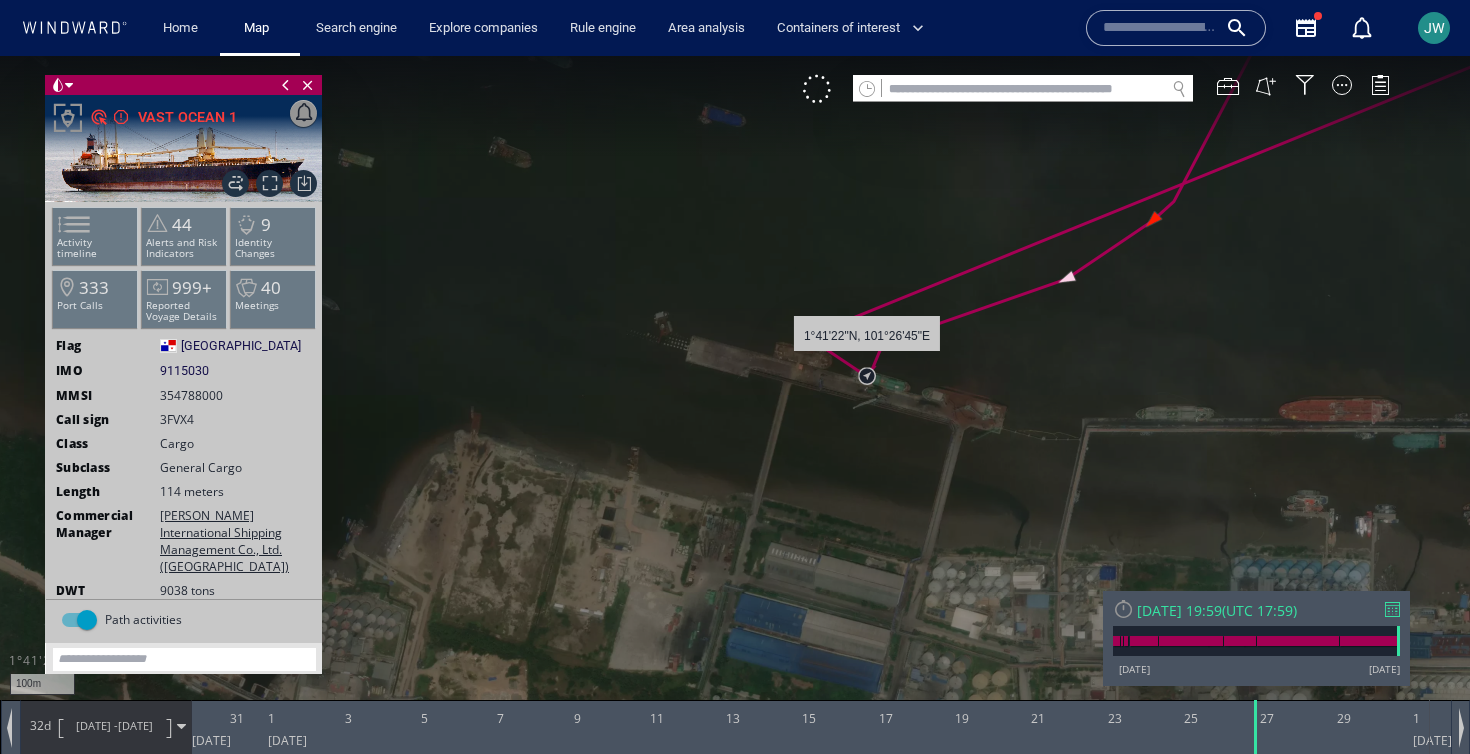 click at bounding box center (735, 395) 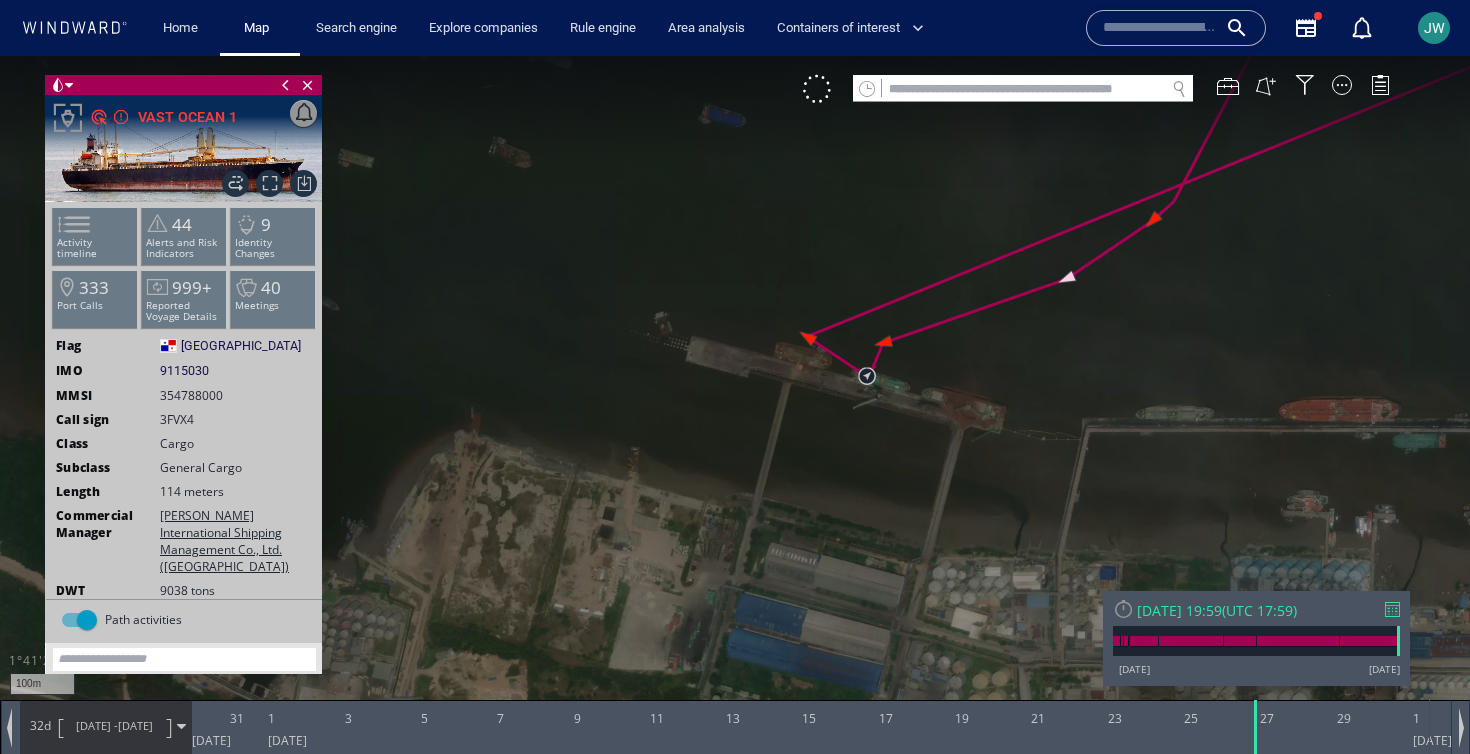 click at bounding box center (735, 395) 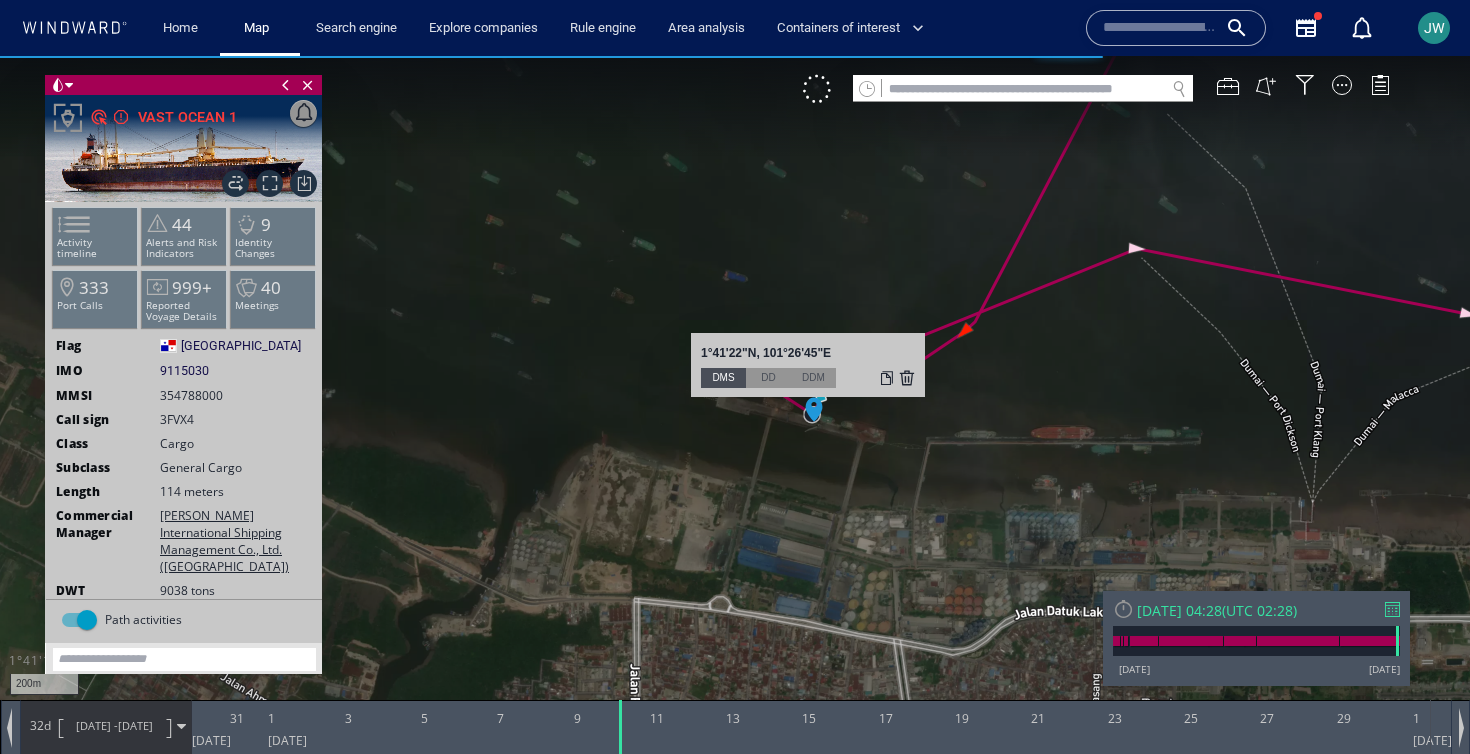 drag, startPoint x: 842, startPoint y: 452, endPoint x: 801, endPoint y: 452, distance: 41 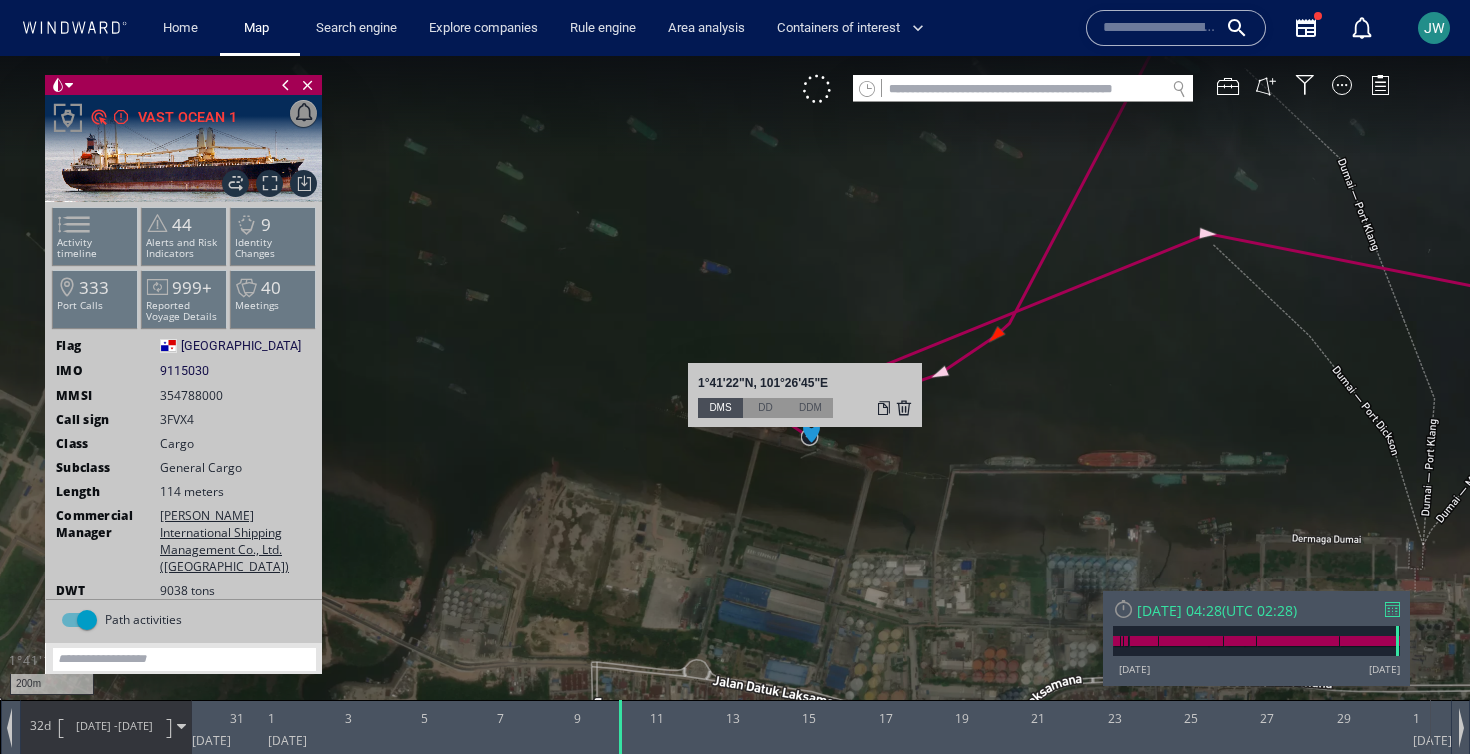 drag, startPoint x: 801, startPoint y: 452, endPoint x: 796, endPoint y: 492, distance: 40.311287 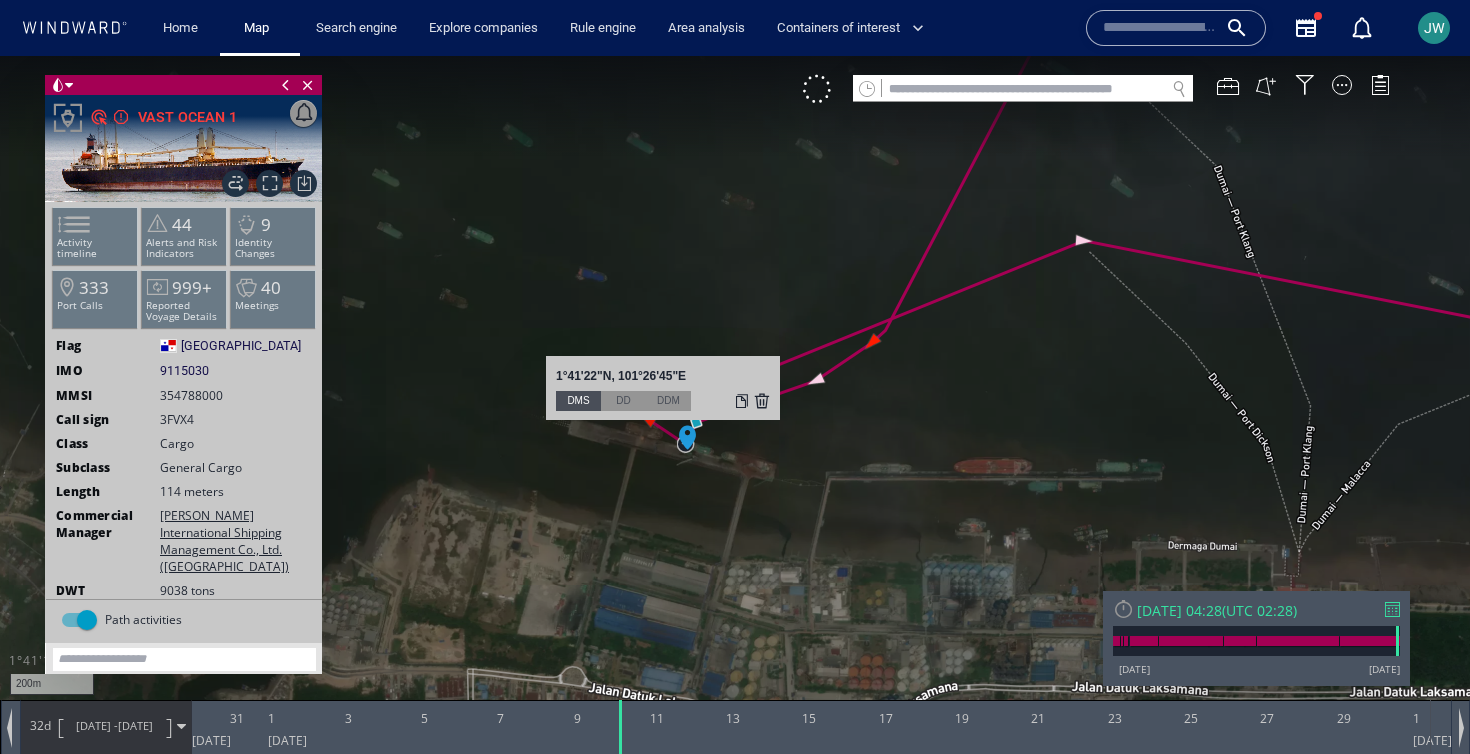 drag, startPoint x: 781, startPoint y: 521, endPoint x: 639, endPoint y: 515, distance: 142.12671 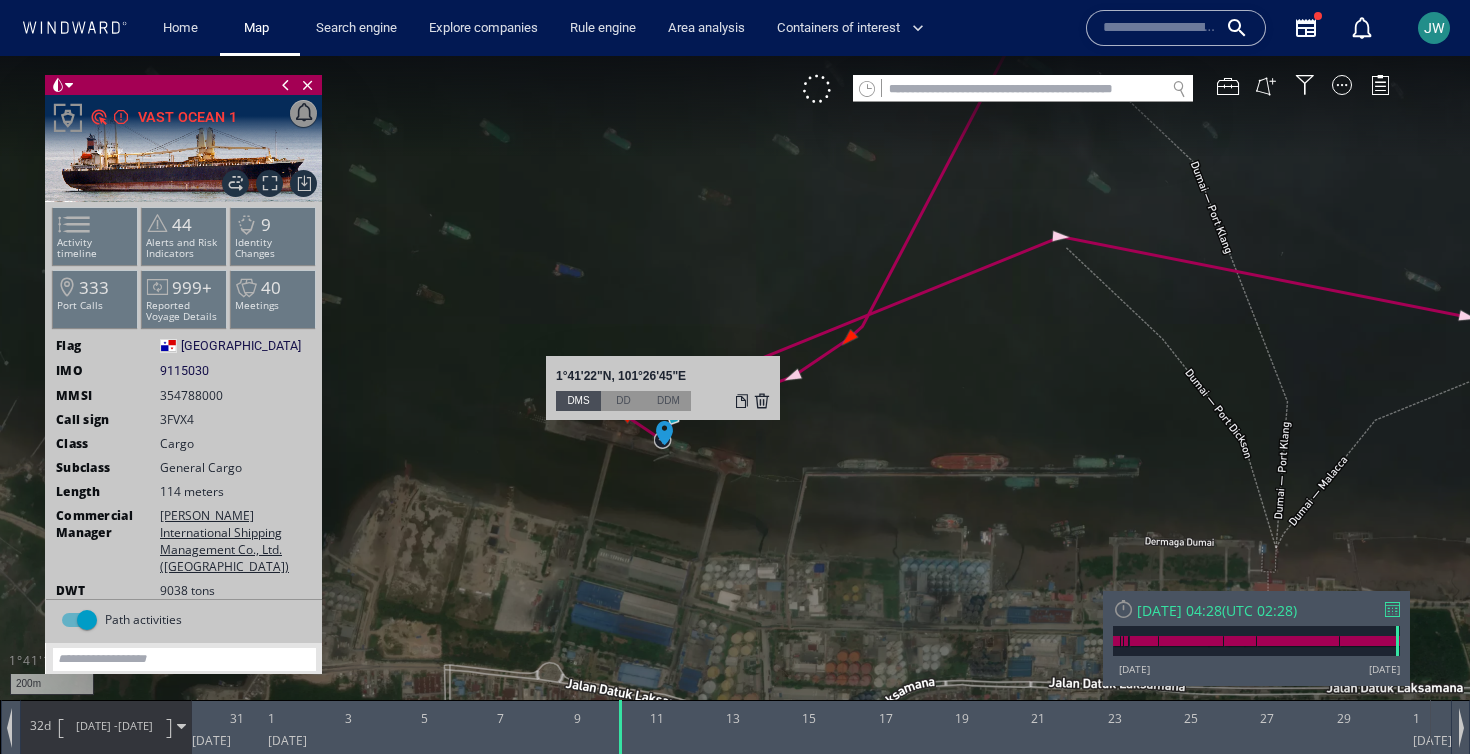 click on "1.69, 101.45 1°41.36283'N, 101°26.74534'E 1°41'22"N, 101°26'45"E DMS DD DDM" at bounding box center [663, 388] 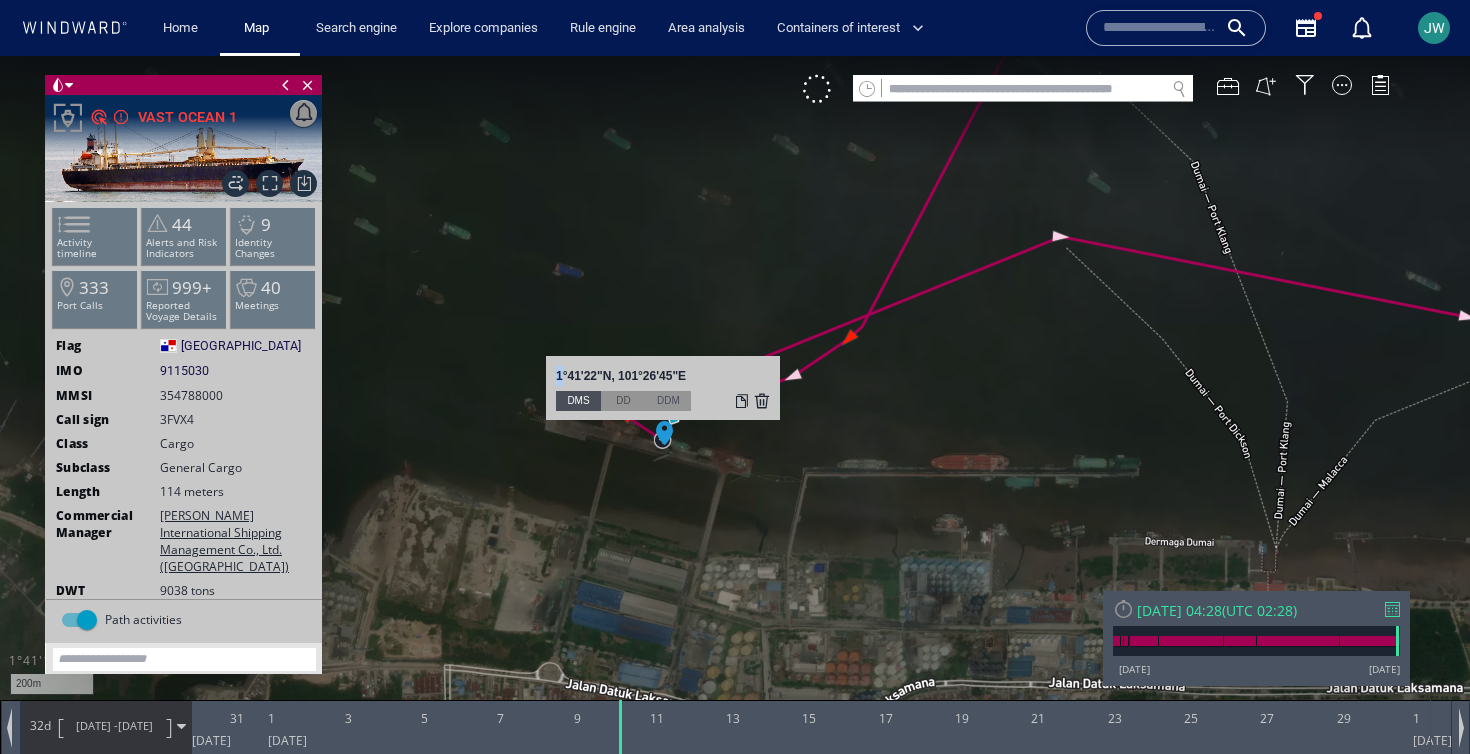 click on "1.69, 101.45 1°41.36283'N, 101°26.74534'E 1°41'22"N, 101°26'45"E DMS DD DDM" at bounding box center (663, 388) 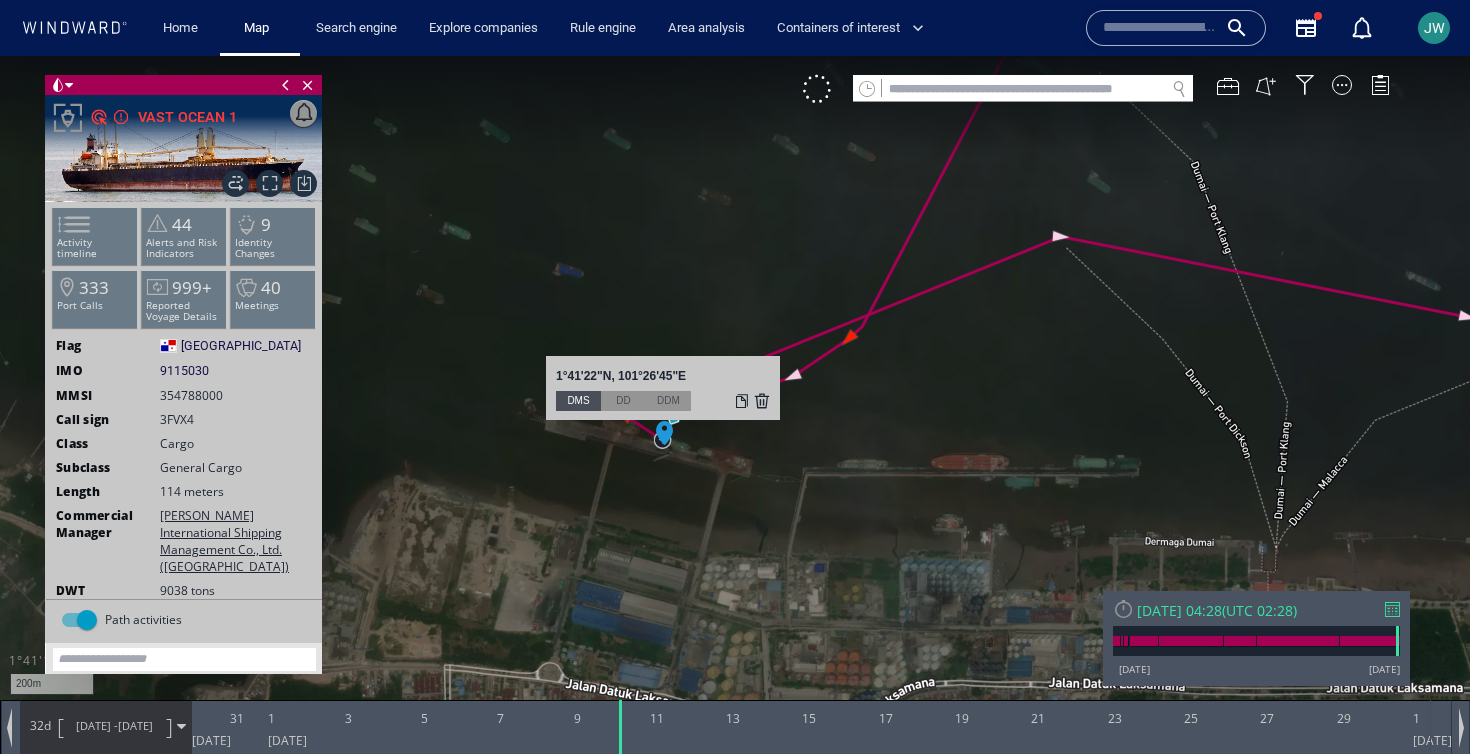 click on "1°41'22"N, 101°26'45"E" at bounding box center (663, 378) 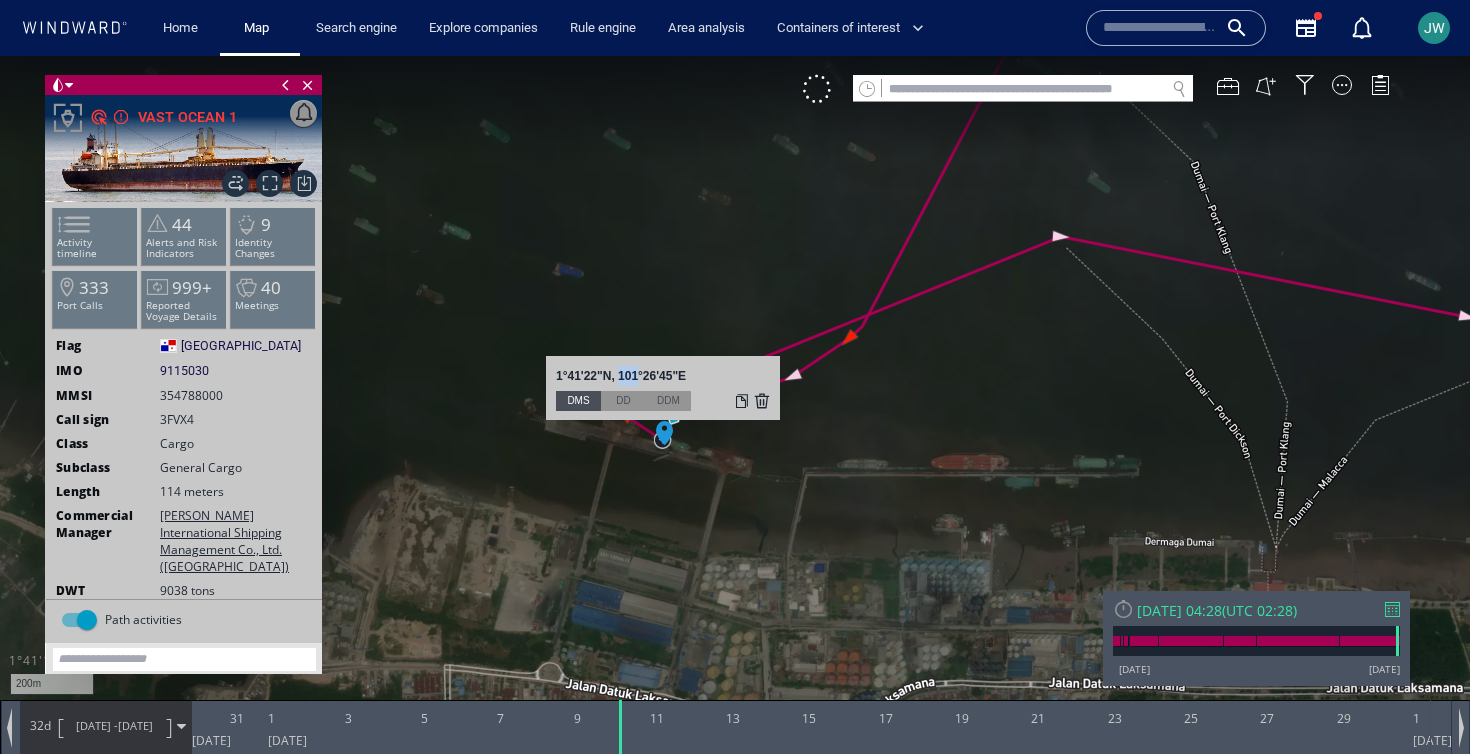 click on "1°41'22"N, 101°26'45"E" at bounding box center [663, 378] 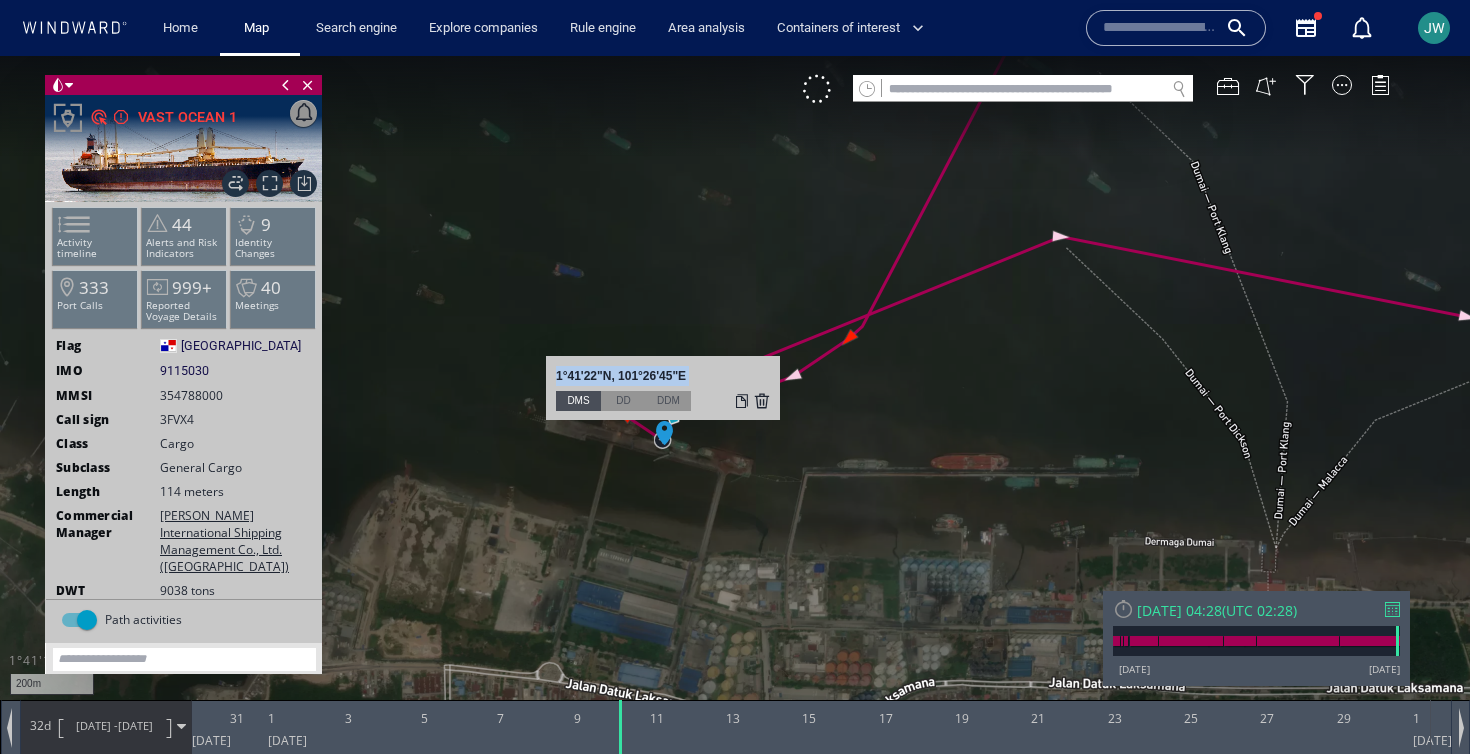 click on "1°41'22"N, 101°26'45"E" at bounding box center [663, 378] 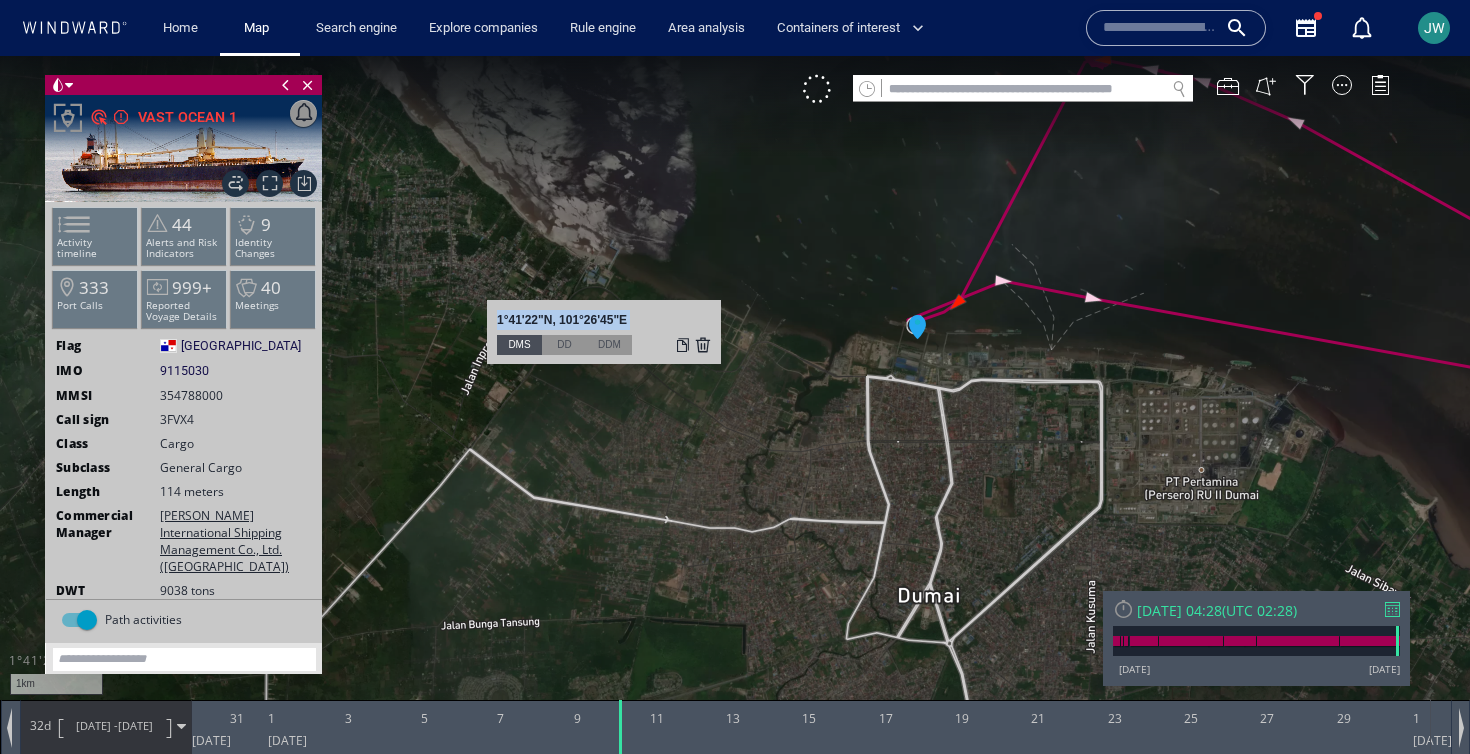 drag, startPoint x: 1155, startPoint y: 308, endPoint x: 722, endPoint y: 398, distance: 442.25446 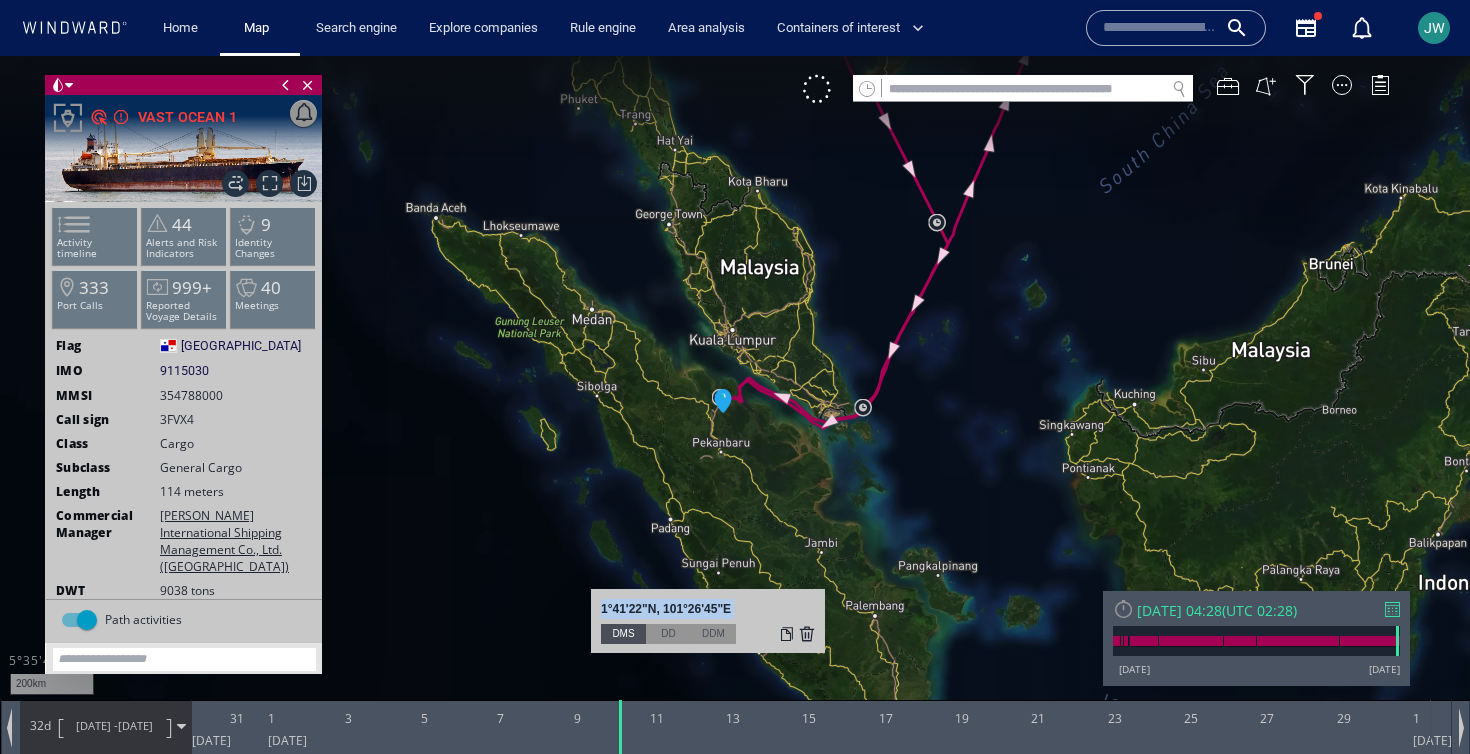 drag, startPoint x: 989, startPoint y: 215, endPoint x: 976, endPoint y: 491, distance: 276.306 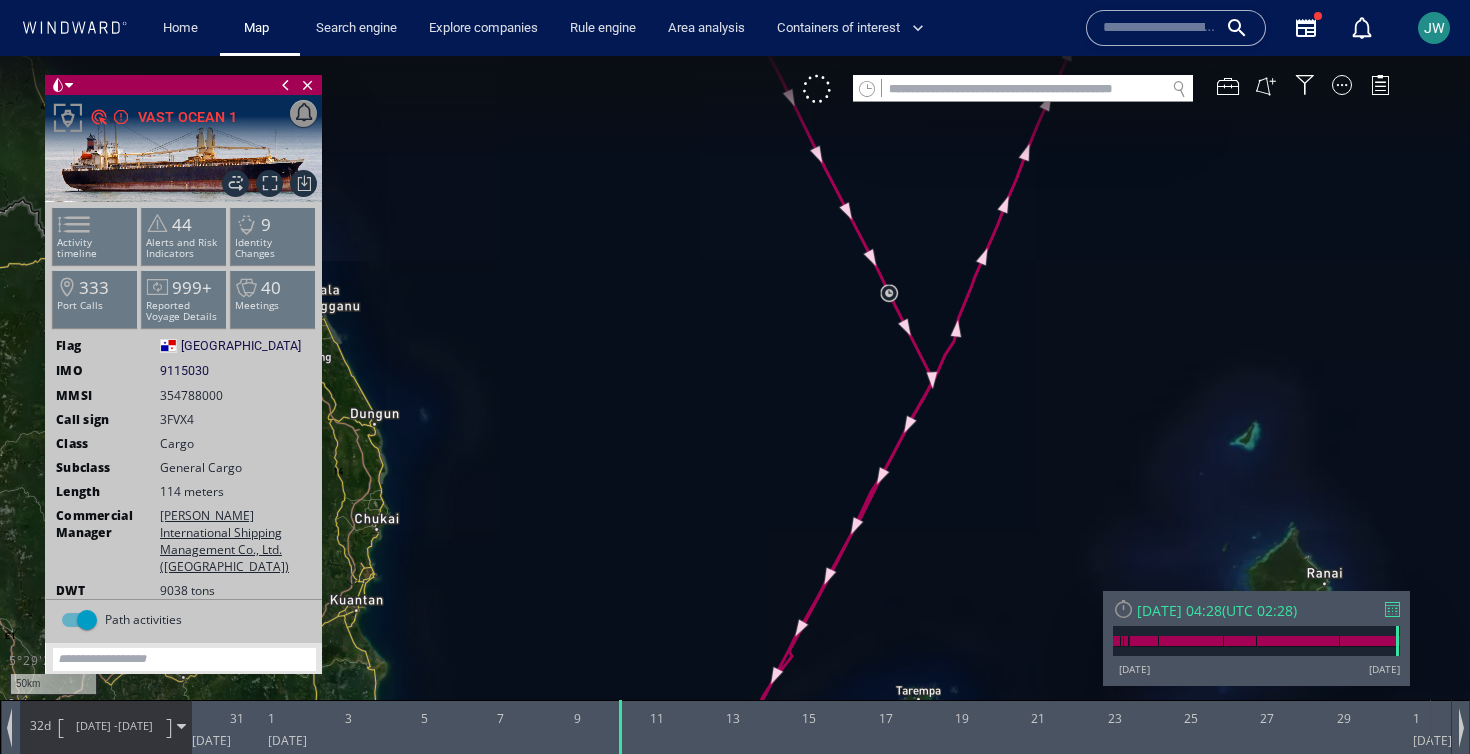 drag, startPoint x: 761, startPoint y: 286, endPoint x: 761, endPoint y: 587, distance: 301 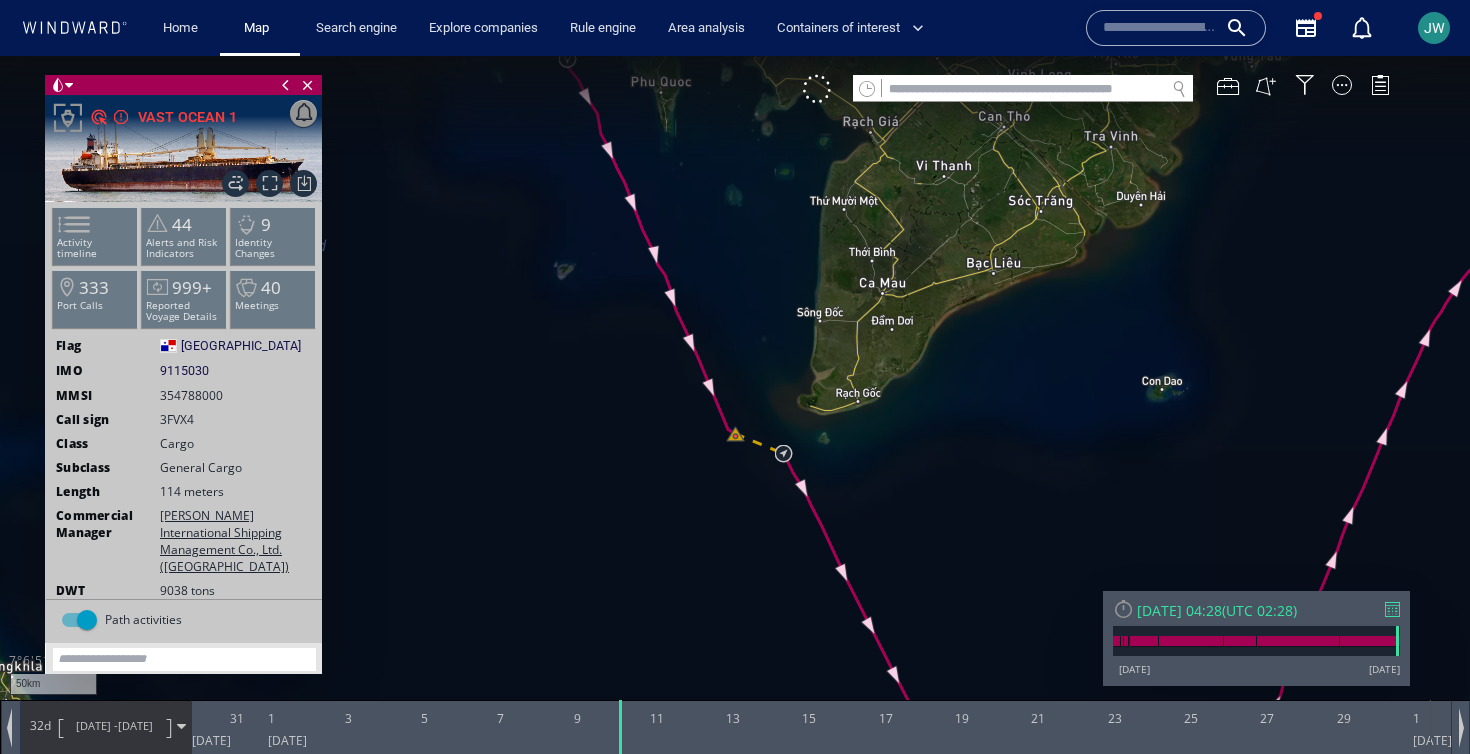 drag, startPoint x: 683, startPoint y: 275, endPoint x: 862, endPoint y: 691, distance: 452.87637 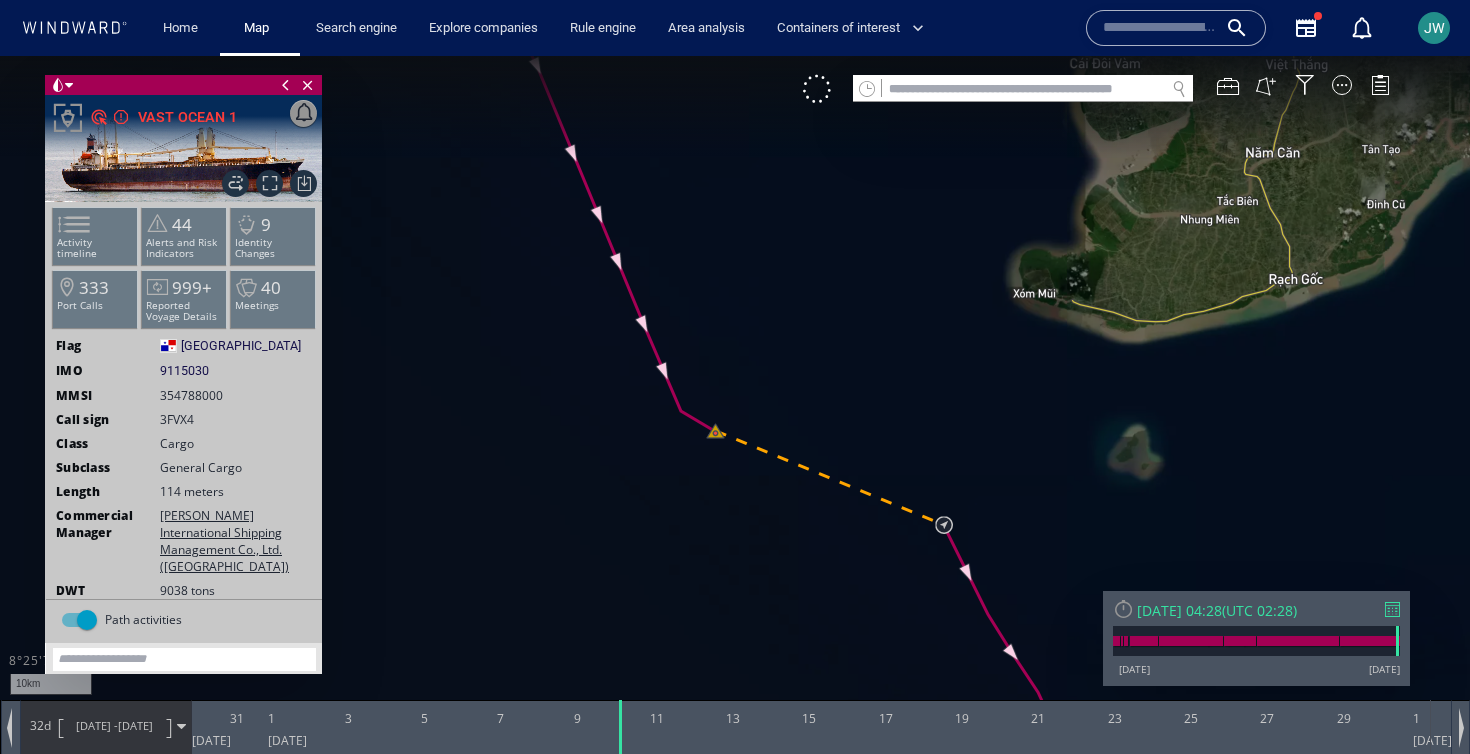 drag, startPoint x: 702, startPoint y: 464, endPoint x: 628, endPoint y: 522, distance: 94.02127 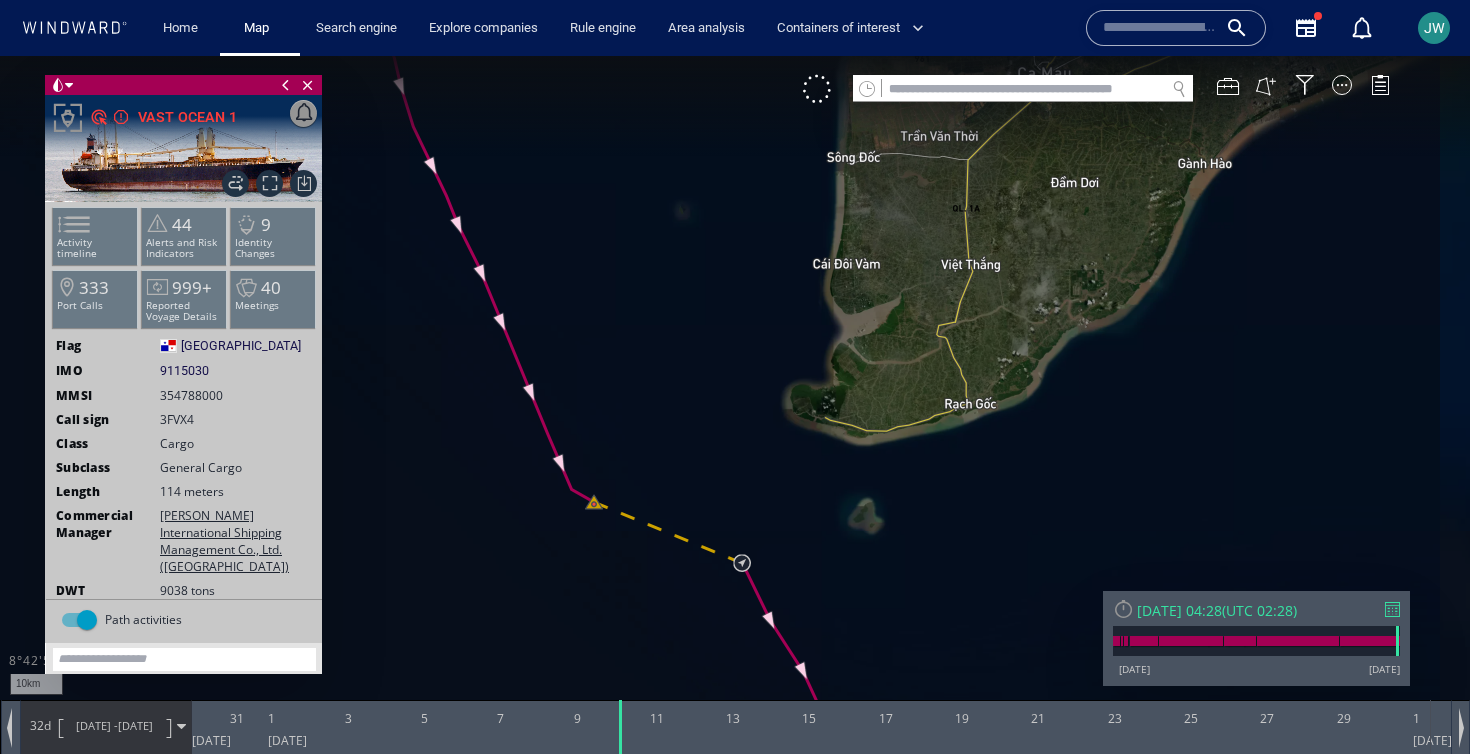 drag, startPoint x: 878, startPoint y: 347, endPoint x: 811, endPoint y: 350, distance: 67.06713 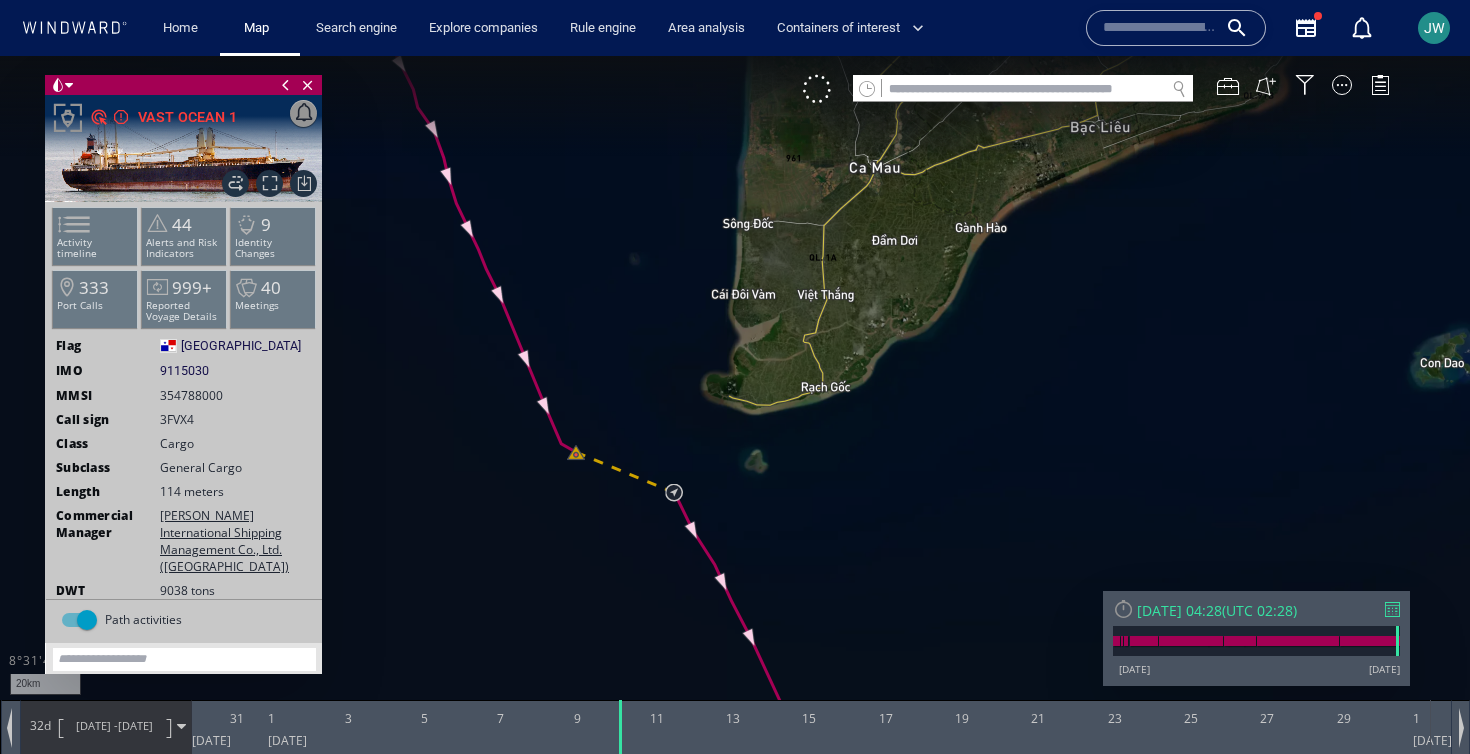 drag, startPoint x: 693, startPoint y: 424, endPoint x: 626, endPoint y: 420, distance: 67.11929 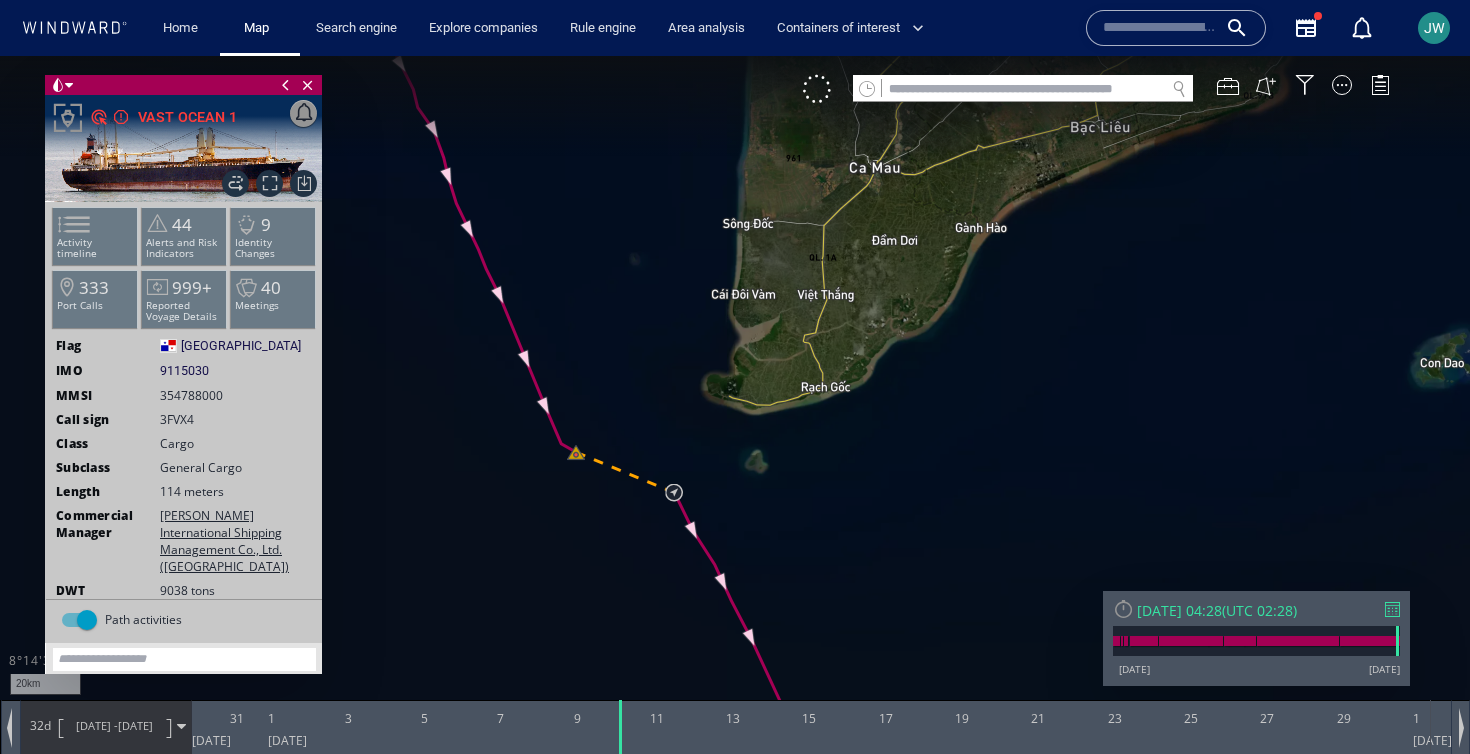 drag, startPoint x: 560, startPoint y: 535, endPoint x: 529, endPoint y: 574, distance: 49.819675 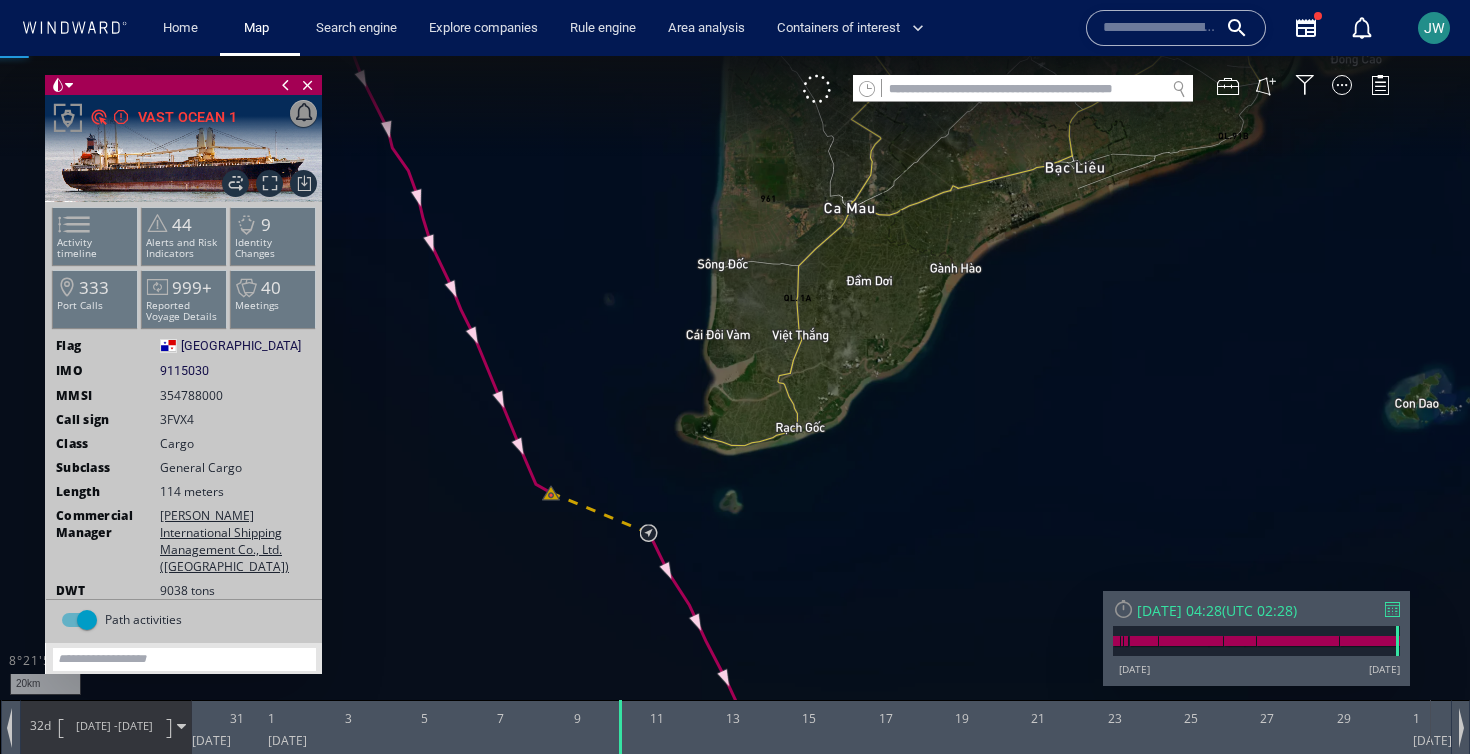 drag, startPoint x: 522, startPoint y: 526, endPoint x: 567, endPoint y: 532, distance: 45.39824 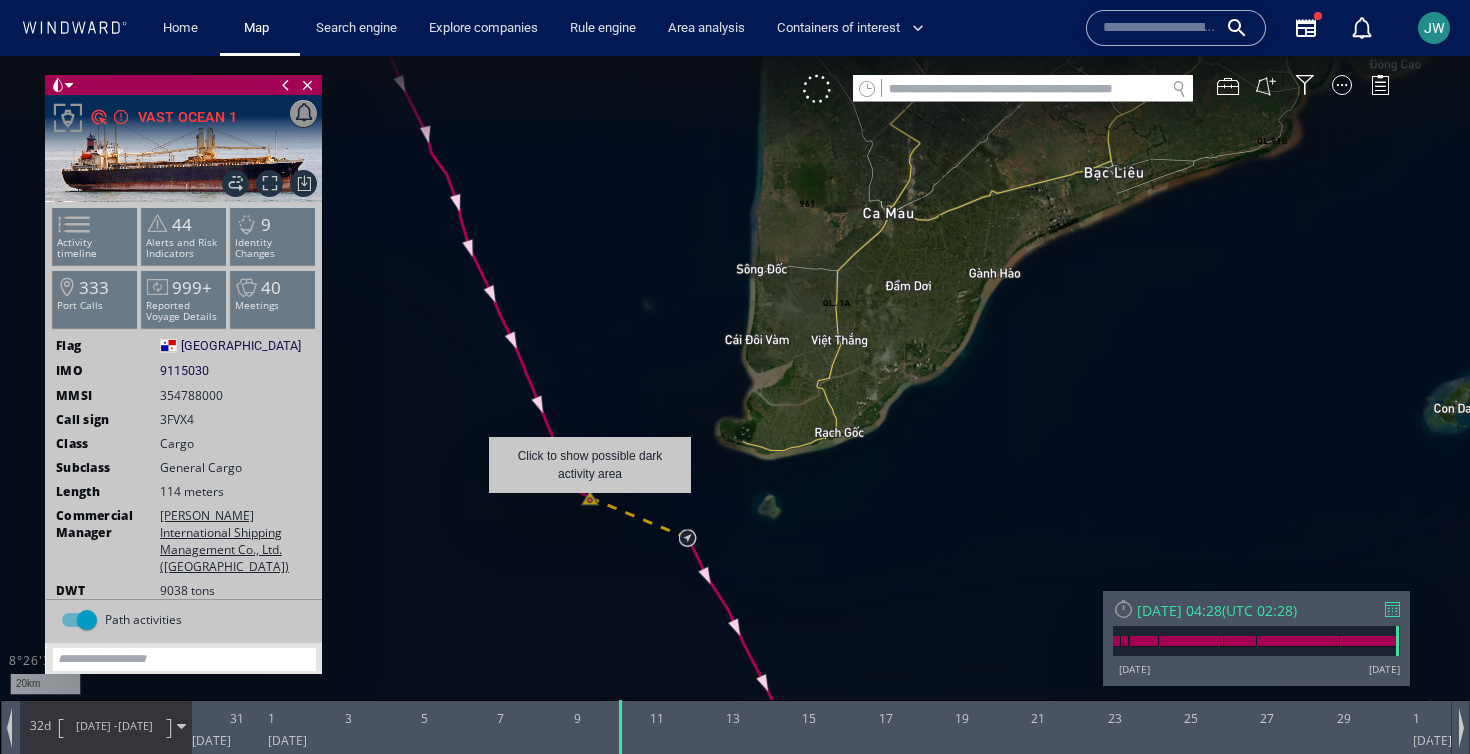click at bounding box center [735, 395] 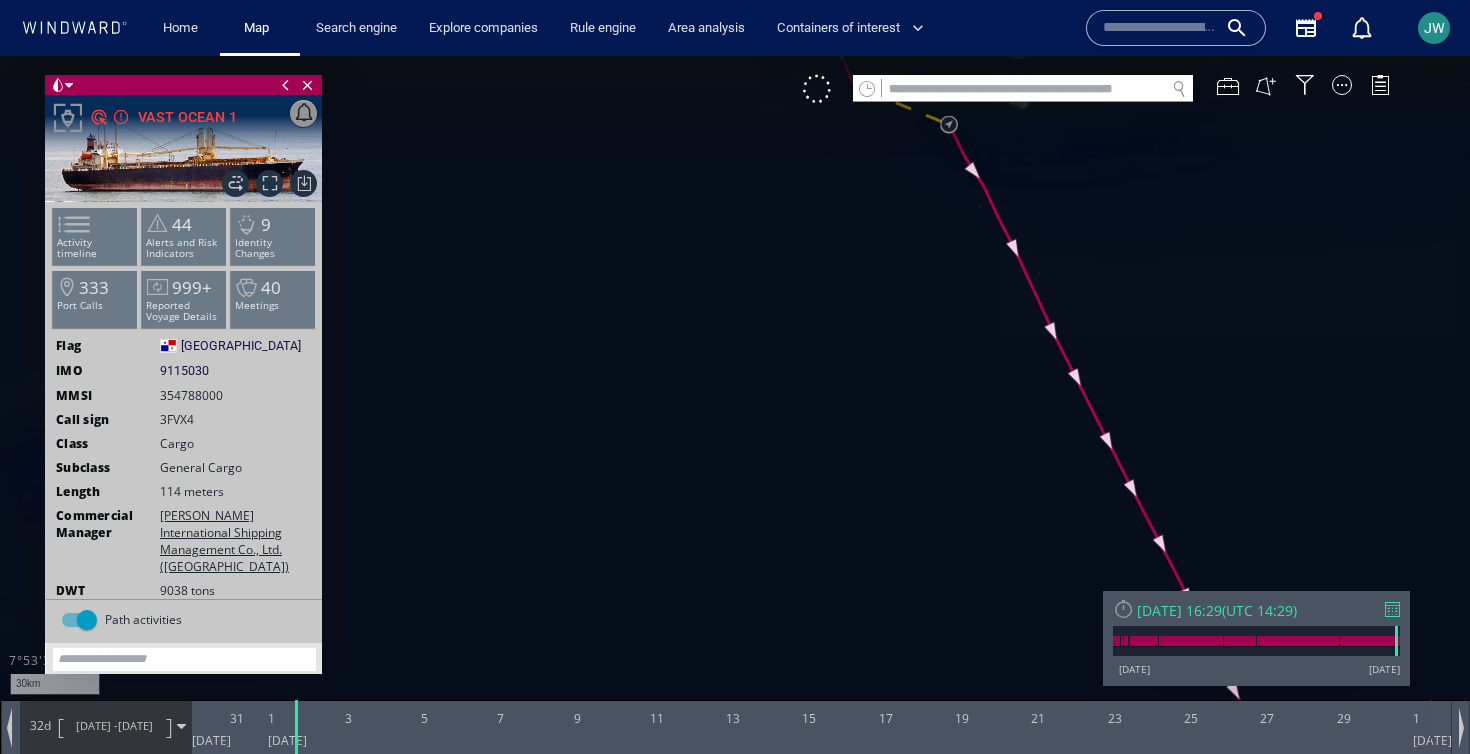 drag, startPoint x: 849, startPoint y: 279, endPoint x: 698, endPoint y: 638, distance: 389.46375 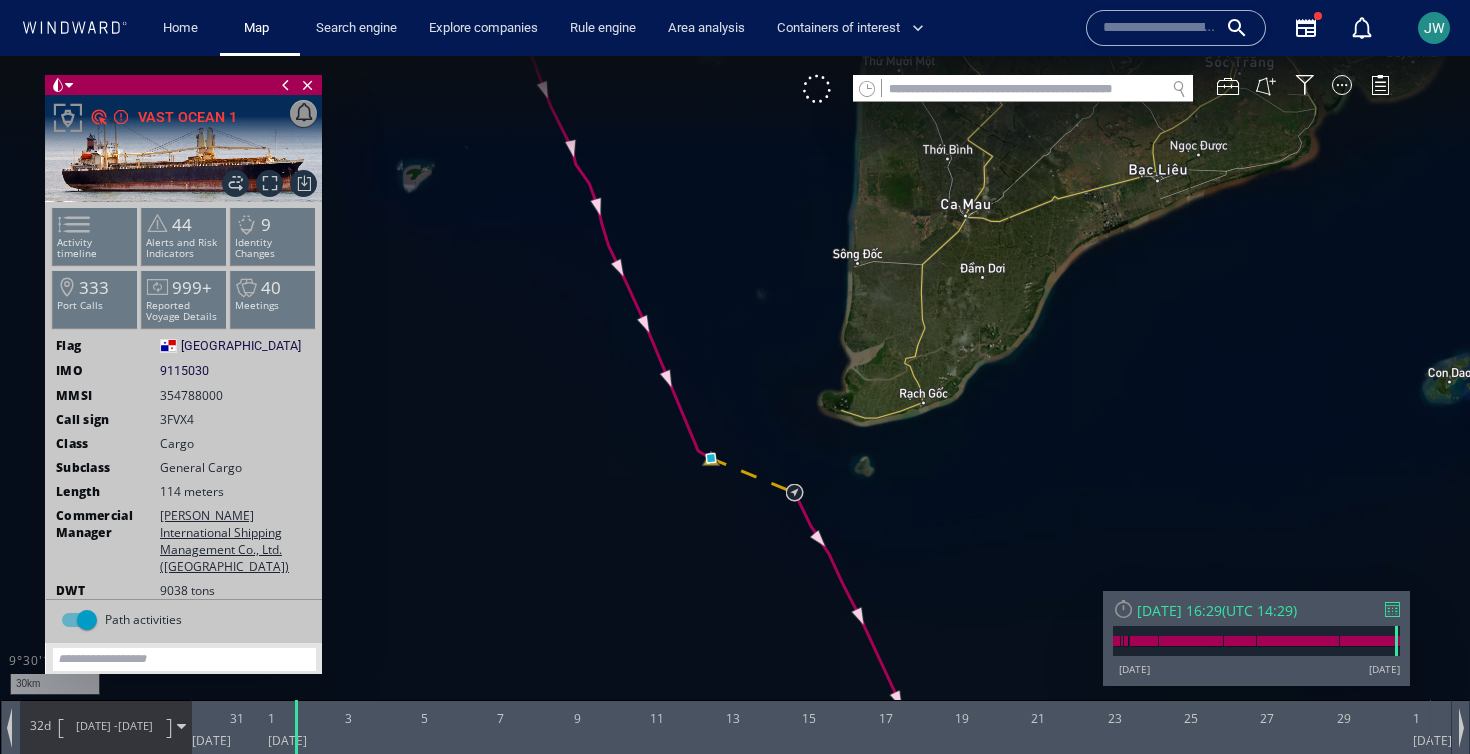 click at bounding box center [817, 89] 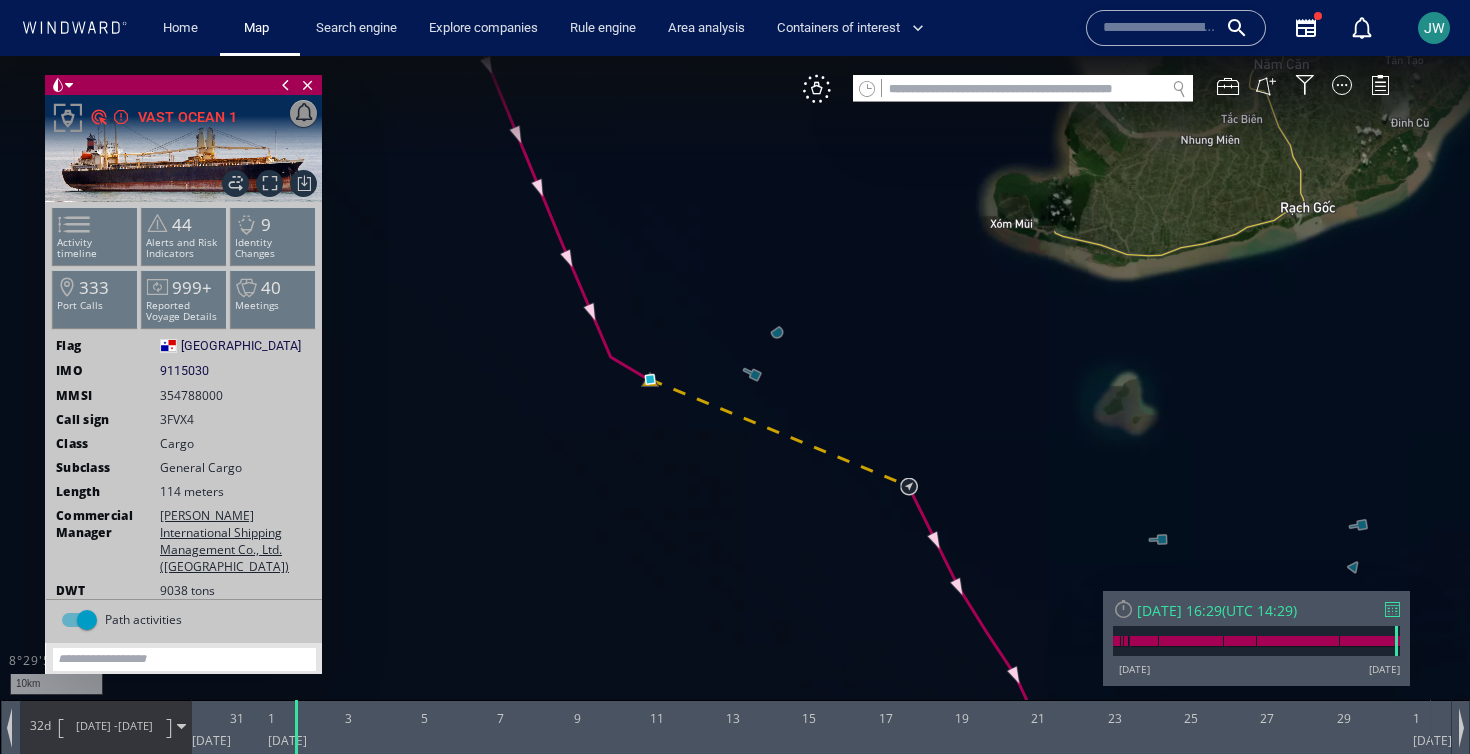 click at bounding box center [735, 395] 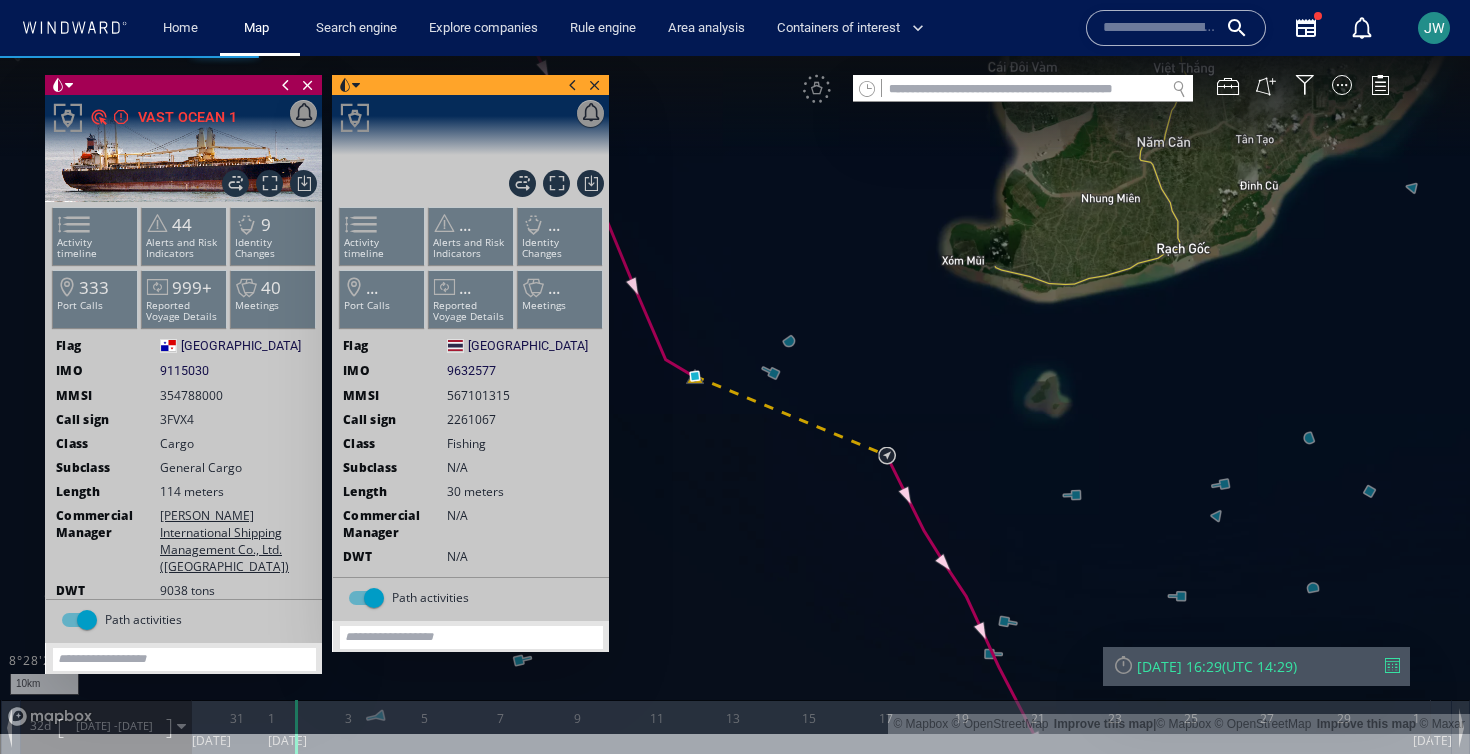 drag, startPoint x: 892, startPoint y: 363, endPoint x: 812, endPoint y: 363, distance: 80 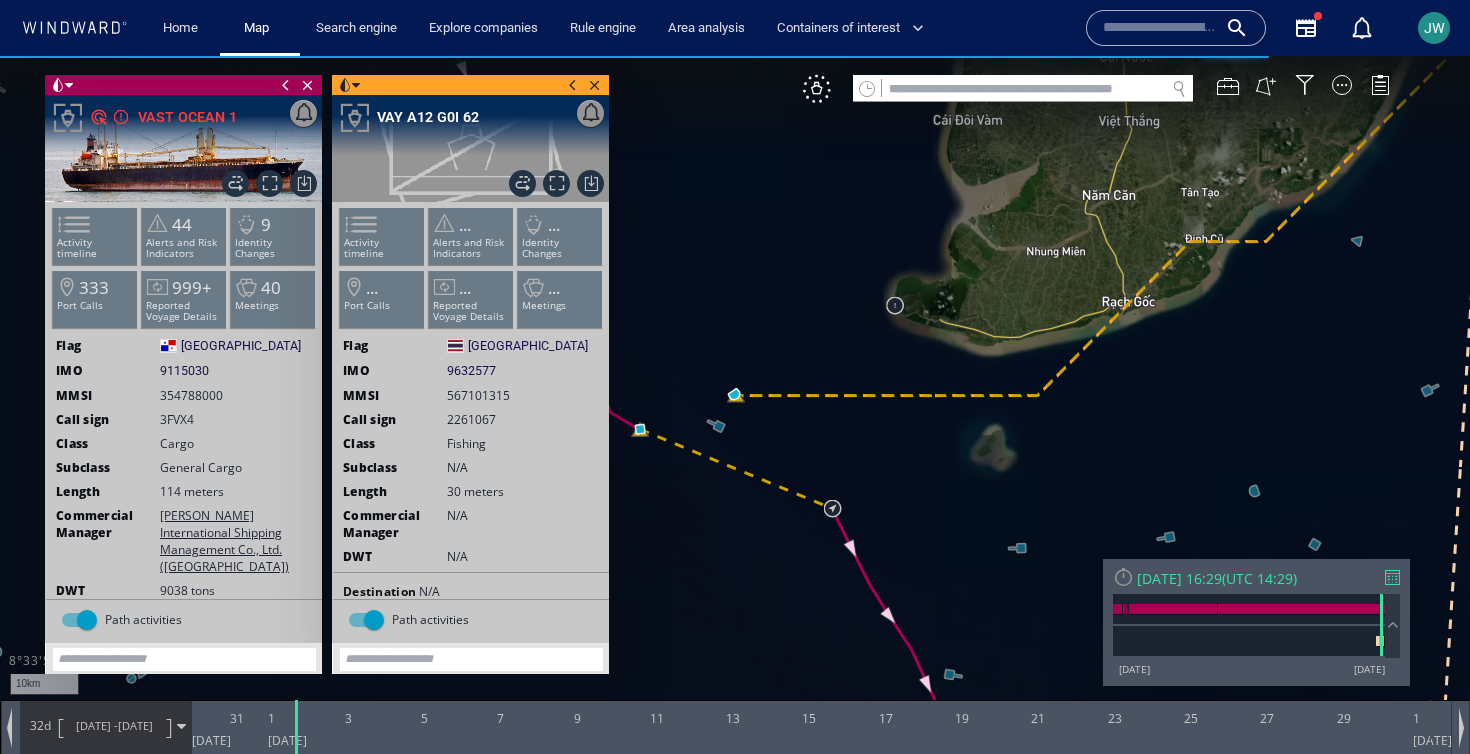 drag, startPoint x: 812, startPoint y: 344, endPoint x: 870, endPoint y: 264, distance: 98.81296 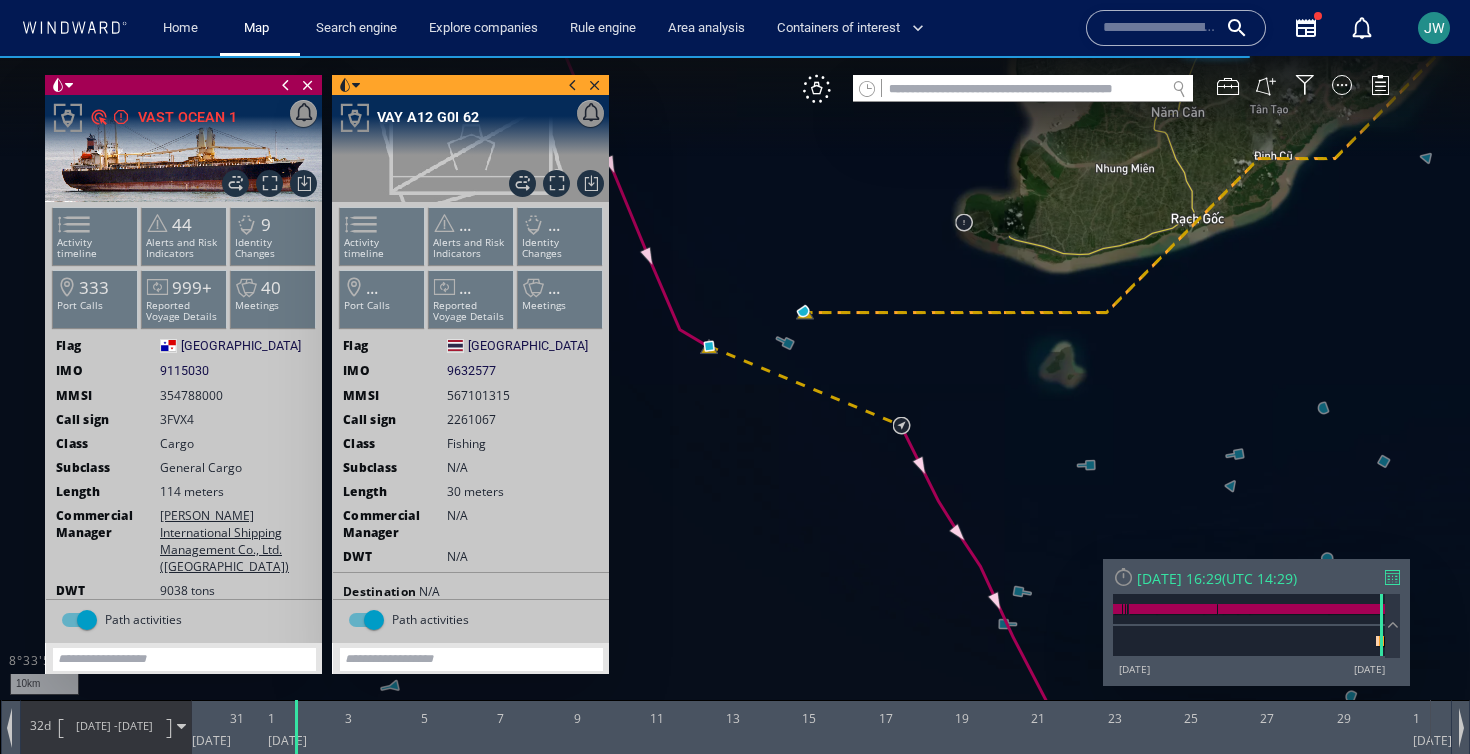 click at bounding box center [735, 395] 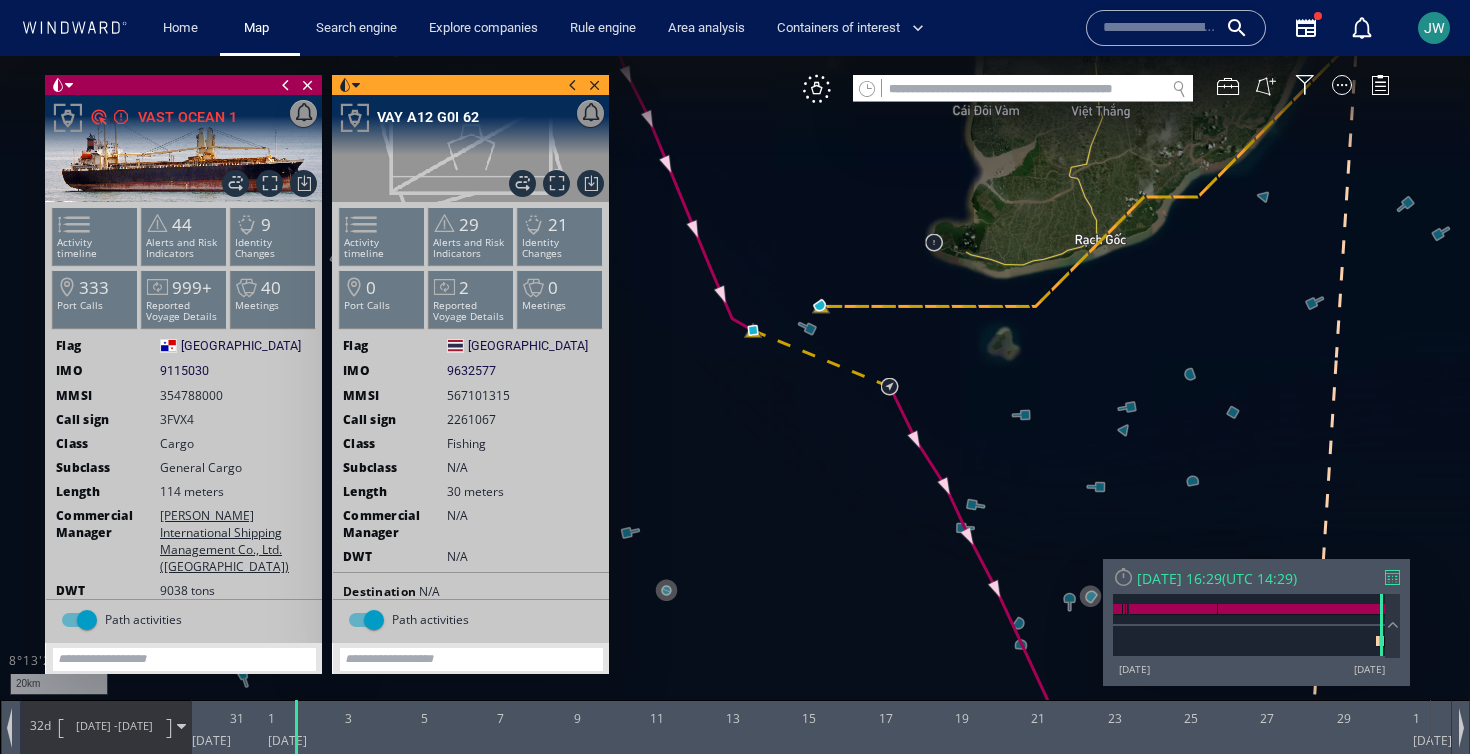 click at bounding box center [286, 85] 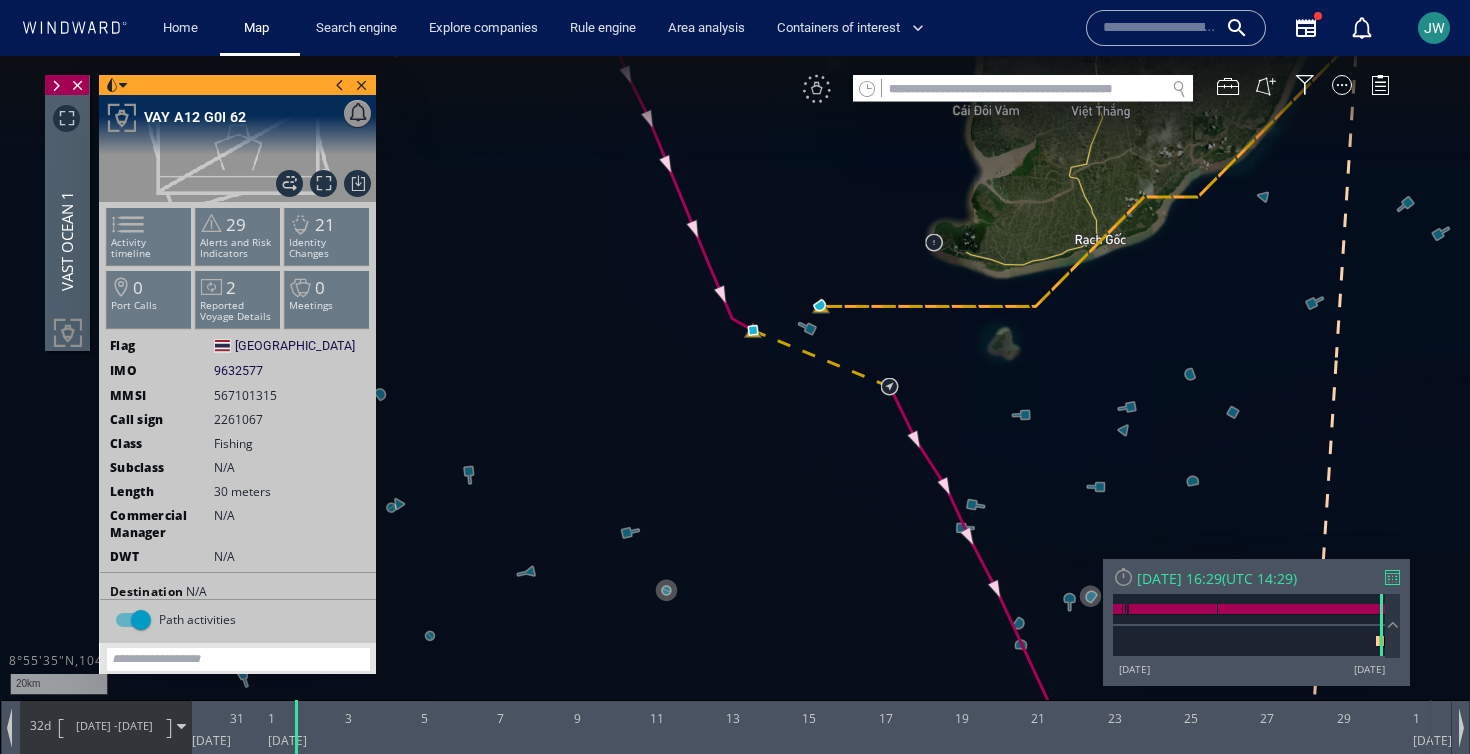 click on "VM" at bounding box center (817, 89) 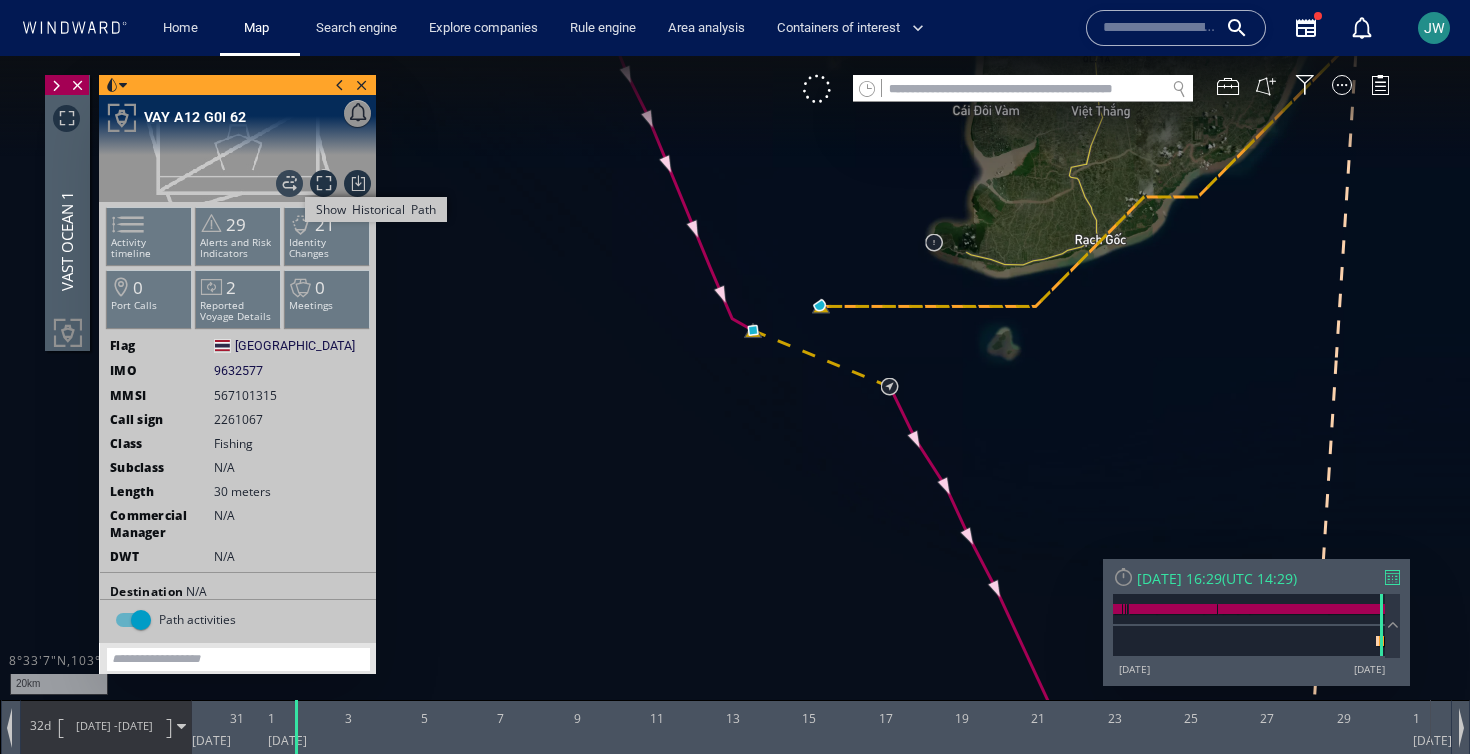 click on "Show Historical Path" at bounding box center (289, 183) 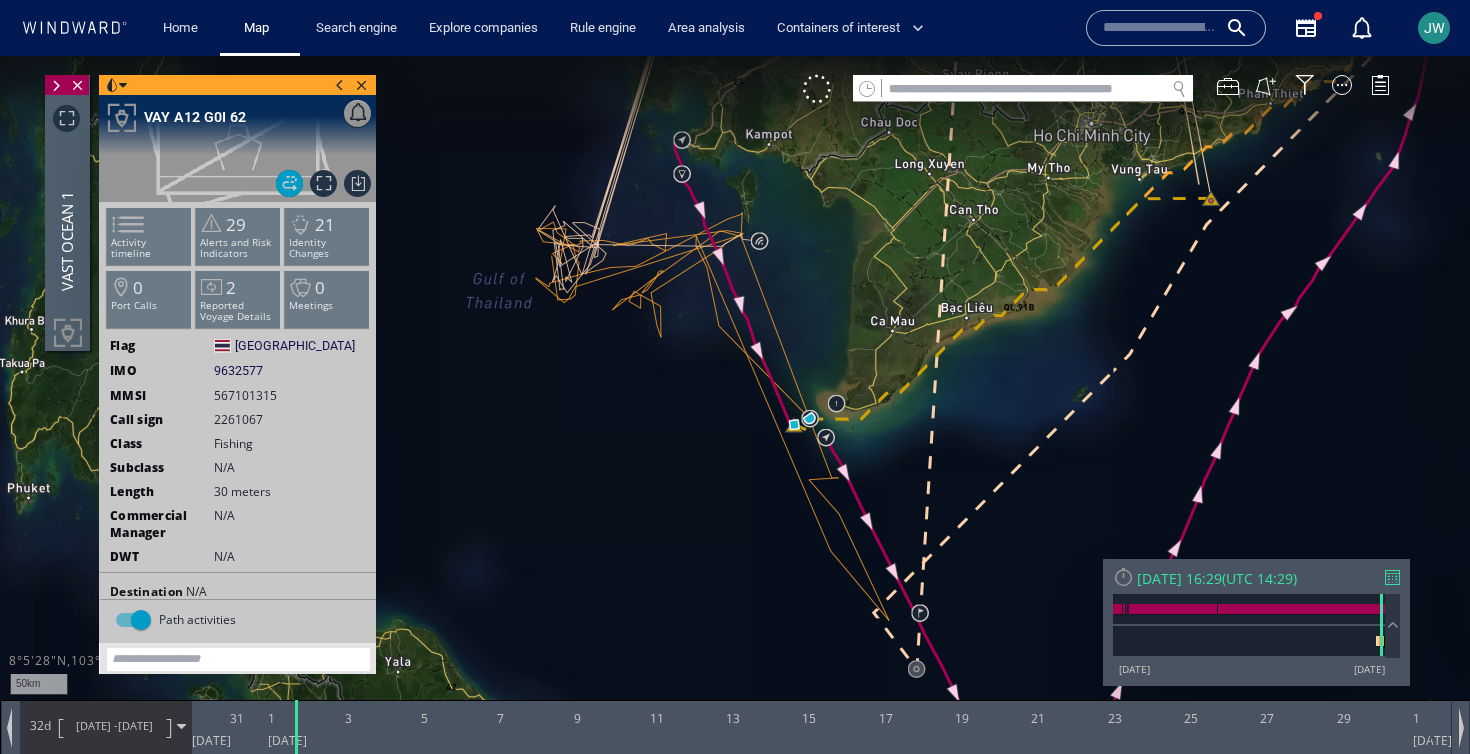 drag, startPoint x: 728, startPoint y: 472, endPoint x: 719, endPoint y: 497, distance: 26.57066 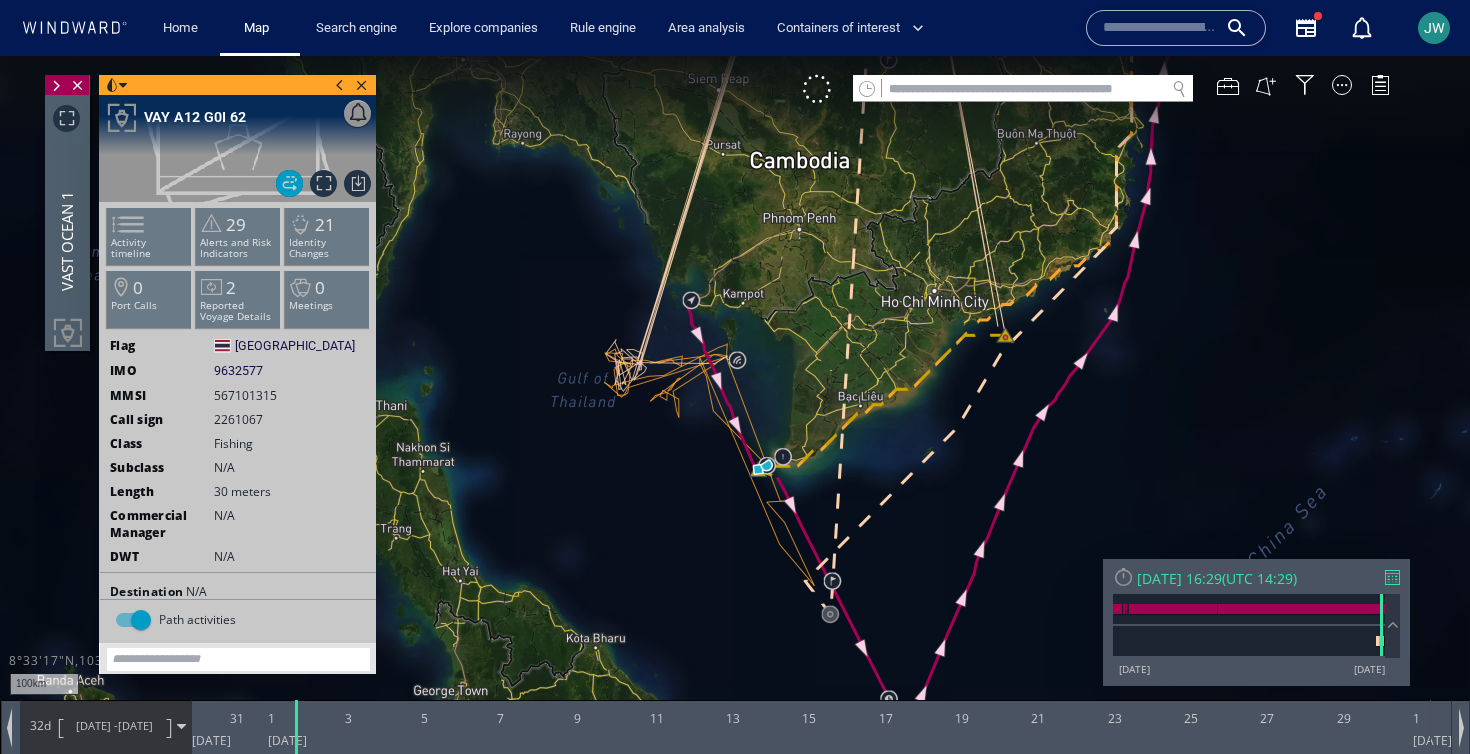 drag, startPoint x: 680, startPoint y: 461, endPoint x: 683, endPoint y: 488, distance: 27.166155 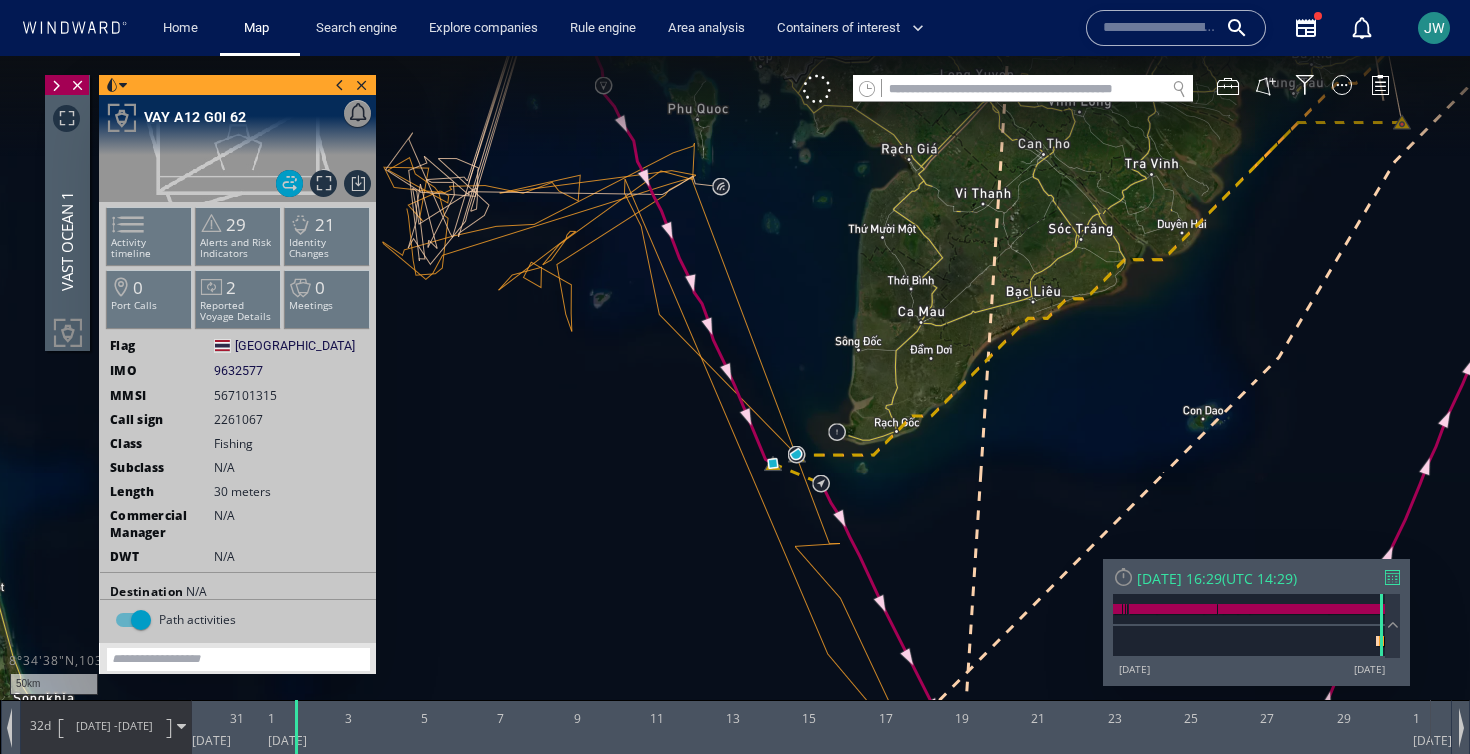 drag, startPoint x: 683, startPoint y: 488, endPoint x: 606, endPoint y: 414, distance: 106.7942 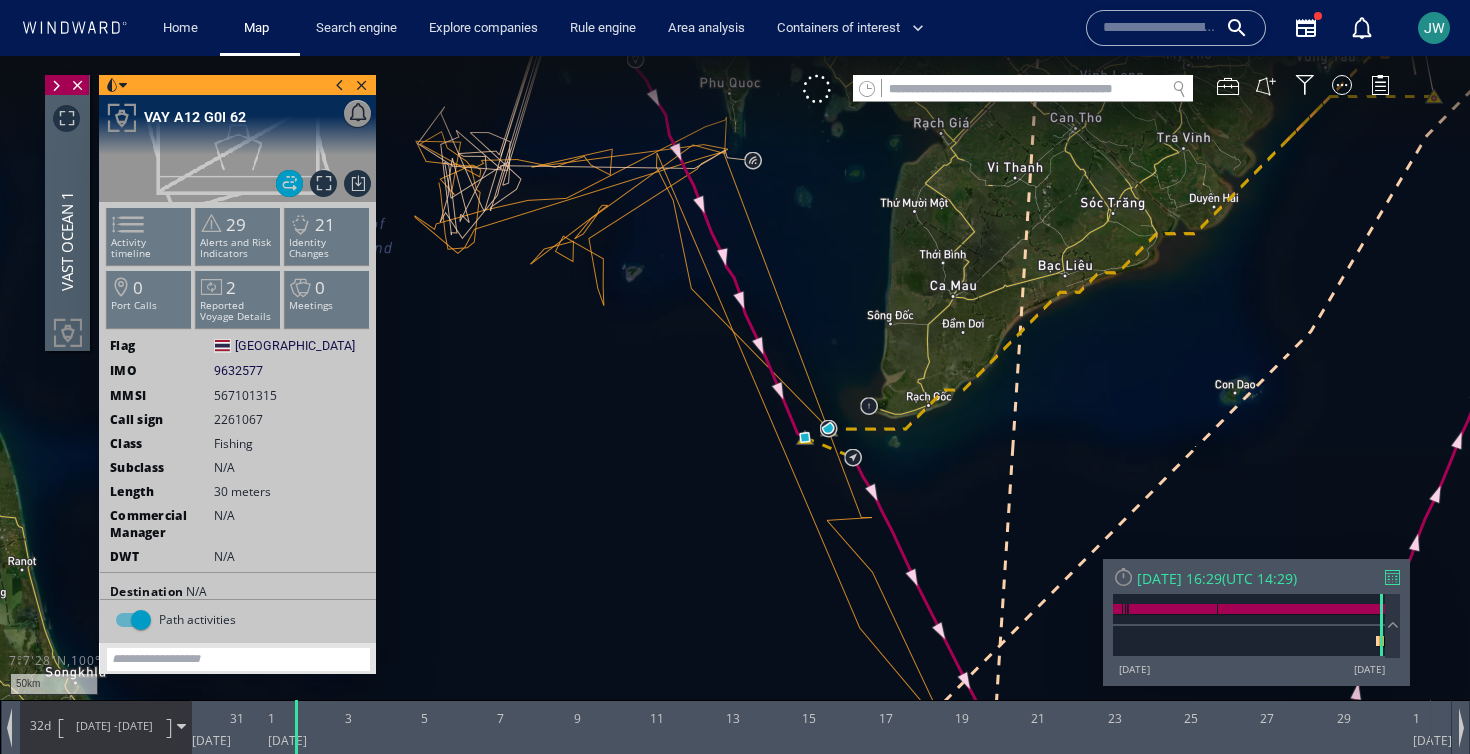 click on "30/05/25 -" at bounding box center [97, 725] 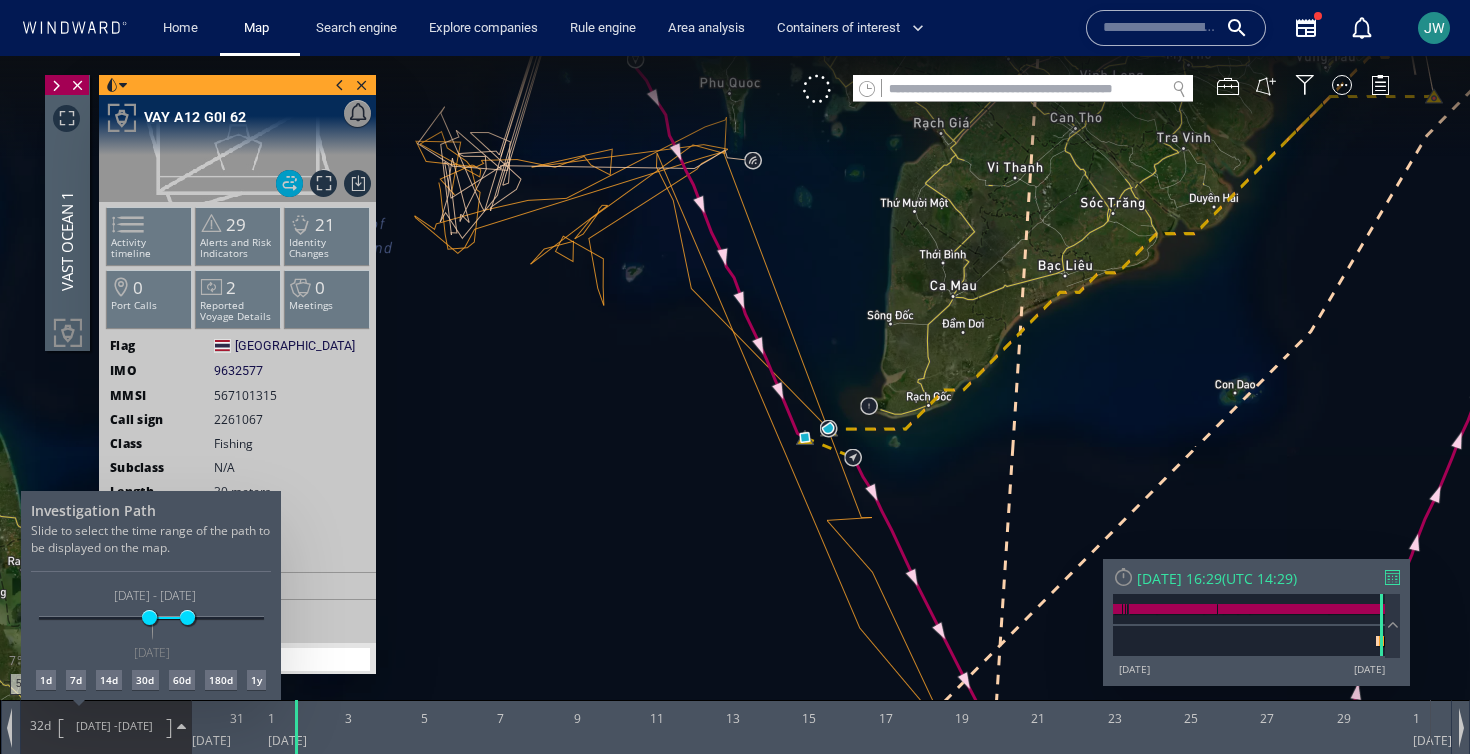 click at bounding box center [735, 405] 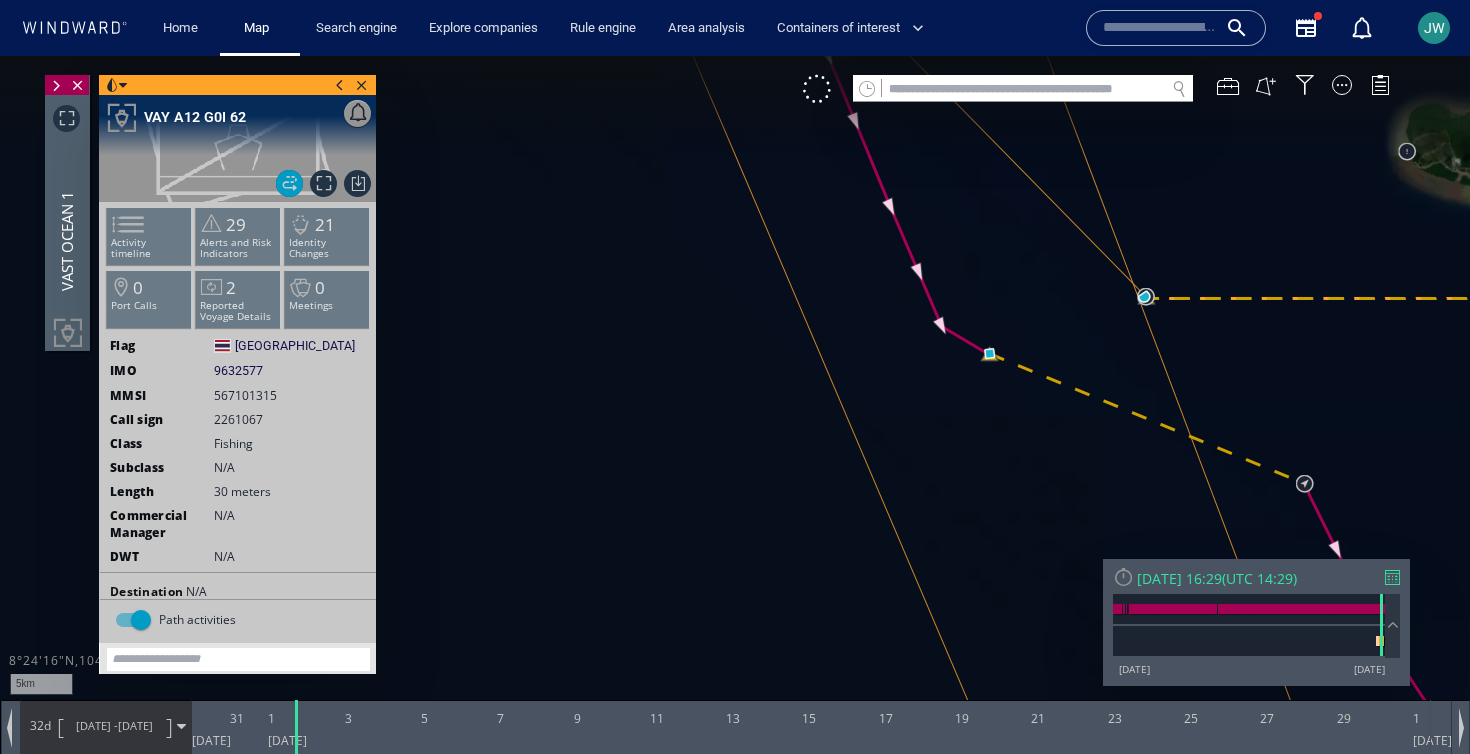drag, startPoint x: 946, startPoint y: 415, endPoint x: 633, endPoint y: 511, distance: 327.3912 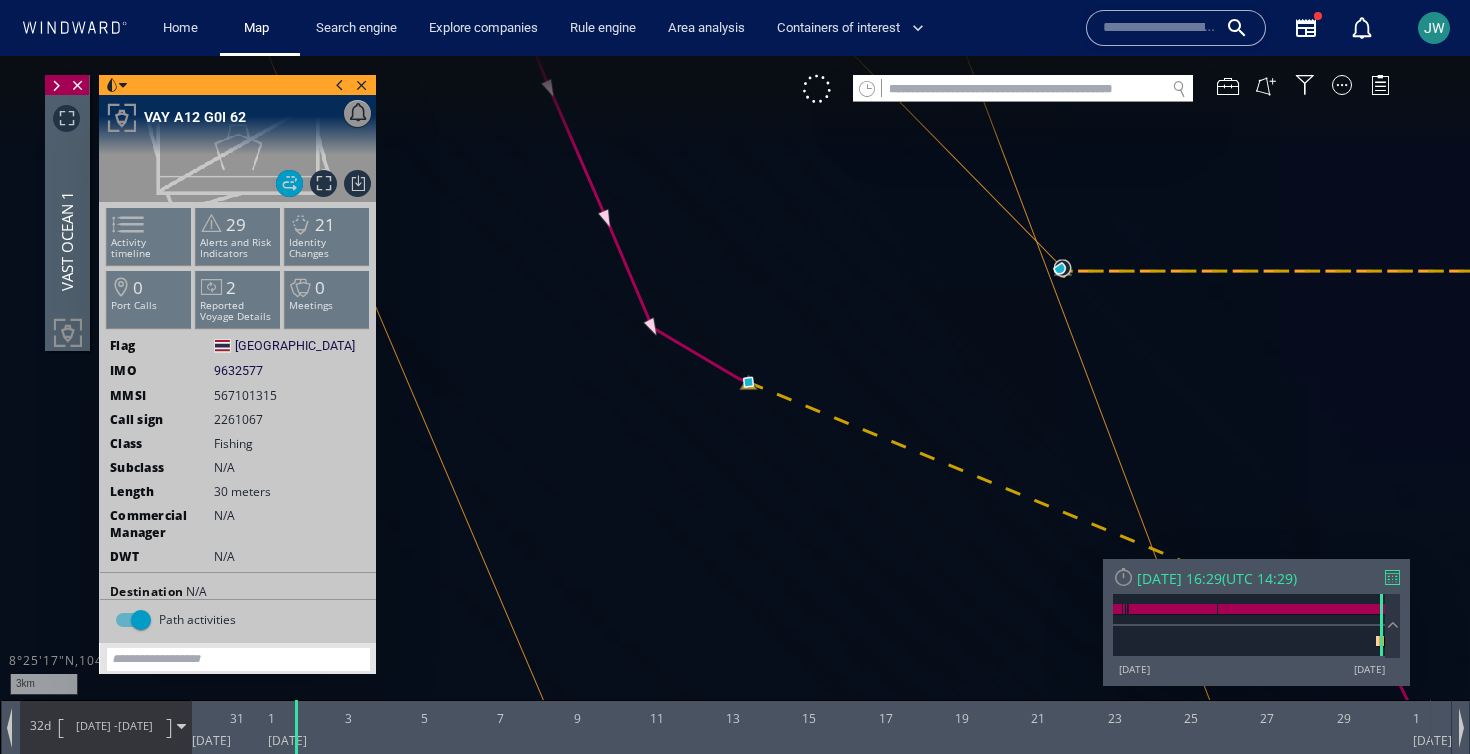 drag, startPoint x: 706, startPoint y: 470, endPoint x: 517, endPoint y: 497, distance: 190.91884 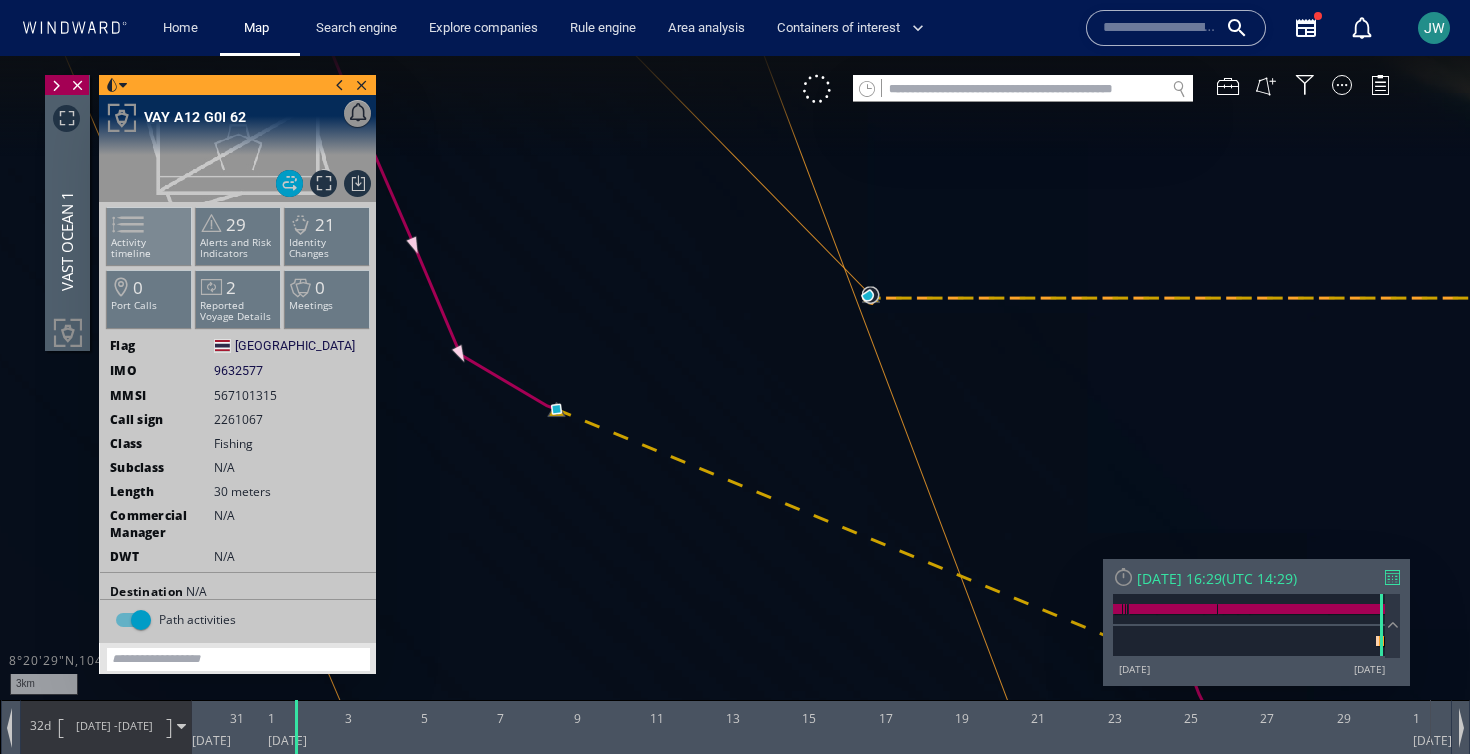 click at bounding box center (116, 224) 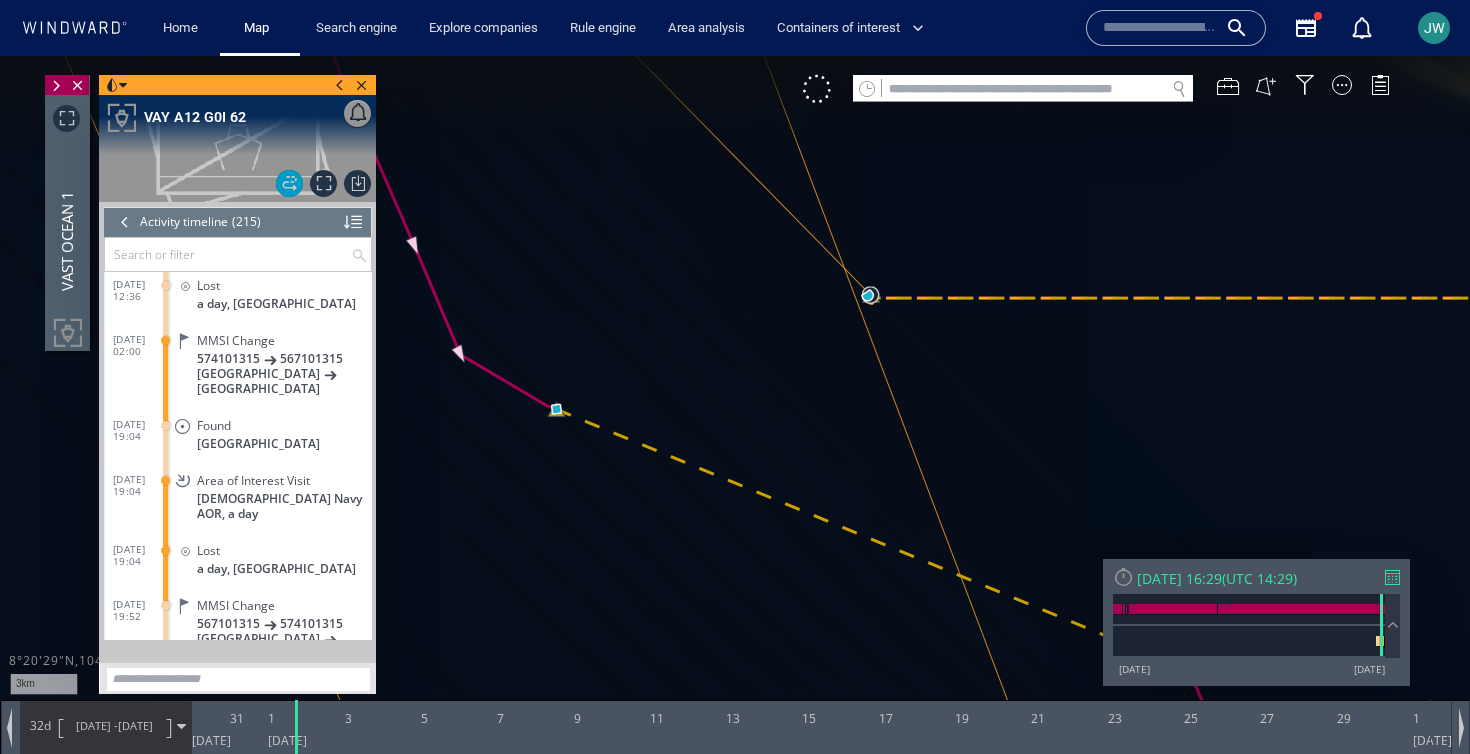 scroll, scrollTop: 11267, scrollLeft: 0, axis: vertical 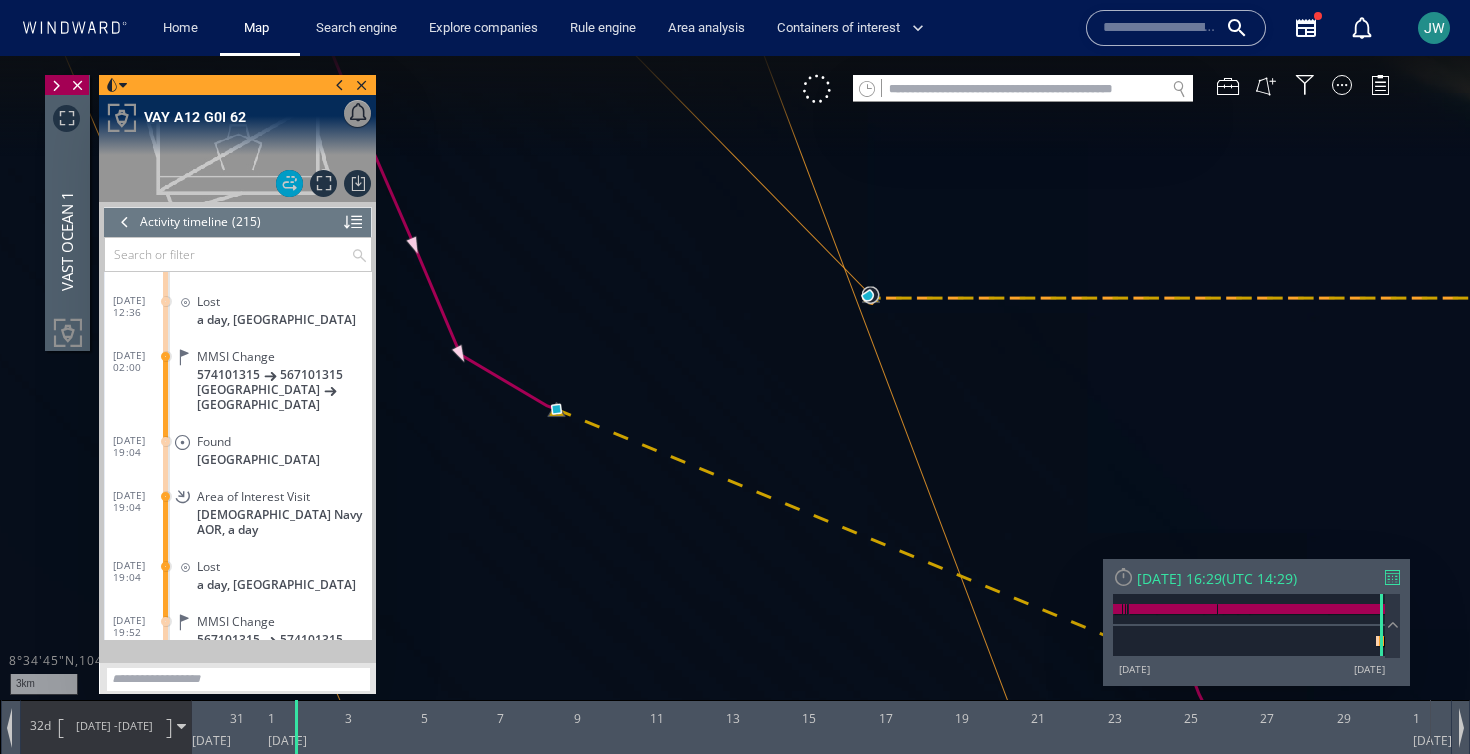 click at bounding box center (125, 222) 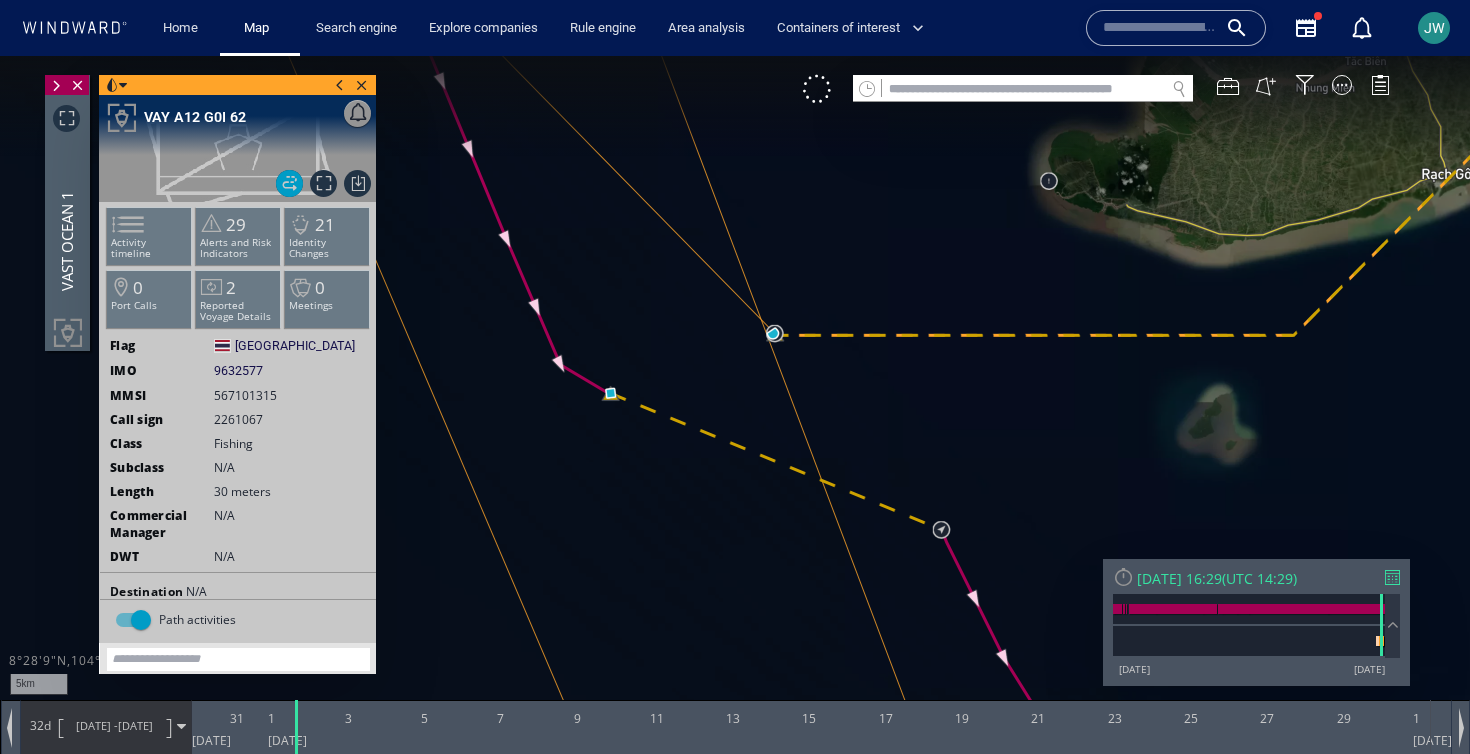 drag, startPoint x: 670, startPoint y: 376, endPoint x: 722, endPoint y: 376, distance: 52 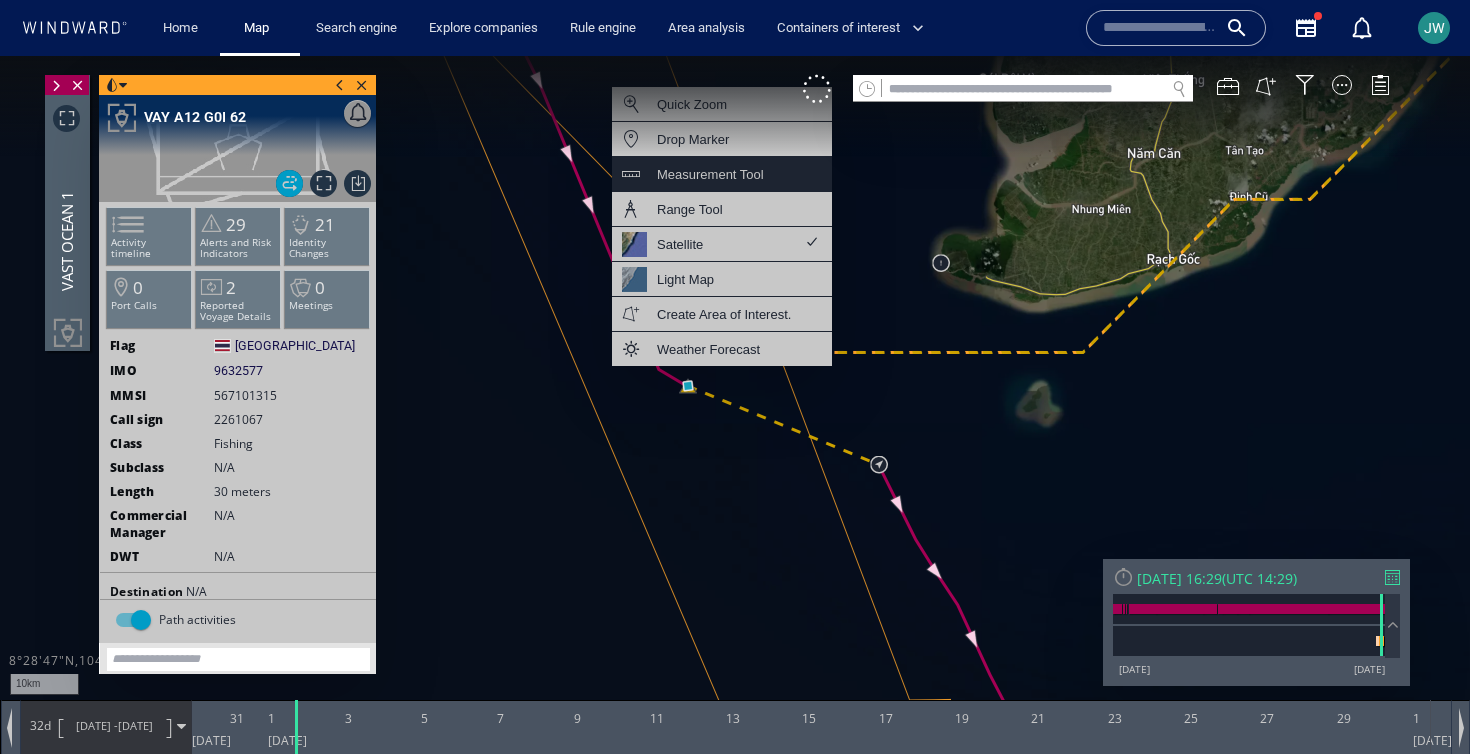 click on "Measurement Tool" at bounding box center (722, 174) 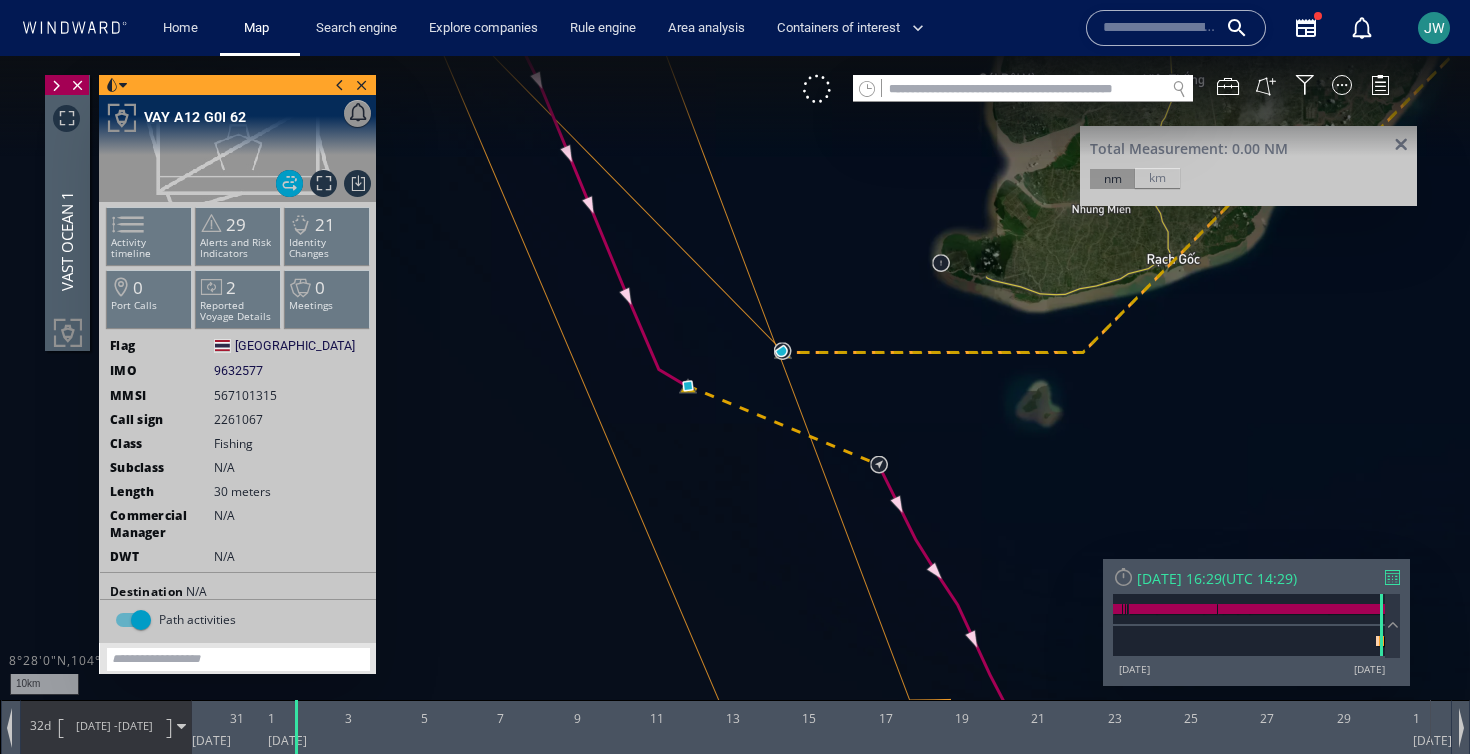 click at bounding box center (735, 395) 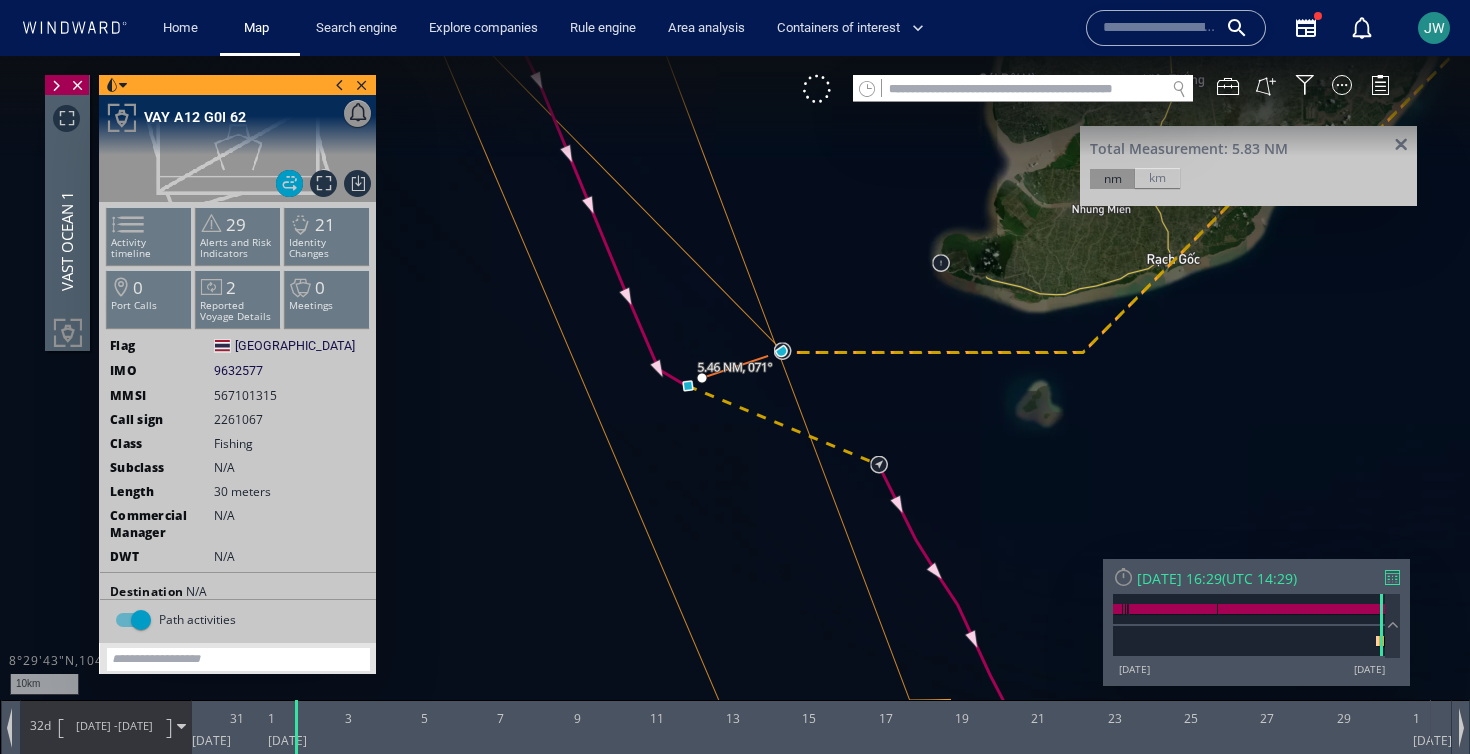 click at bounding box center (735, 395) 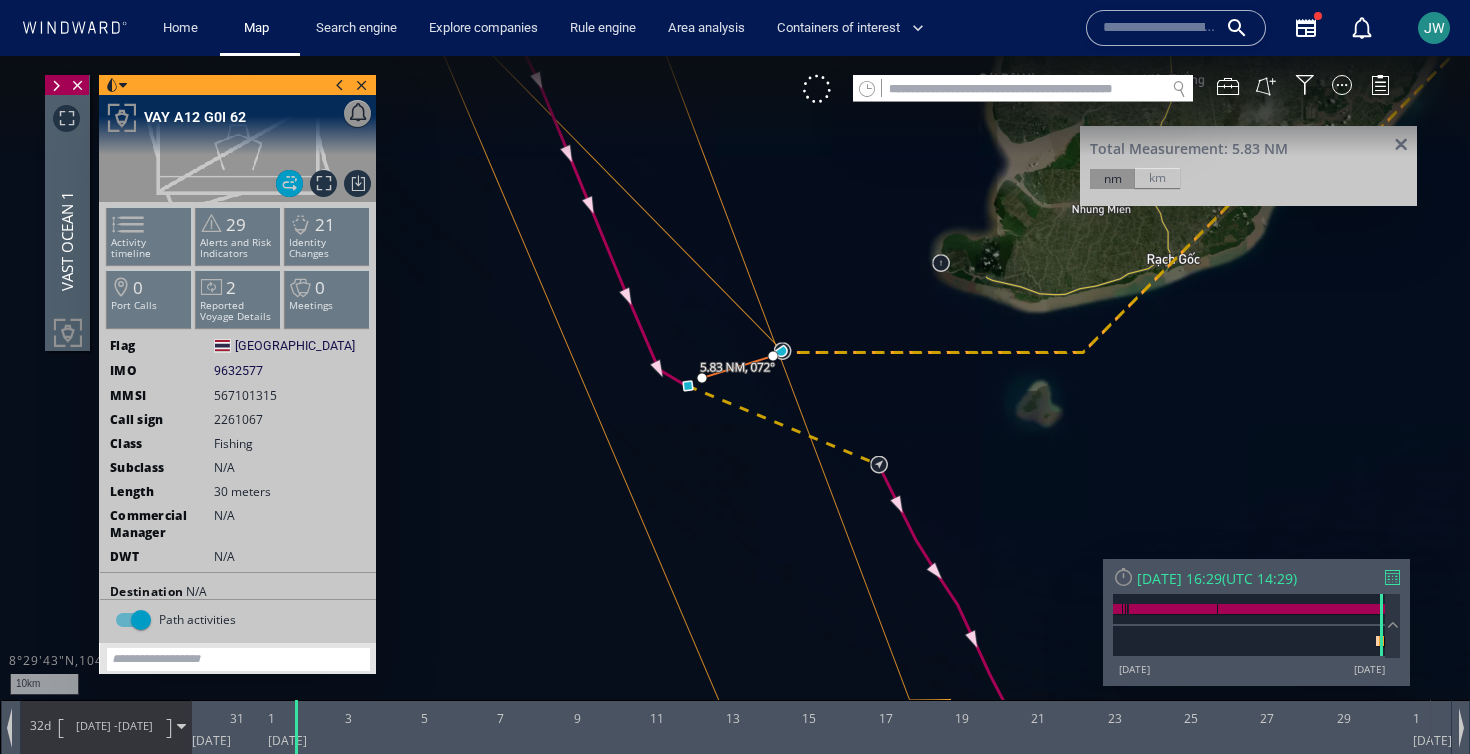 click at bounding box center [735, 395] 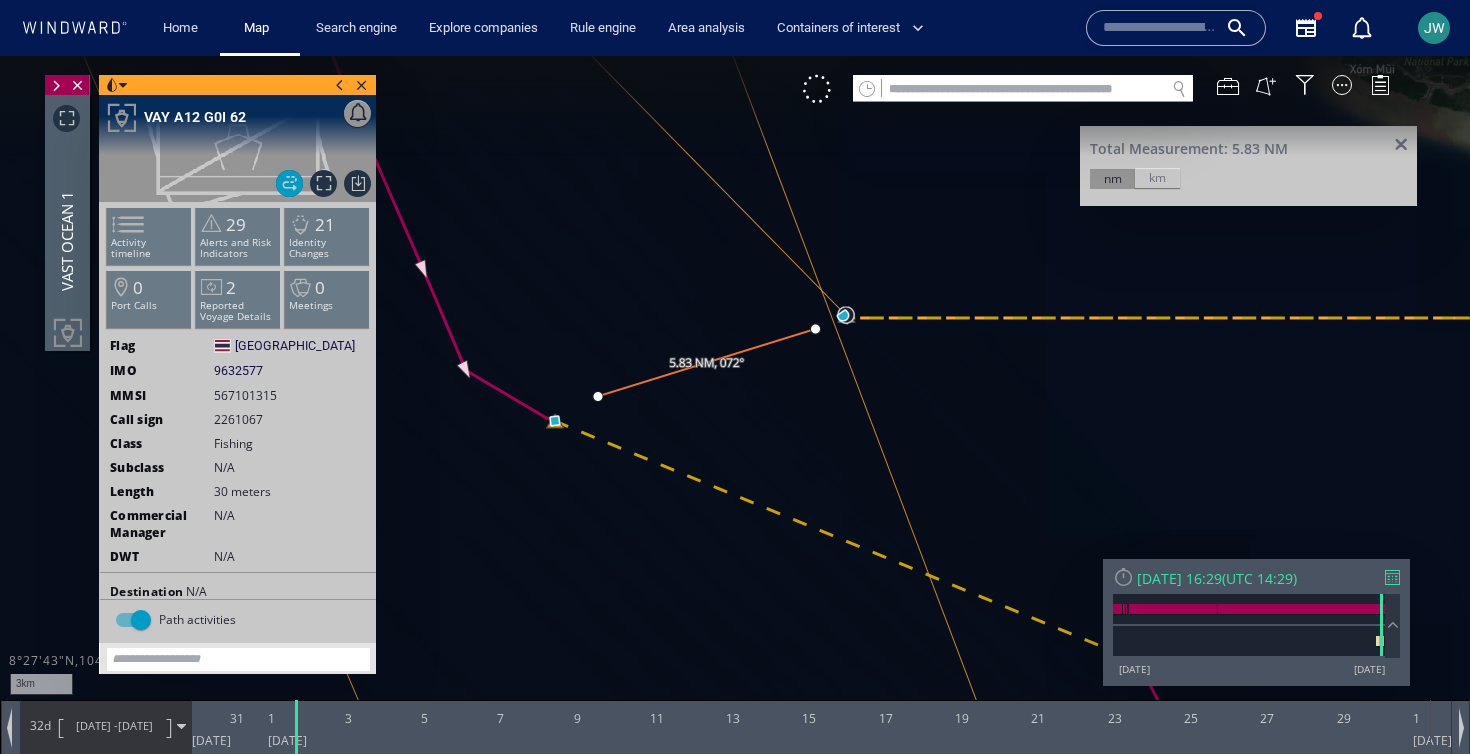 drag, startPoint x: 693, startPoint y: 407, endPoint x: 805, endPoint y: 407, distance: 112 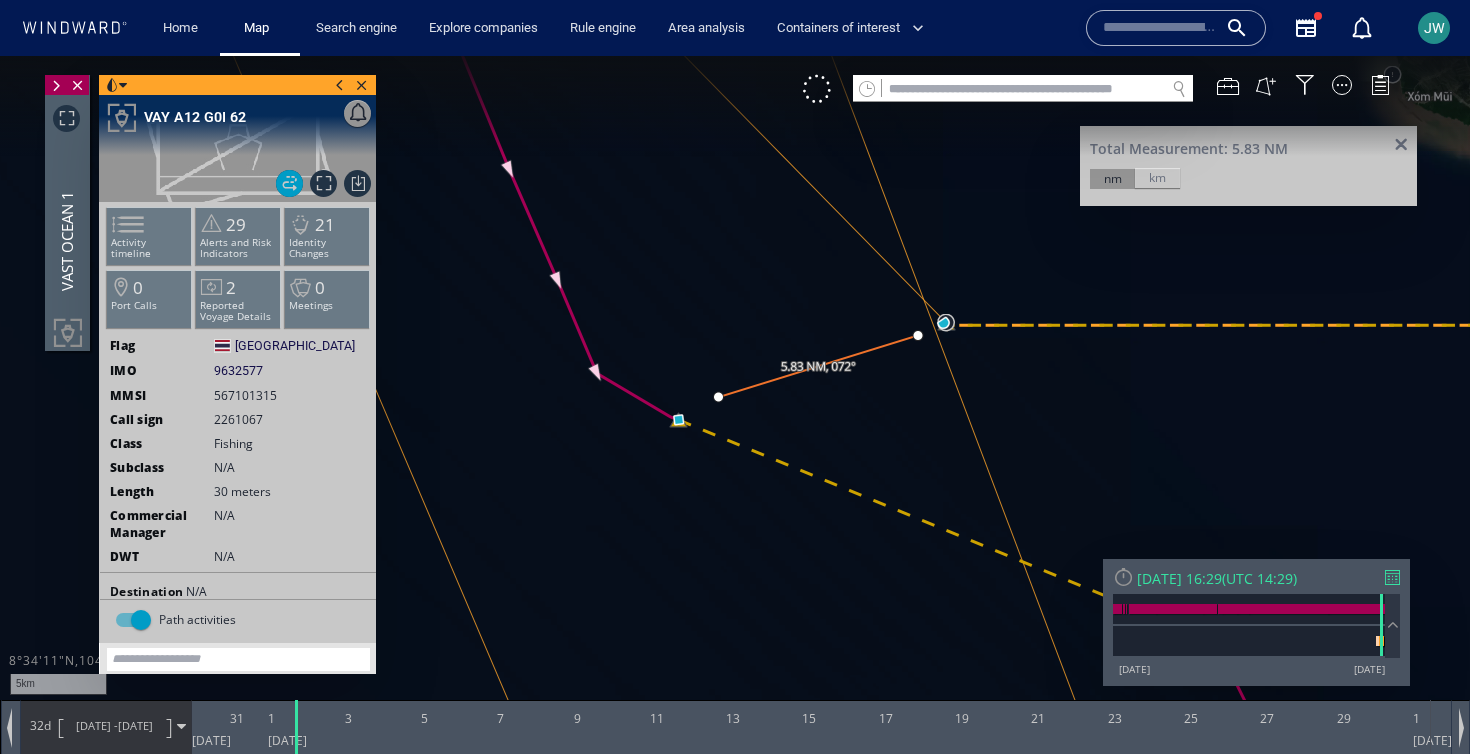 click at bounding box center [1401, 145] 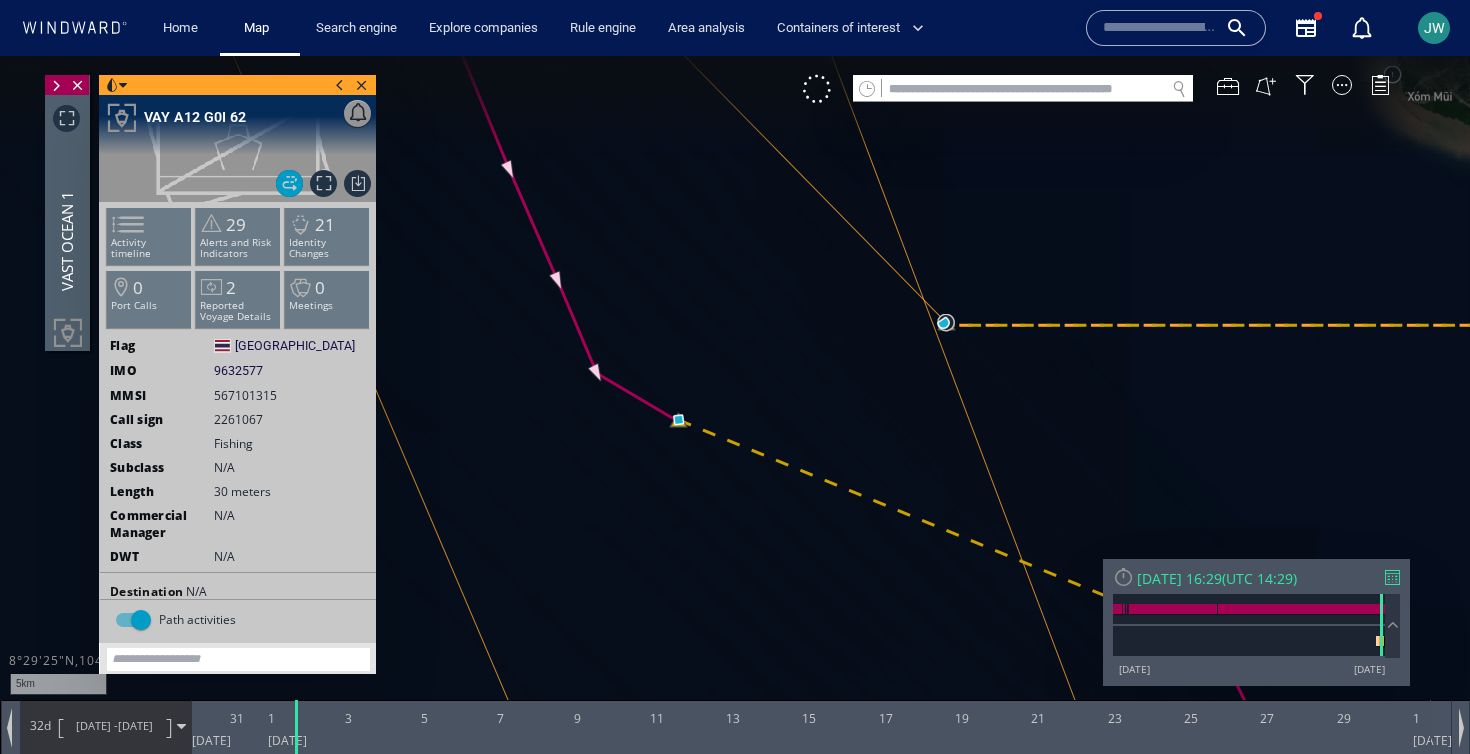 click at bounding box center (340, 85) 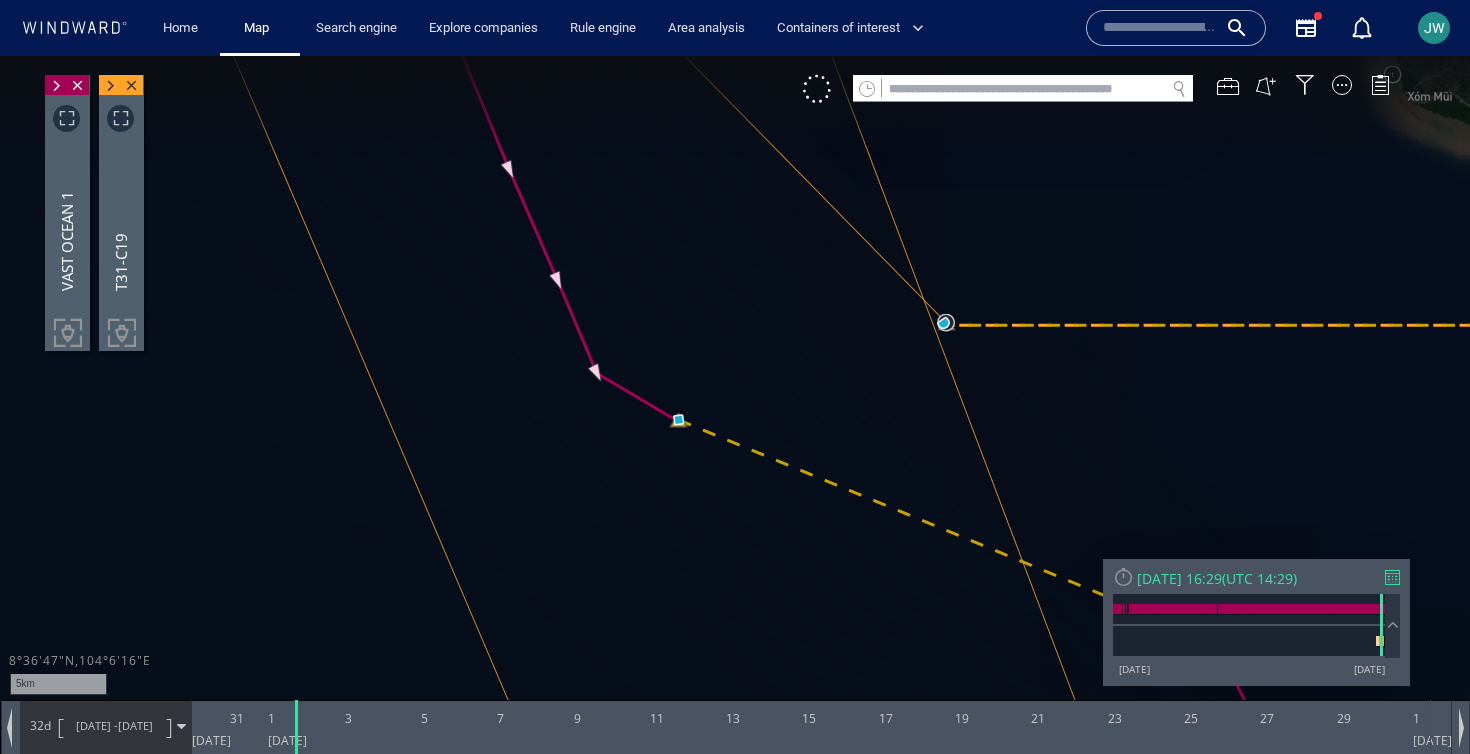 click at bounding box center [56, 86] 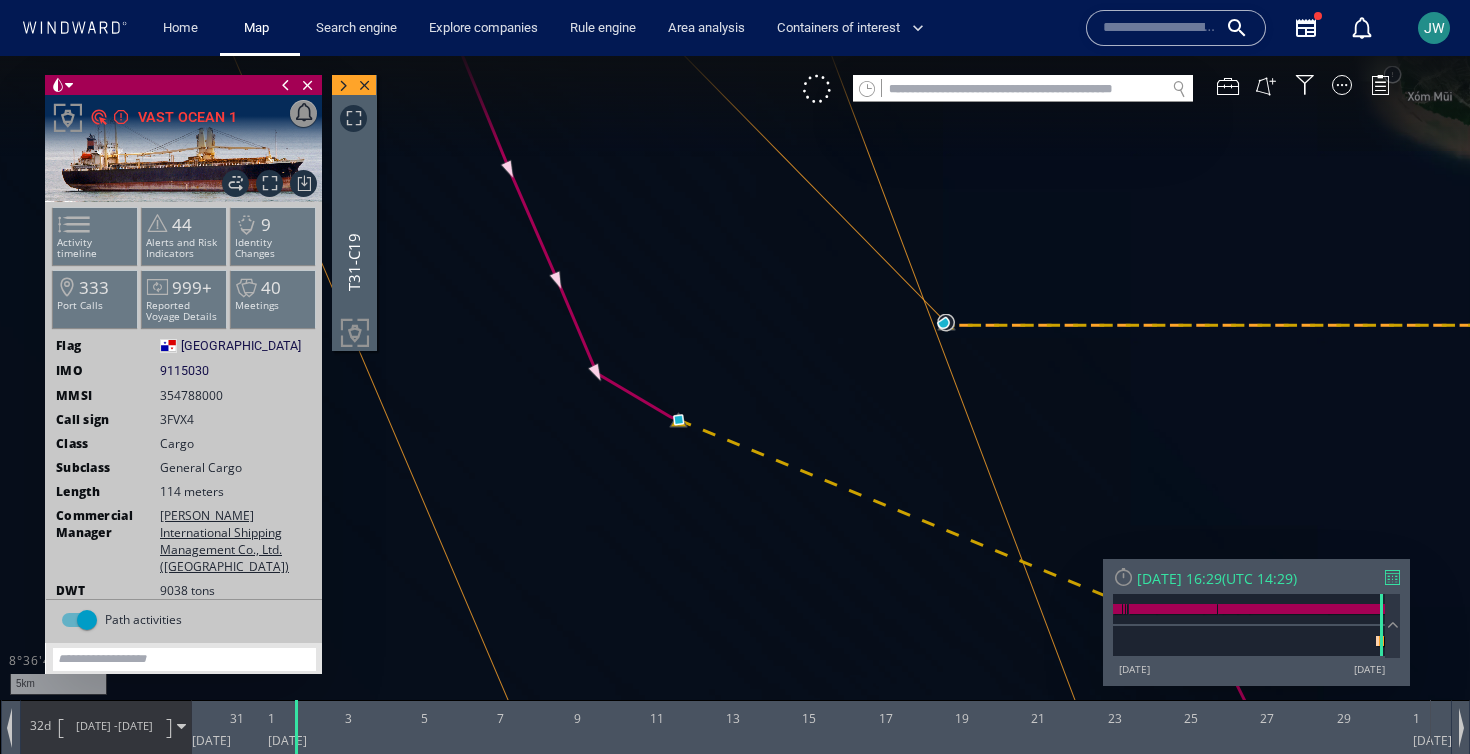 click at bounding box center [343, 86] 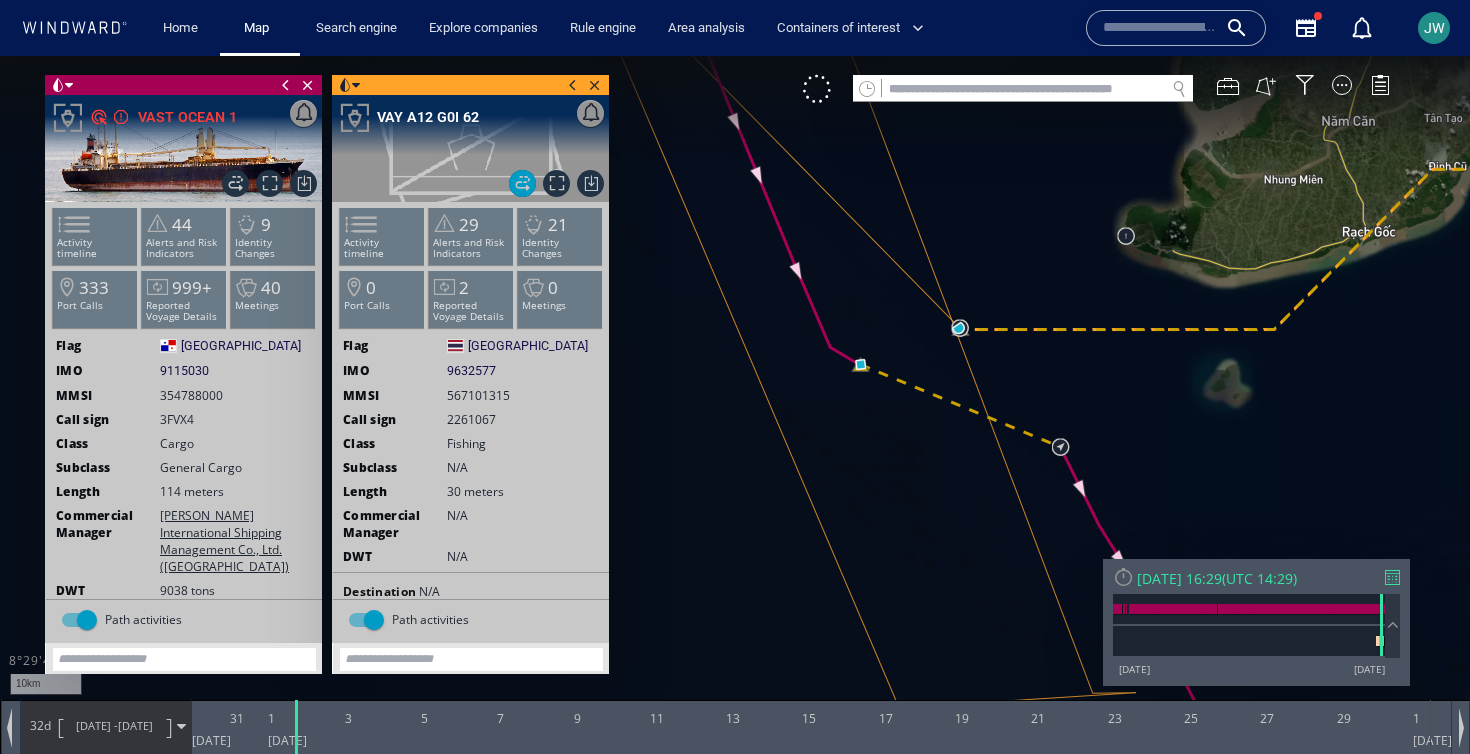 drag, startPoint x: 685, startPoint y: 332, endPoint x: 873, endPoint y: 332, distance: 188 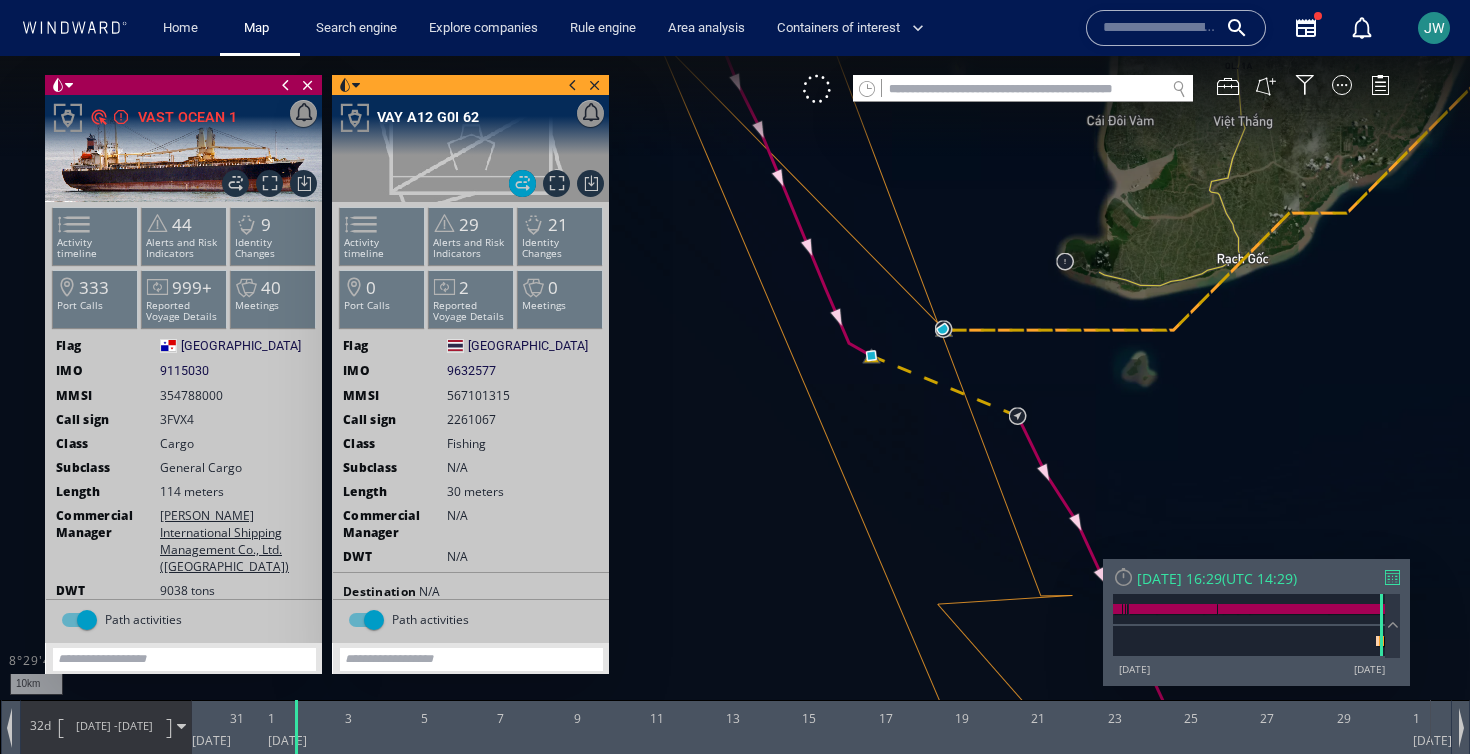drag, startPoint x: 873, startPoint y: 332, endPoint x: 844, endPoint y: 377, distance: 53.535034 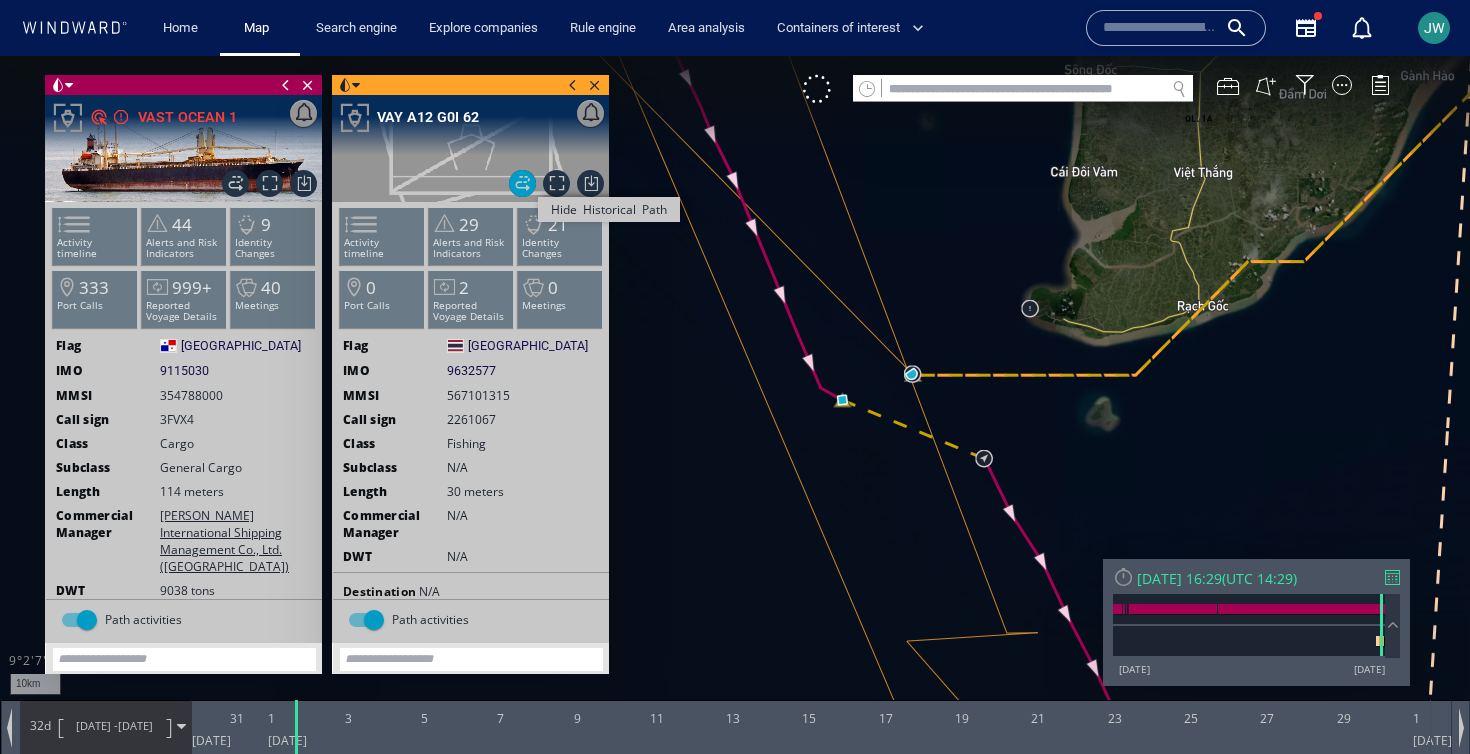 click on "Hide Historical Path" at bounding box center (522, 183) 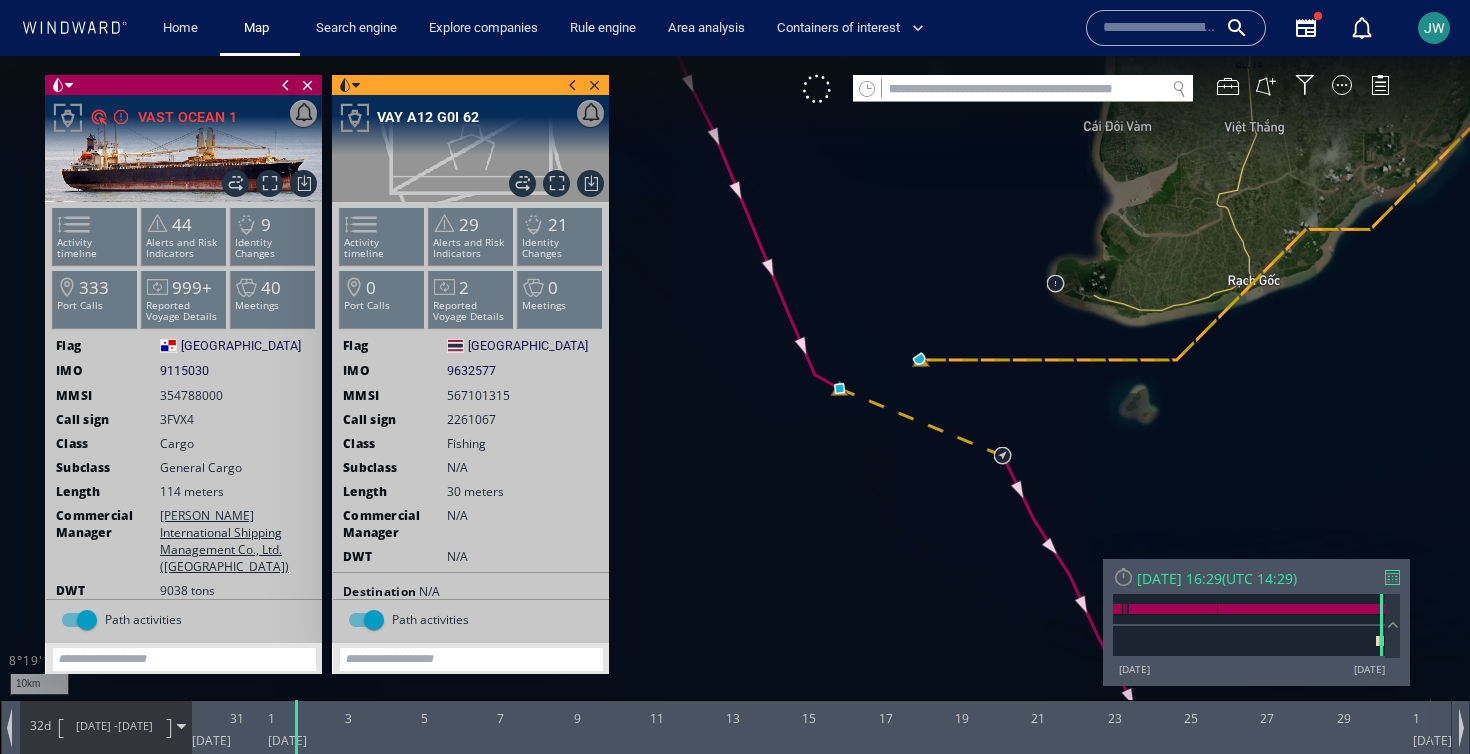 drag, startPoint x: 861, startPoint y: 477, endPoint x: 861, endPoint y: 466, distance: 11 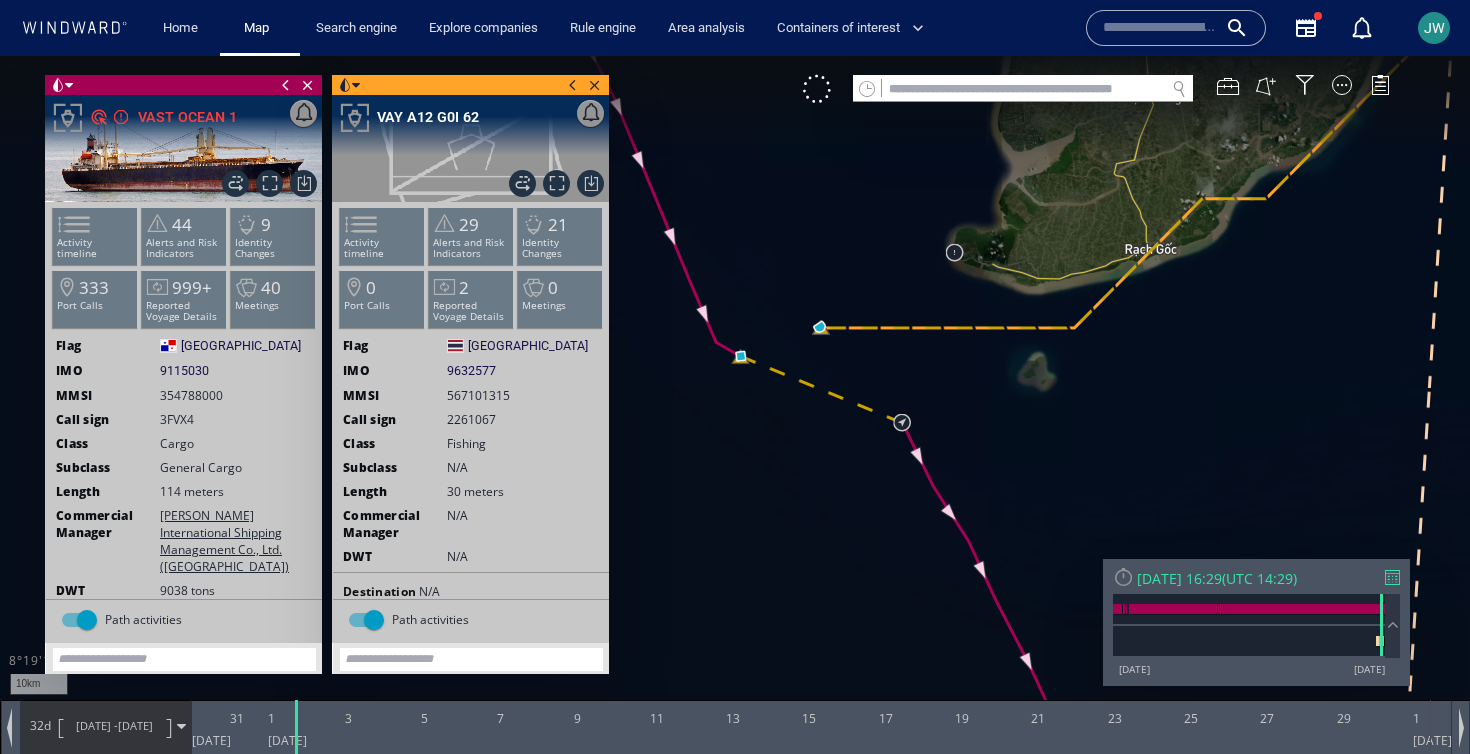 drag, startPoint x: 861, startPoint y: 466, endPoint x: 754, endPoint y: 447, distance: 108.67382 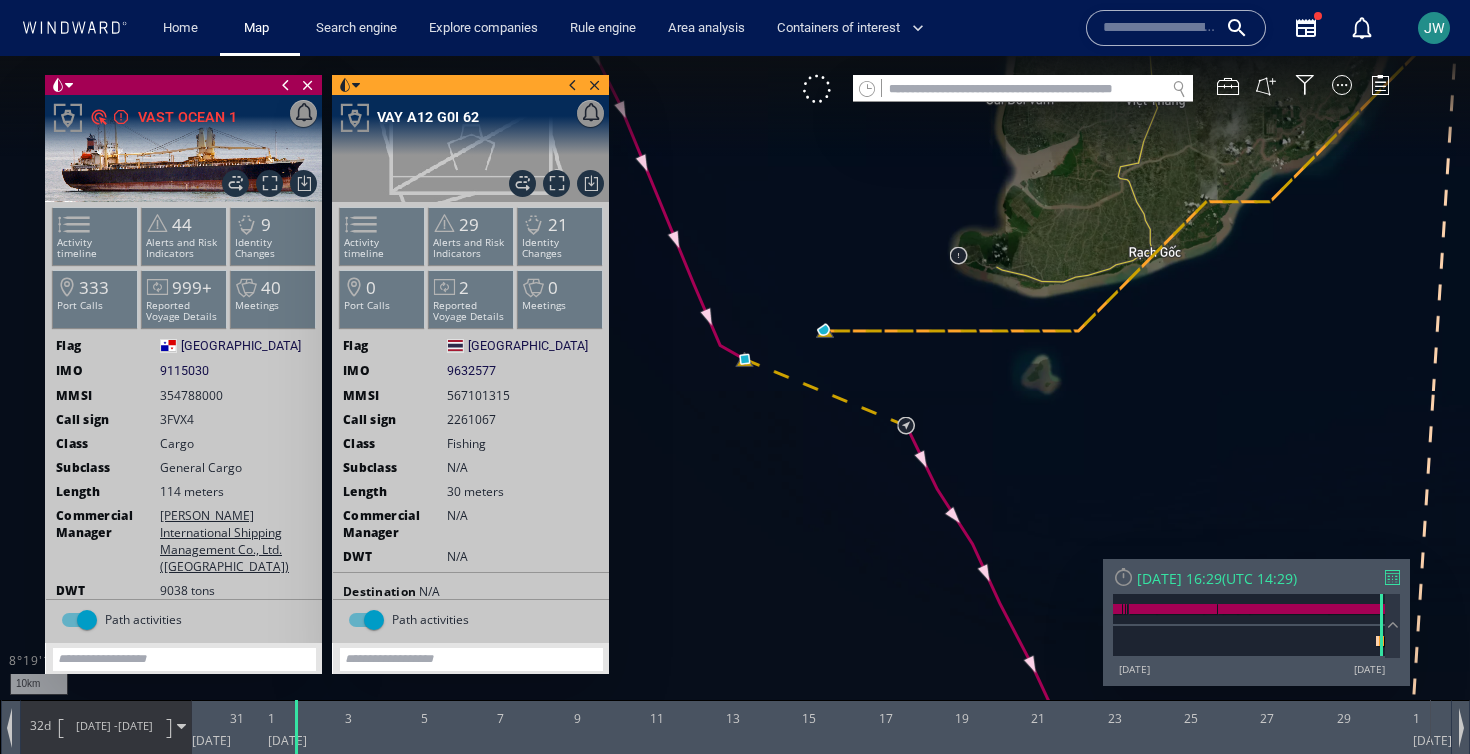 drag, startPoint x: 756, startPoint y: 447, endPoint x: 768, endPoint y: 447, distance: 12 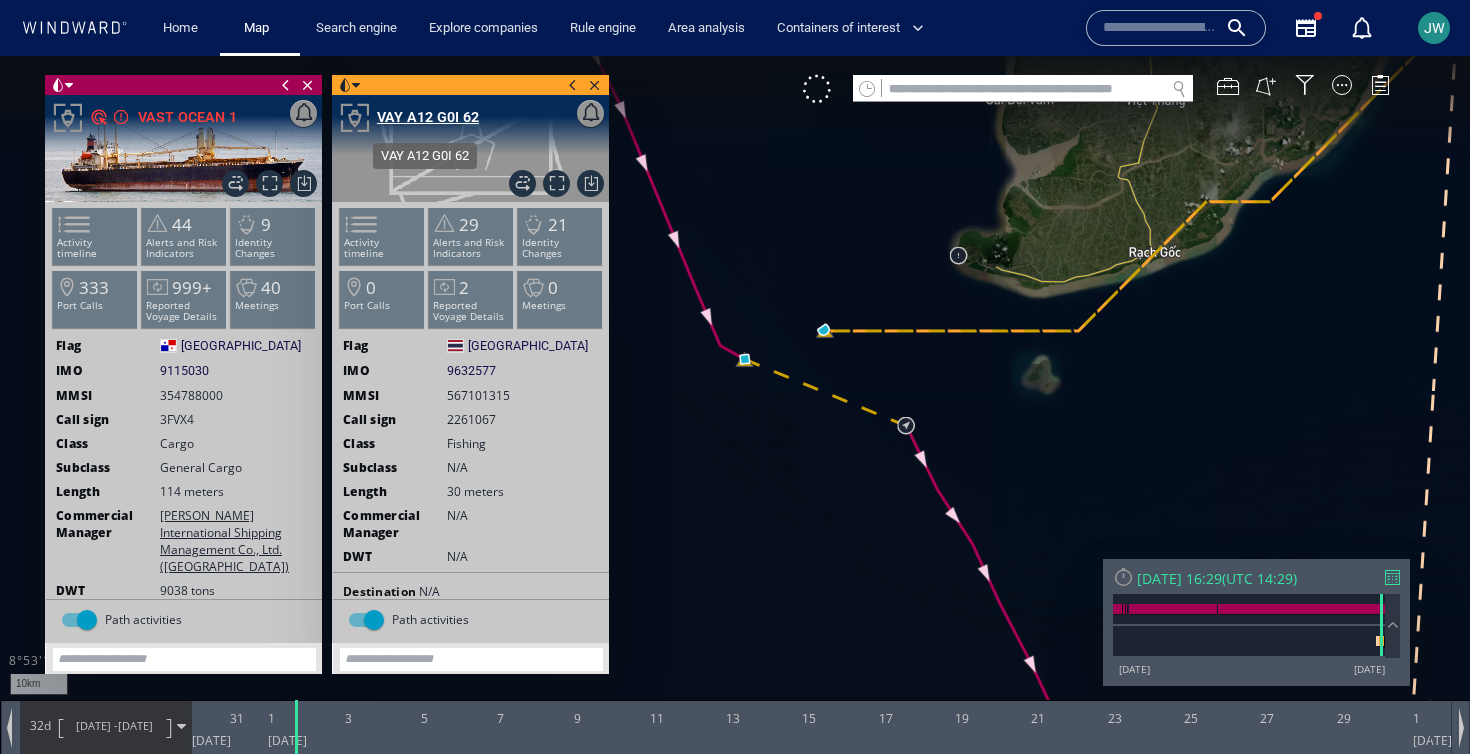 click on "VAY A12 G0I 62" at bounding box center (428, 117) 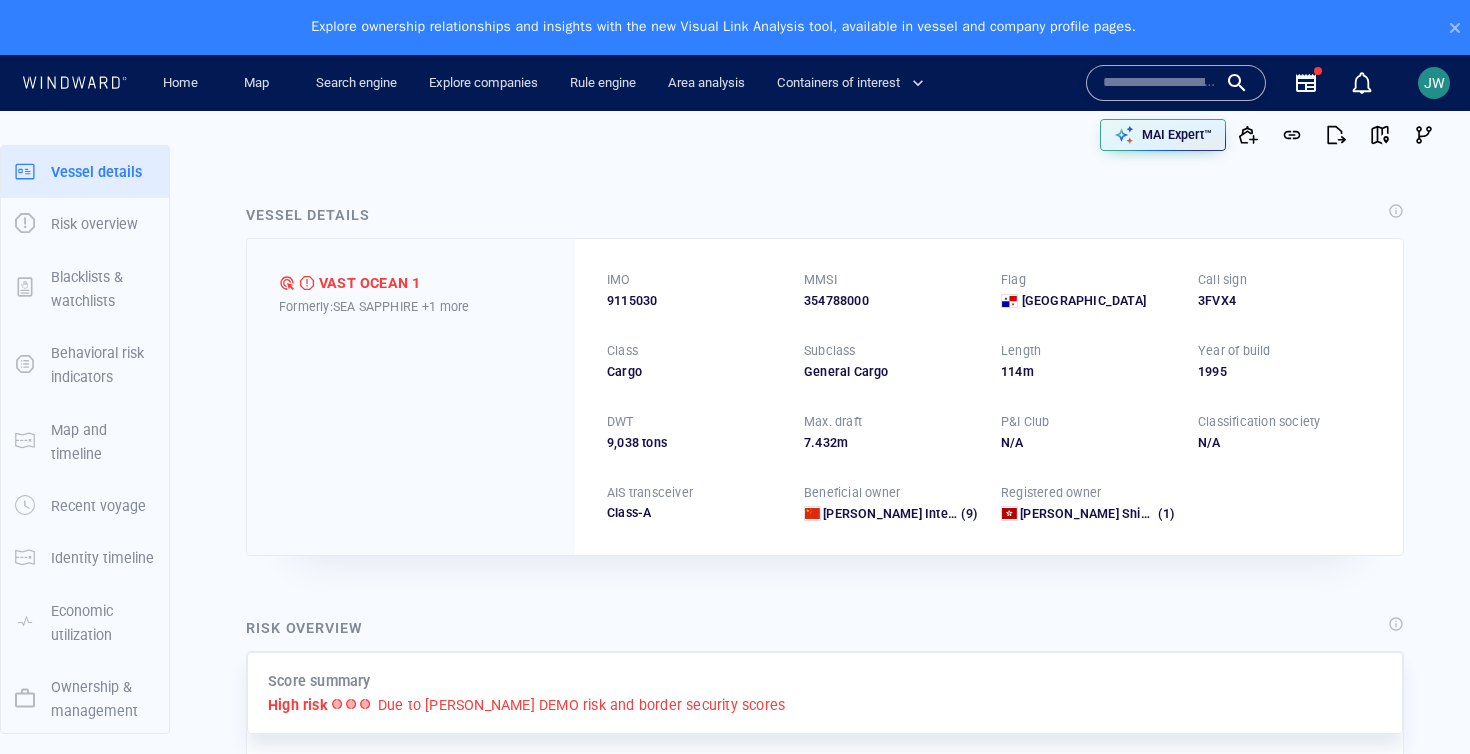 scroll, scrollTop: 0, scrollLeft: 0, axis: both 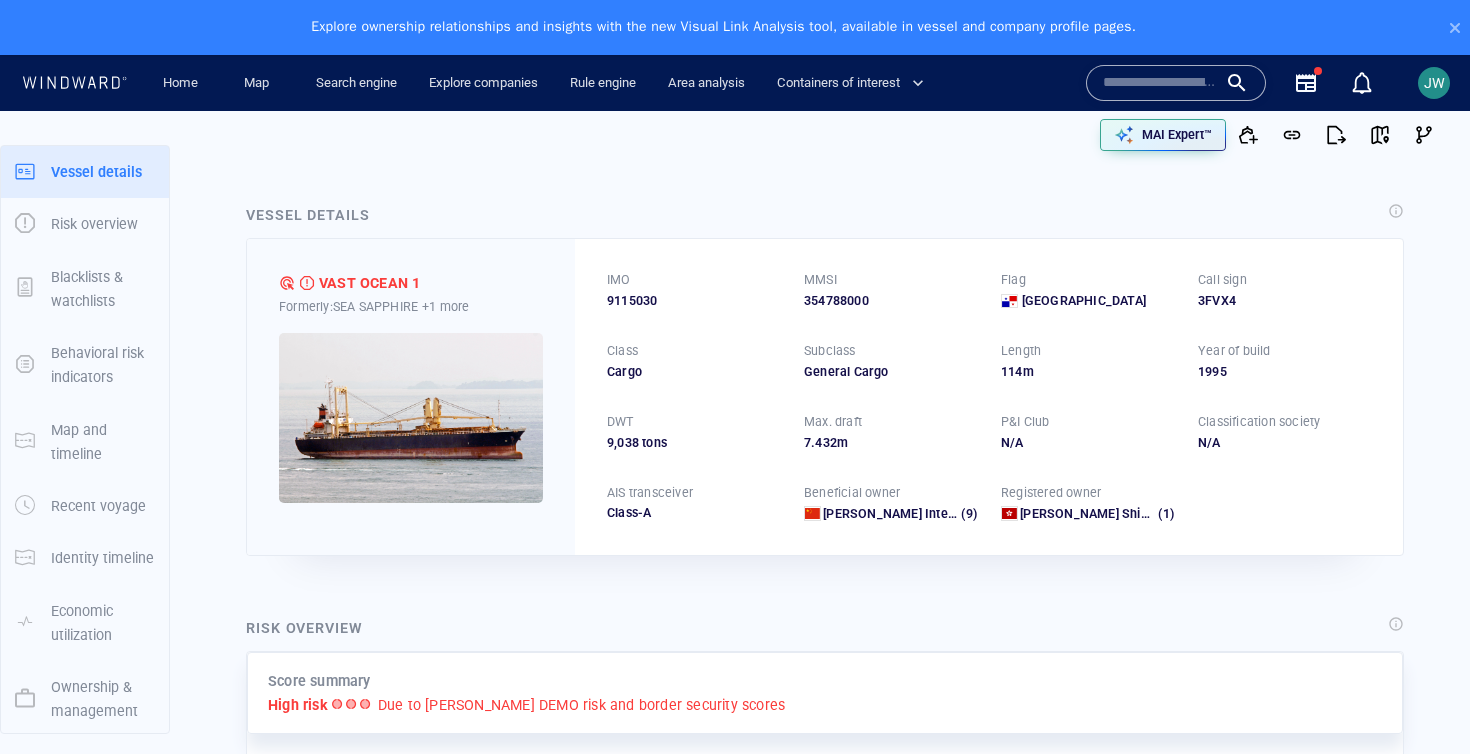 click on "Explore ownership relationships and insights with the new Visual Link Analysis tool, available in vessel and company profile pages." at bounding box center [735, 27] 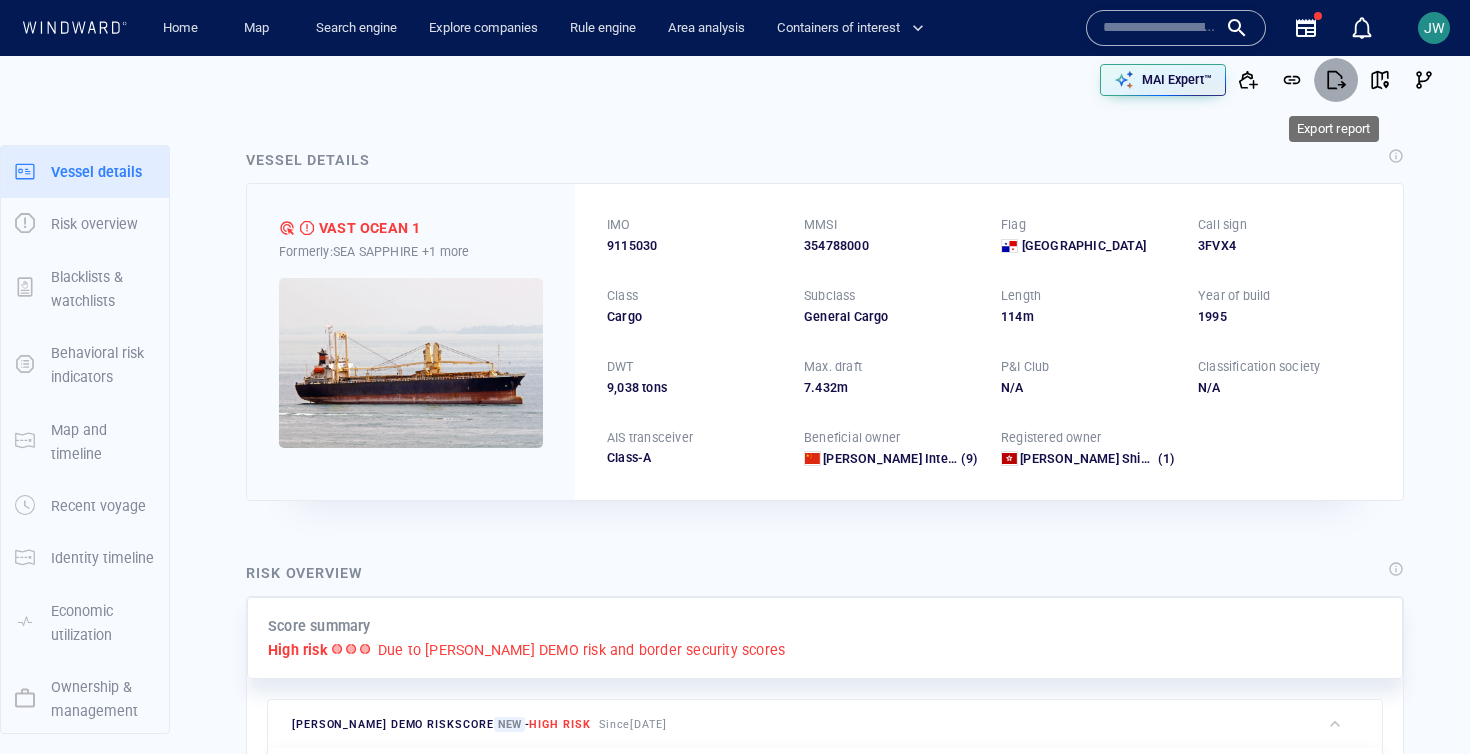 click at bounding box center (1336, 80) 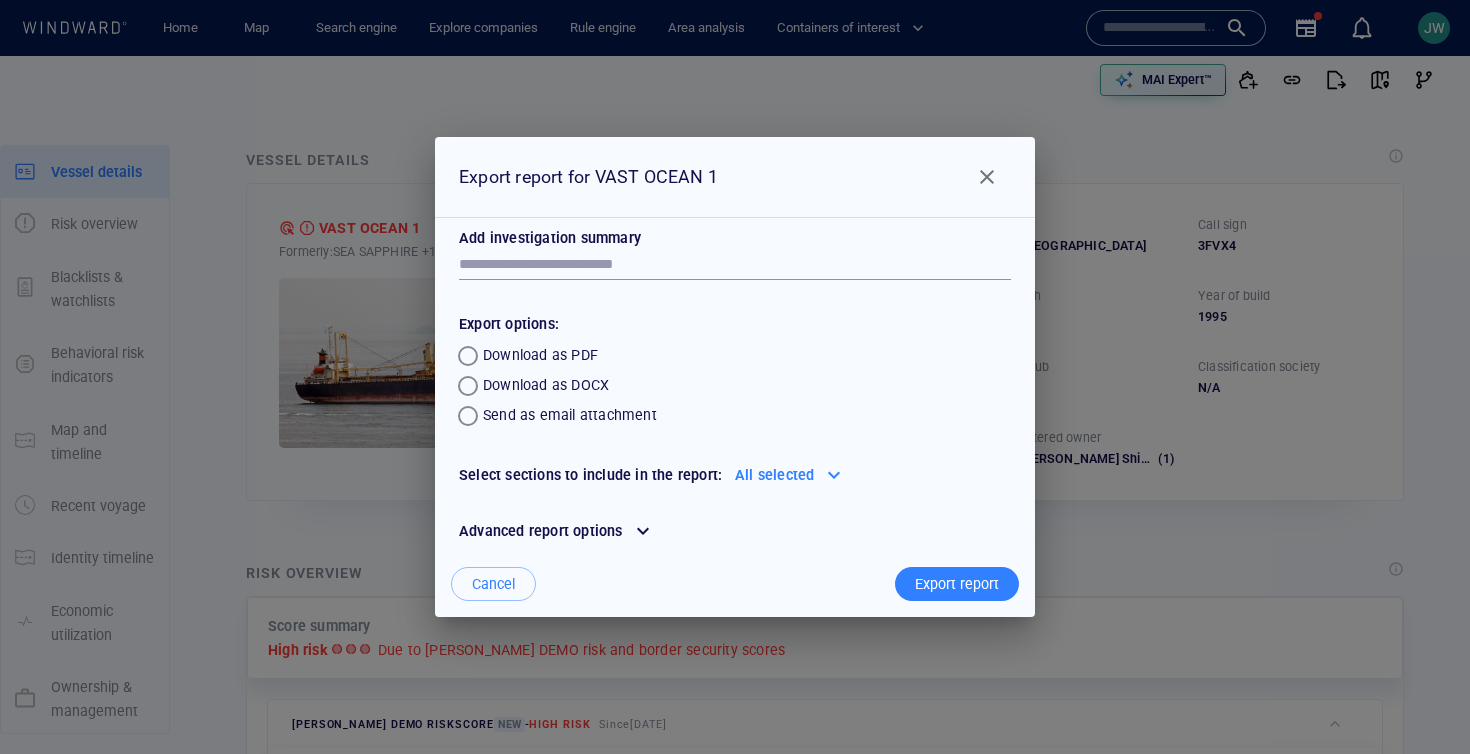 click at bounding box center (987, 177) 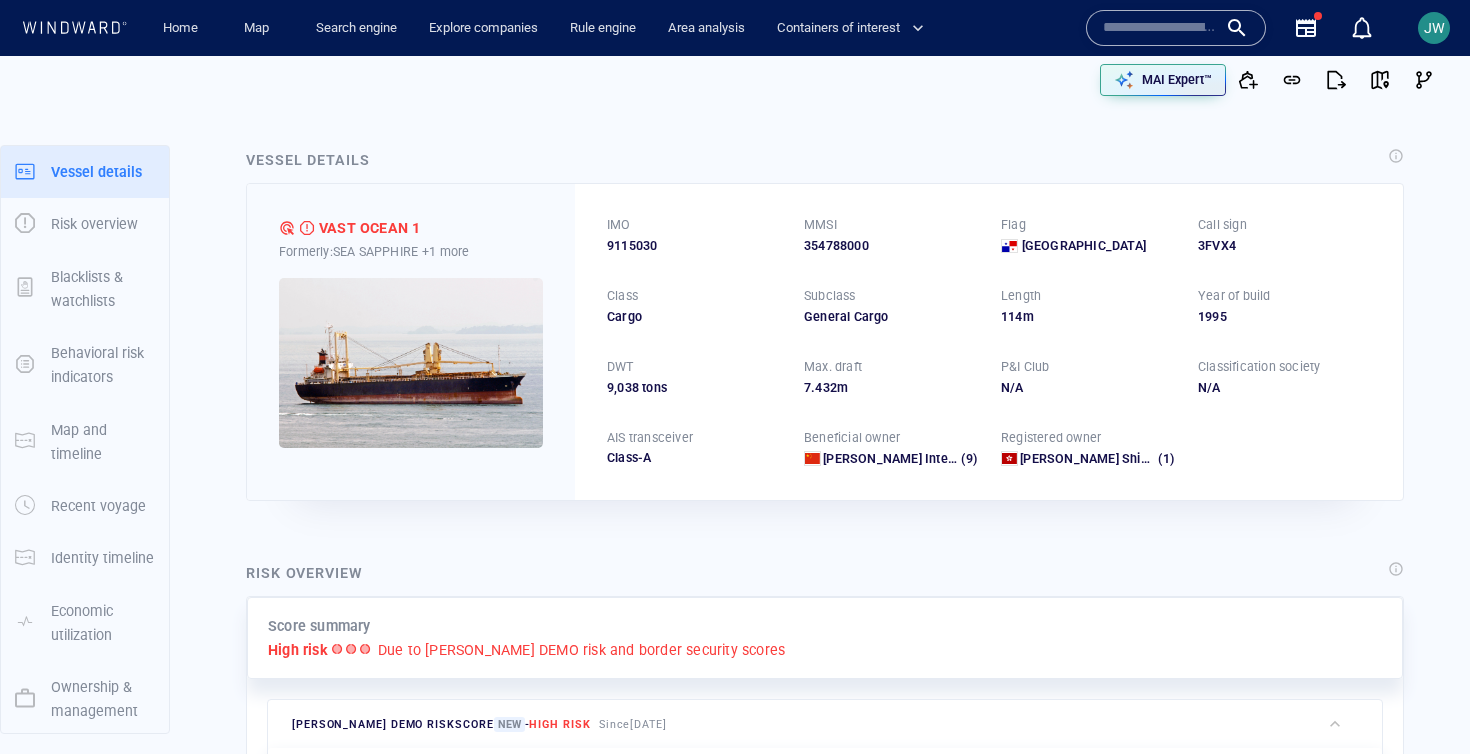 scroll, scrollTop: 510, scrollLeft: 0, axis: vertical 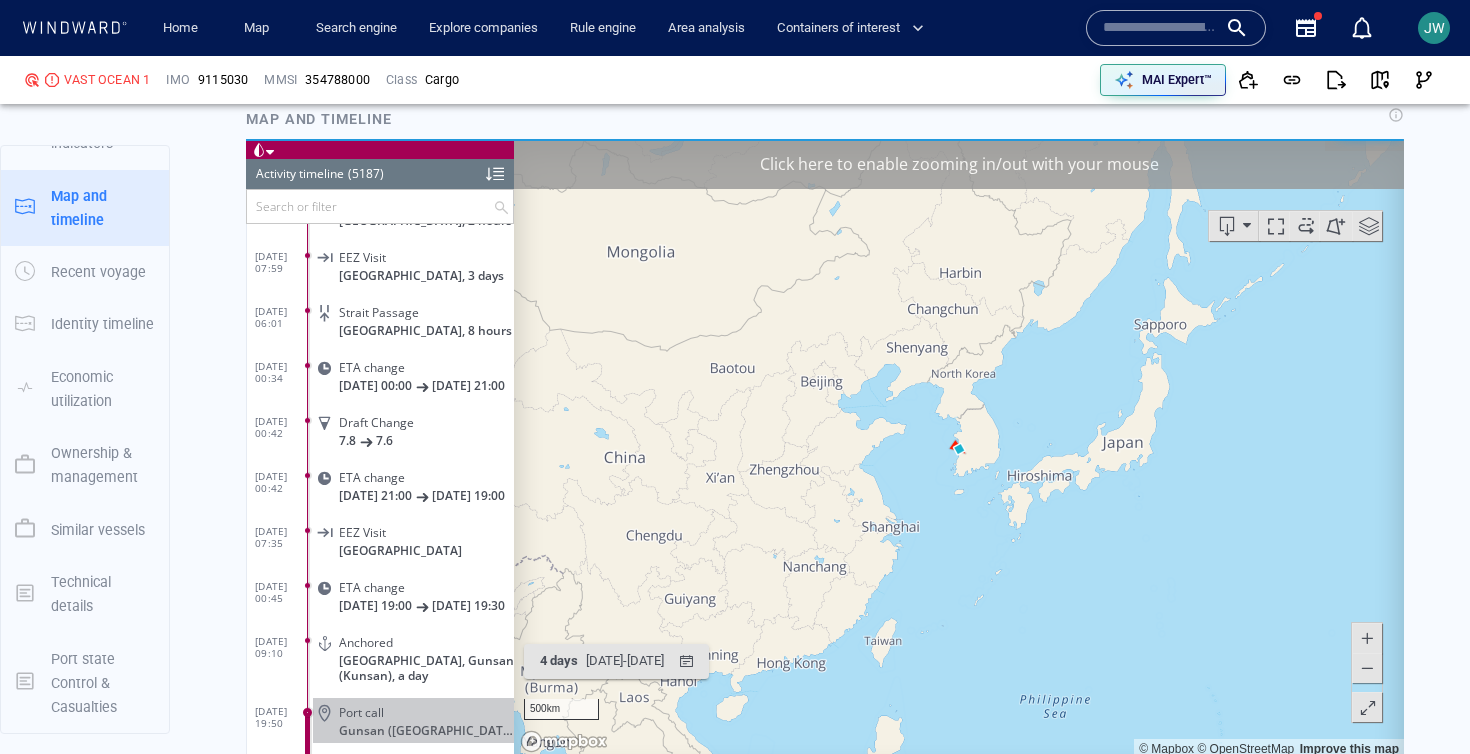 click on "Click here to enable zooming in/out with your mouse" at bounding box center [959, 163] 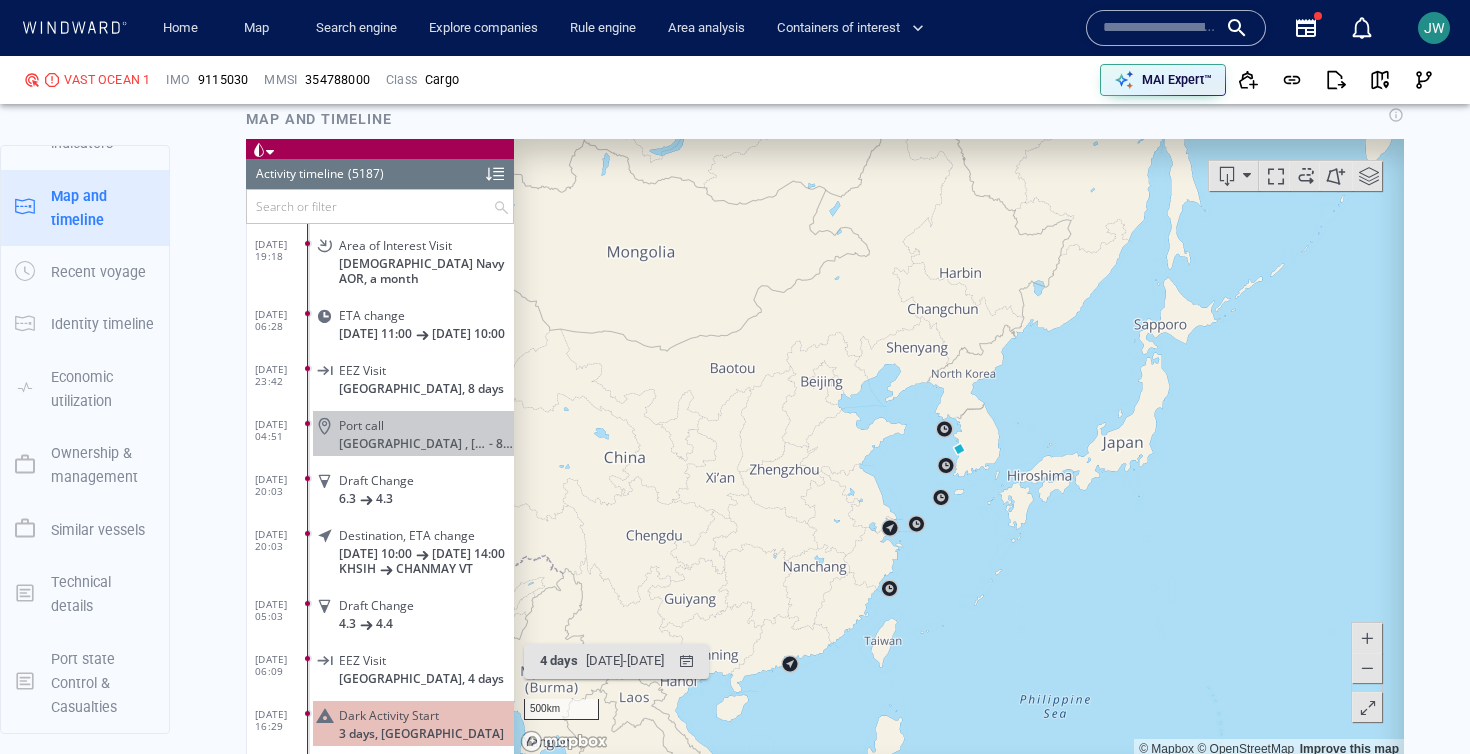 scroll, scrollTop: 281962, scrollLeft: 0, axis: vertical 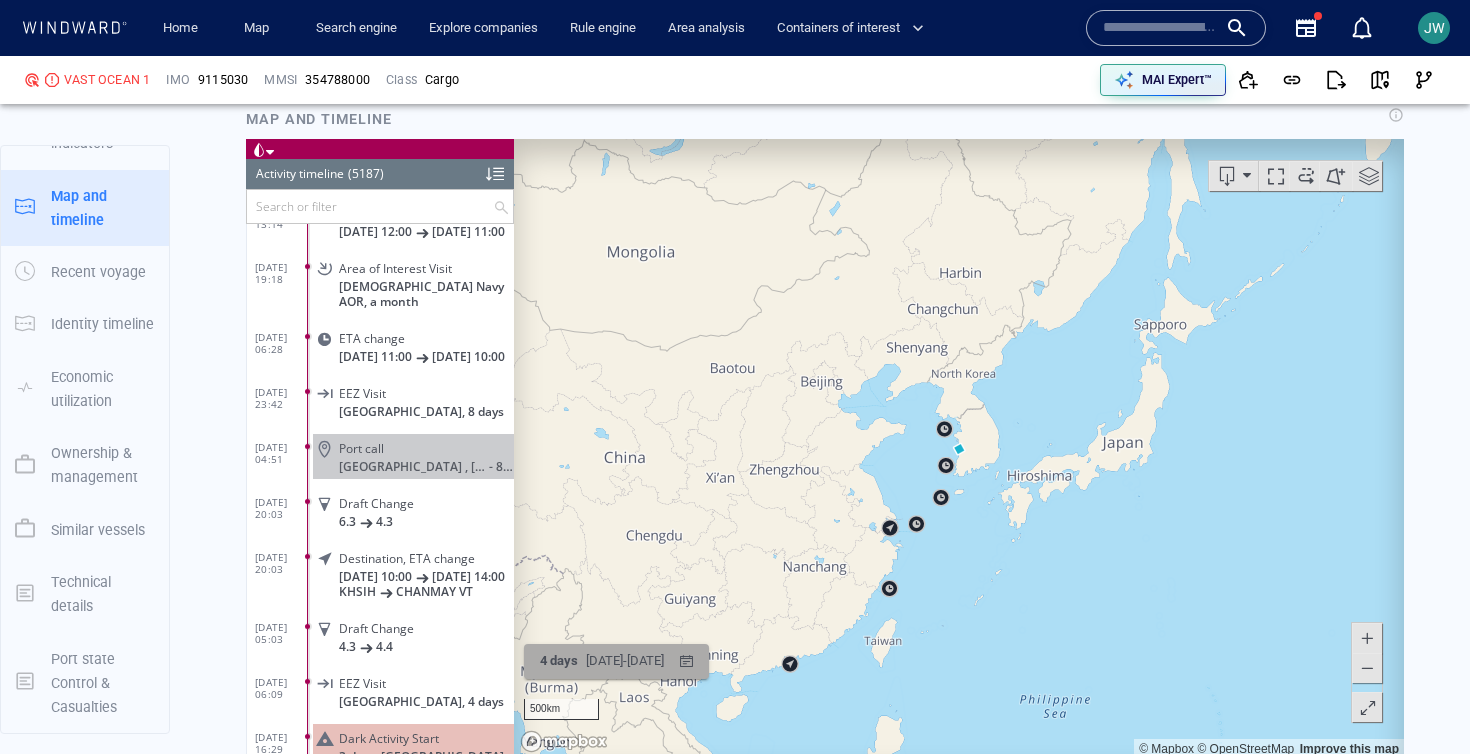 click on "26/06/2025  -  01/07/2025" at bounding box center (625, 660) 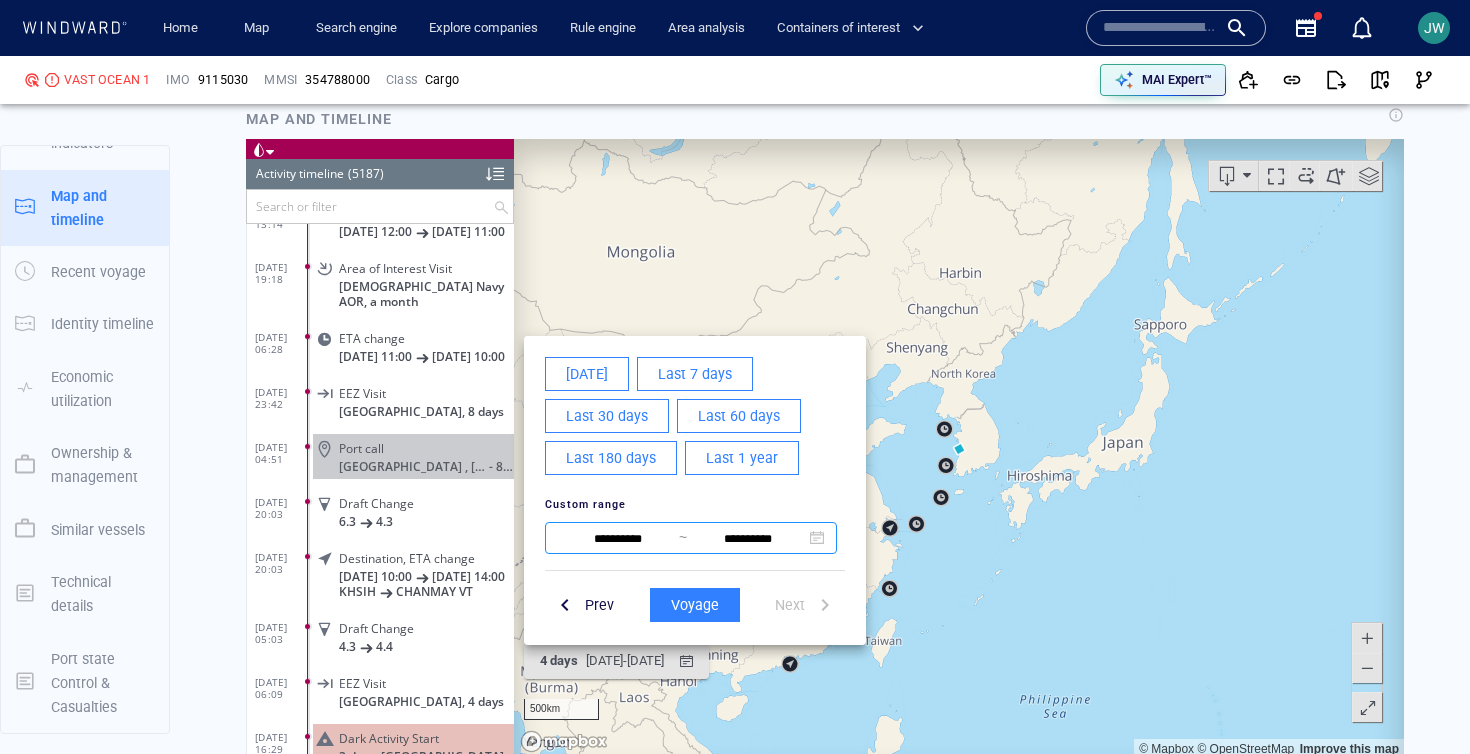 click on "**********" at bounding box center [618, 538] 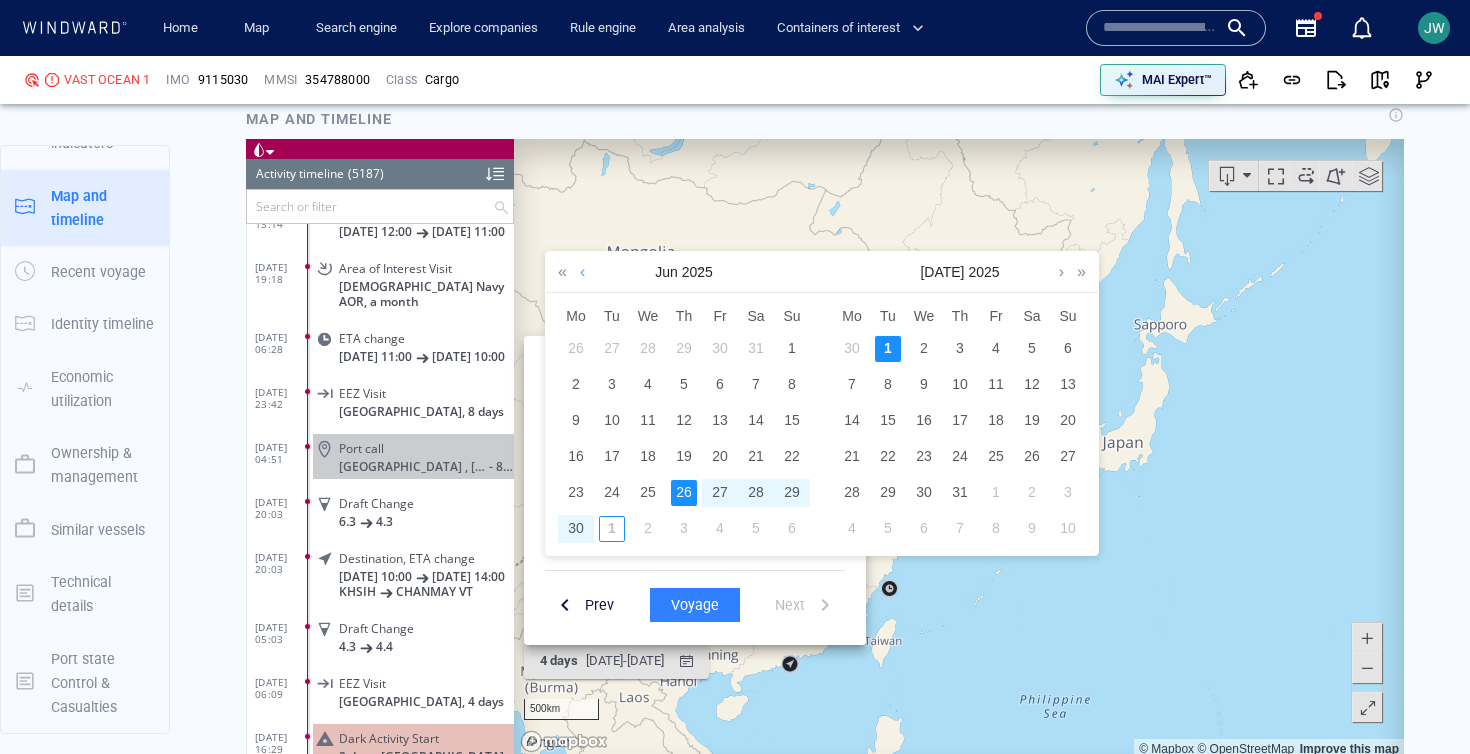 click at bounding box center [582, 271] 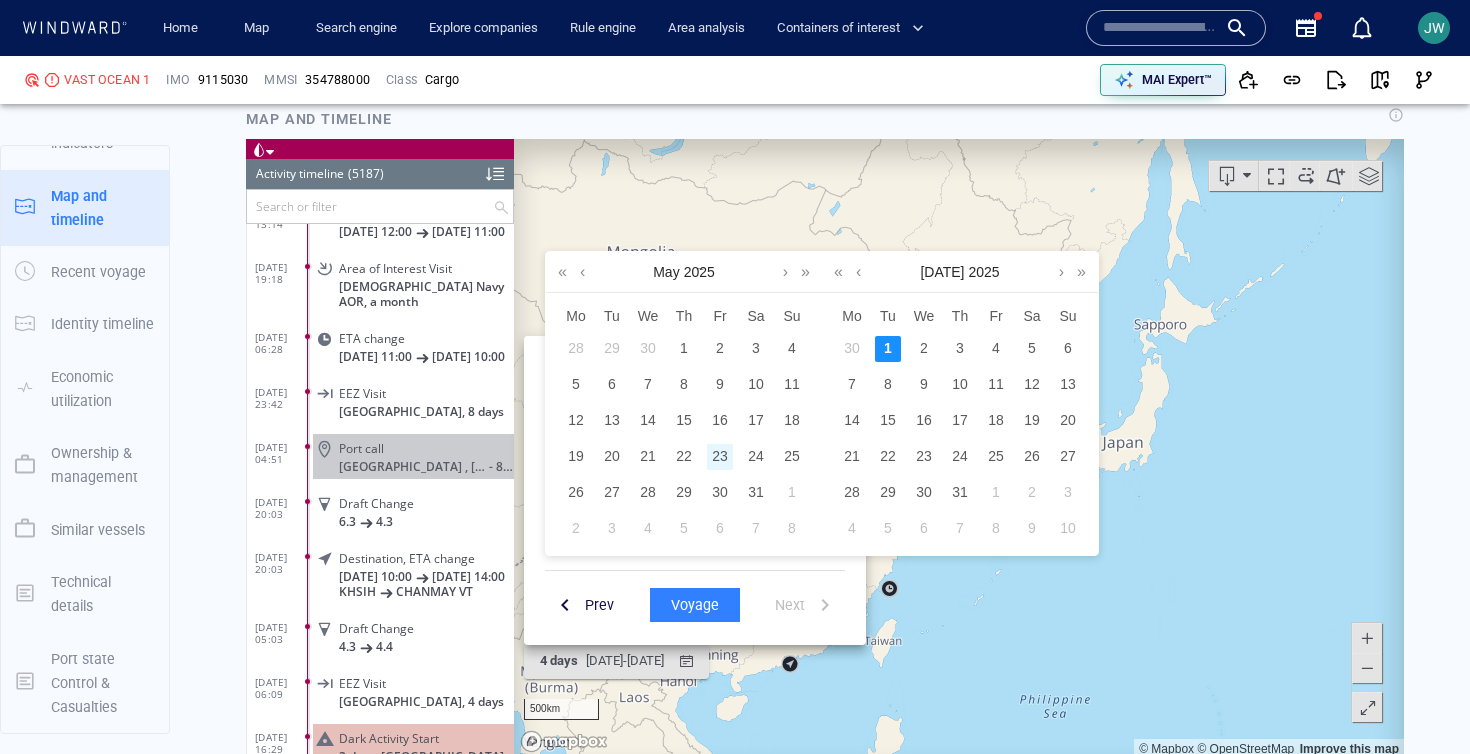 click on "23" at bounding box center (720, 456) 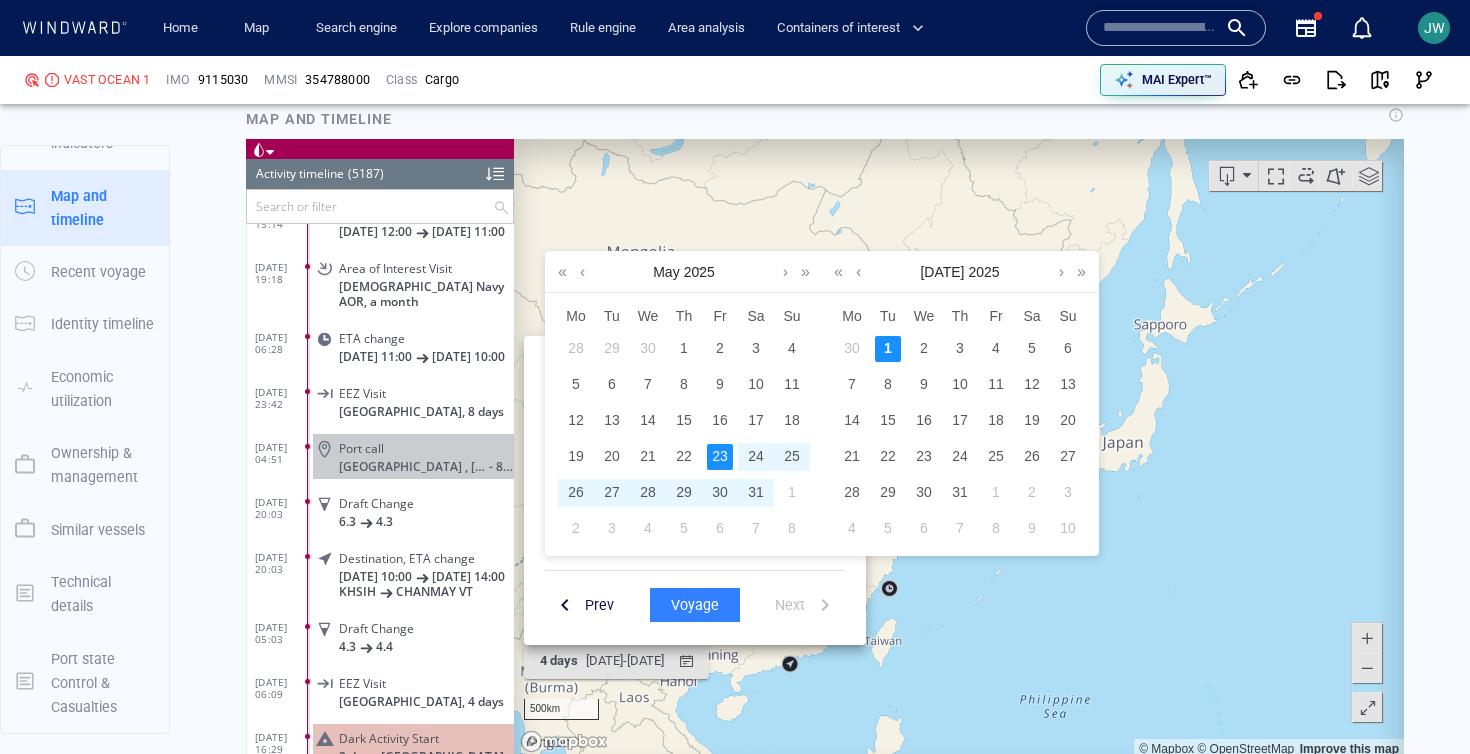 click on "1" at bounding box center [888, 348] 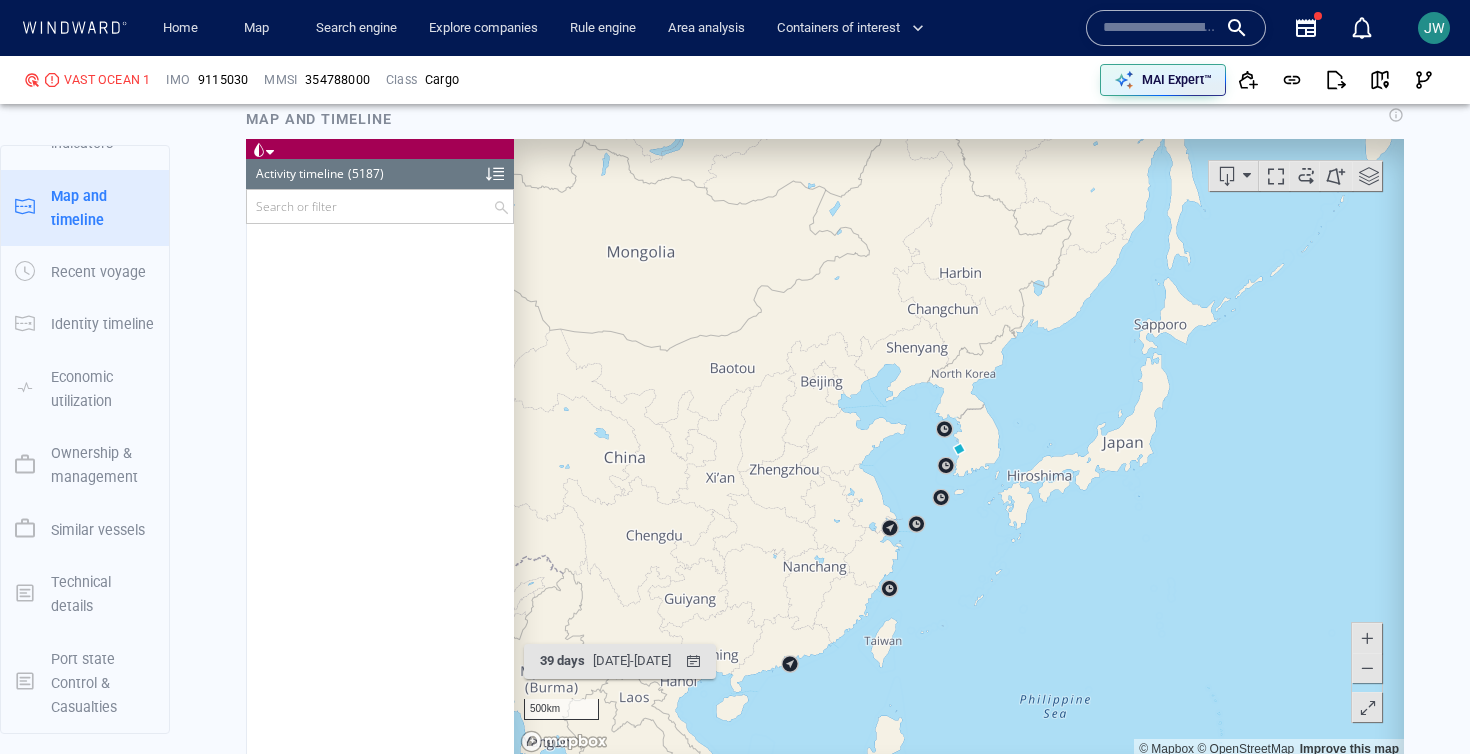 scroll, scrollTop: 284753, scrollLeft: 0, axis: vertical 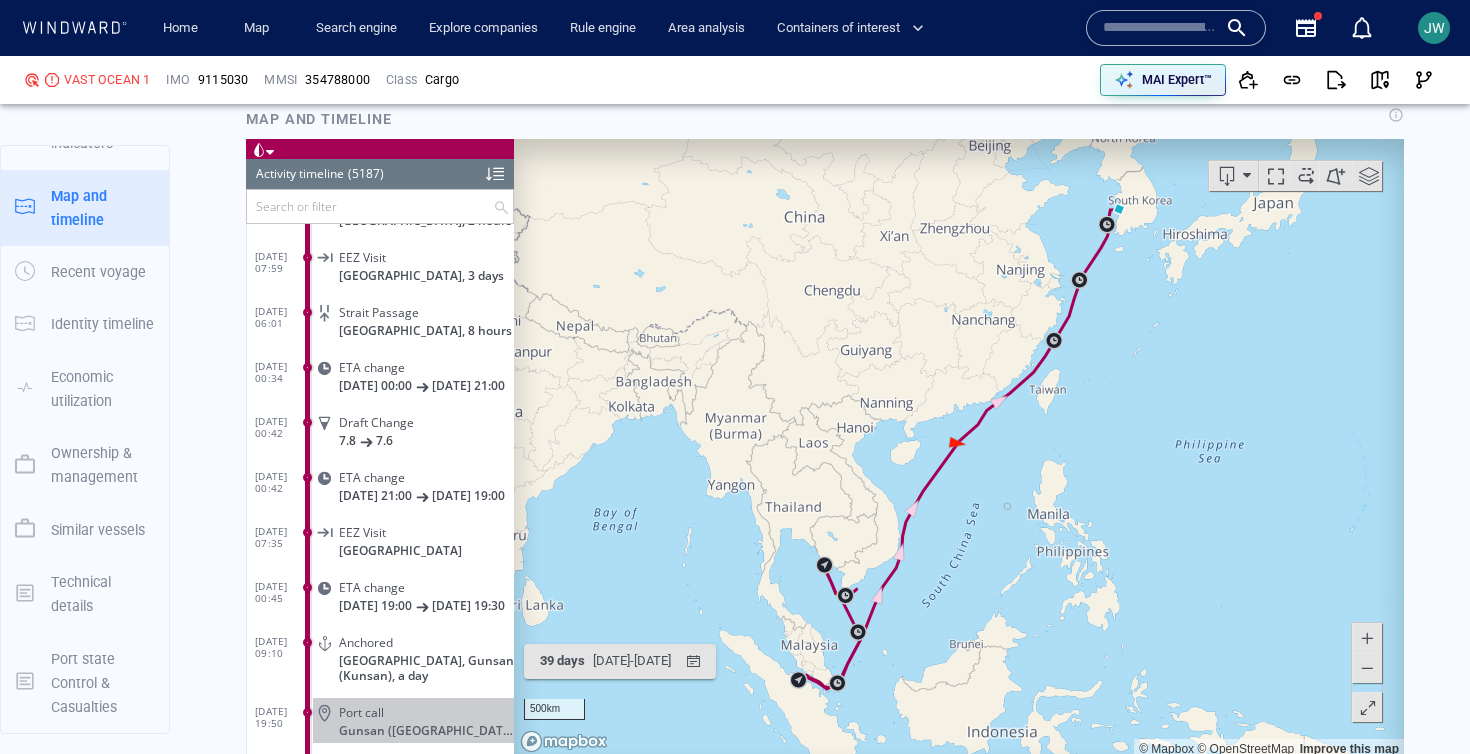 click at bounding box center [959, 448] 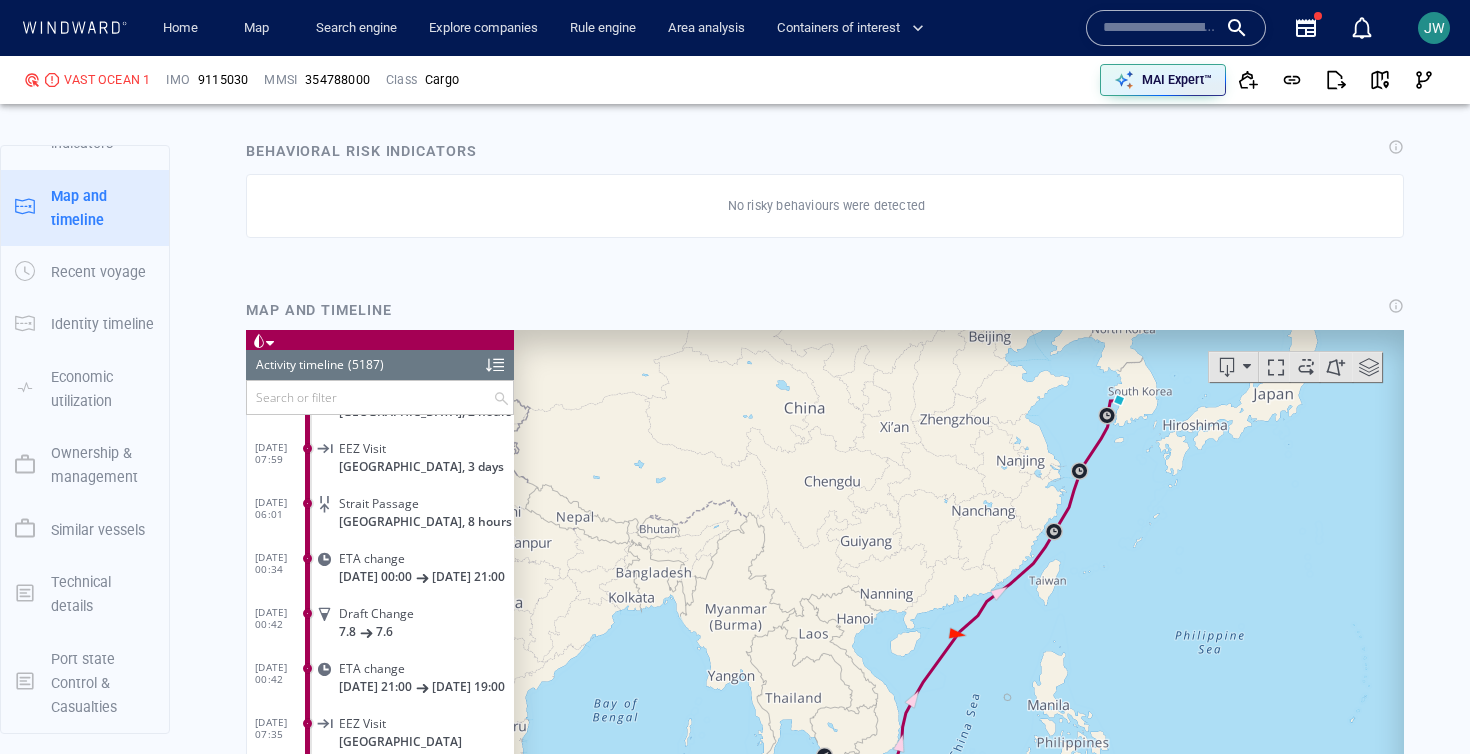 scroll, scrollTop: 1546, scrollLeft: 0, axis: vertical 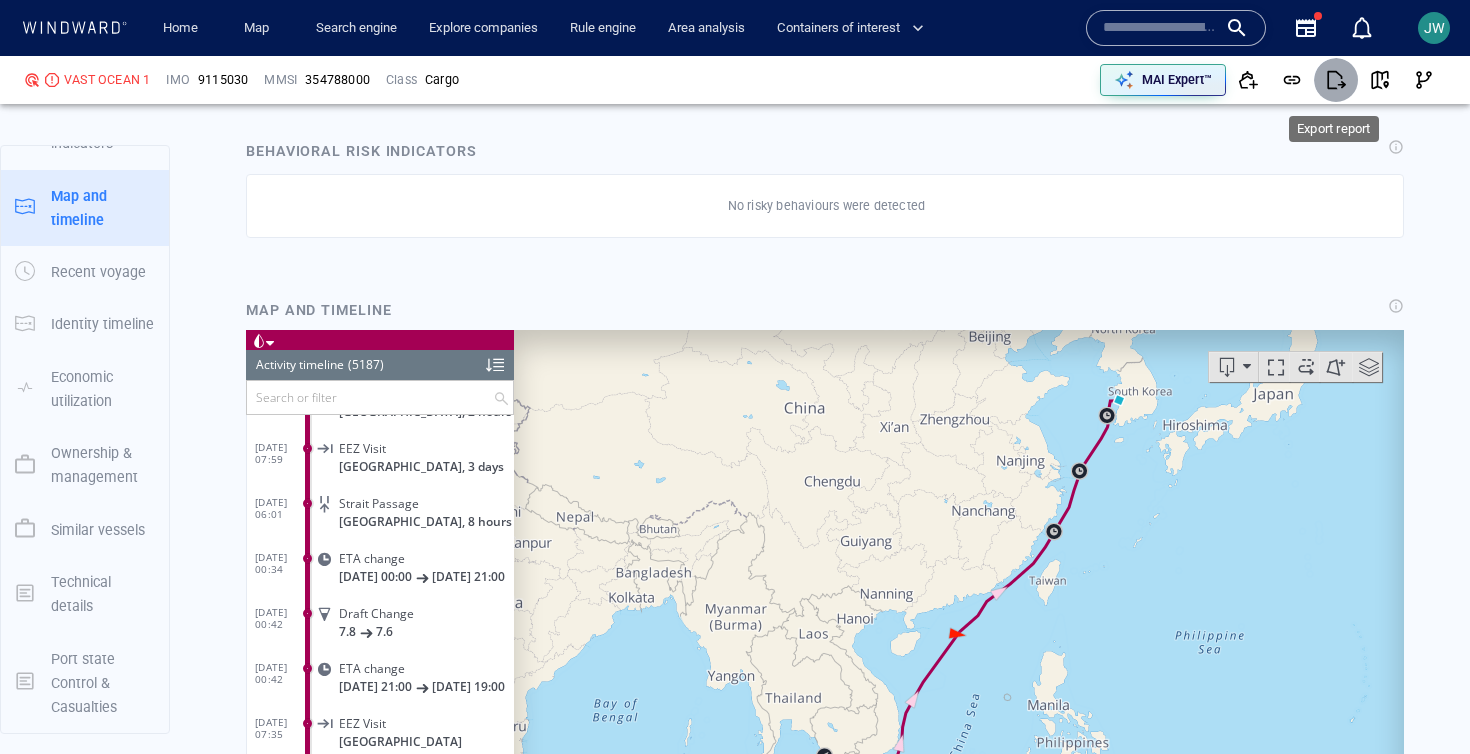 click at bounding box center (1336, 80) 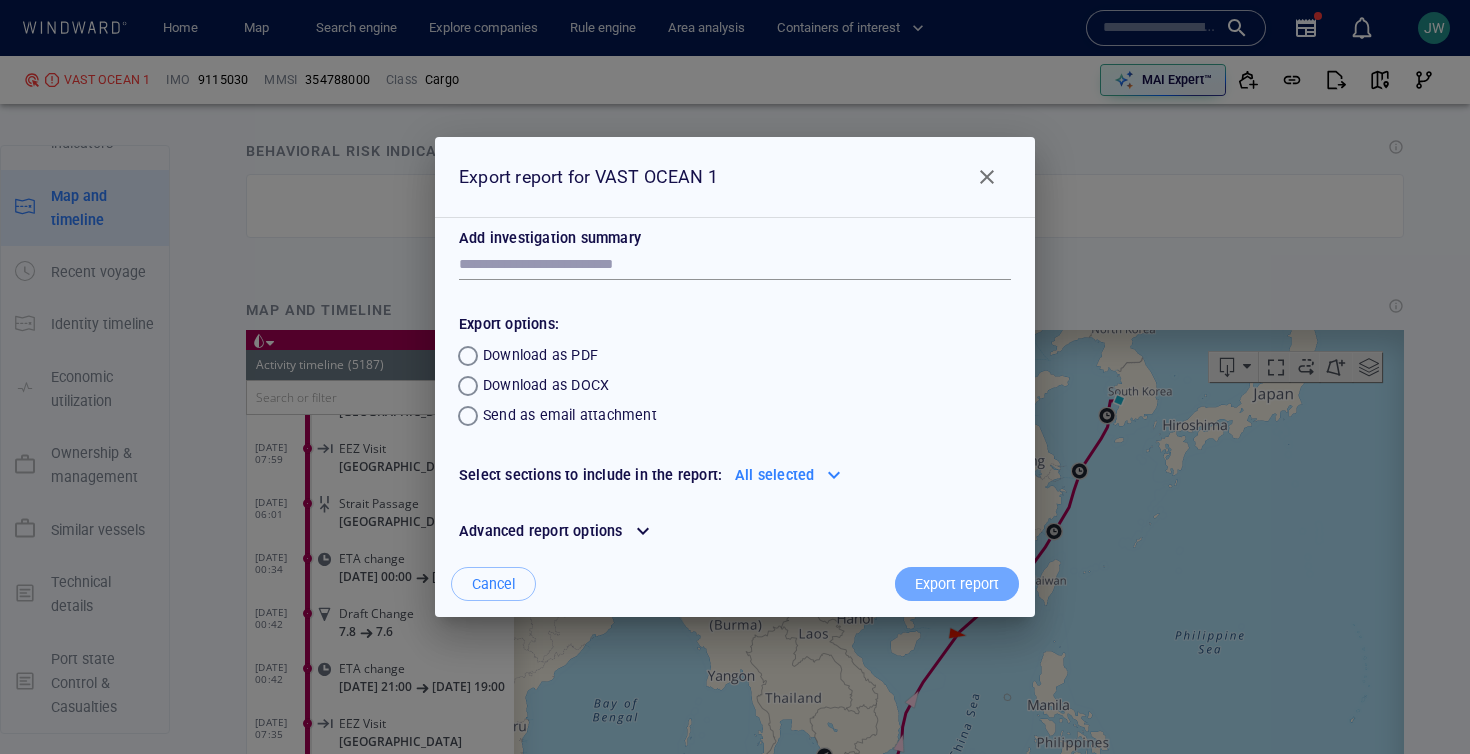 click on "Export report" at bounding box center [957, 584] 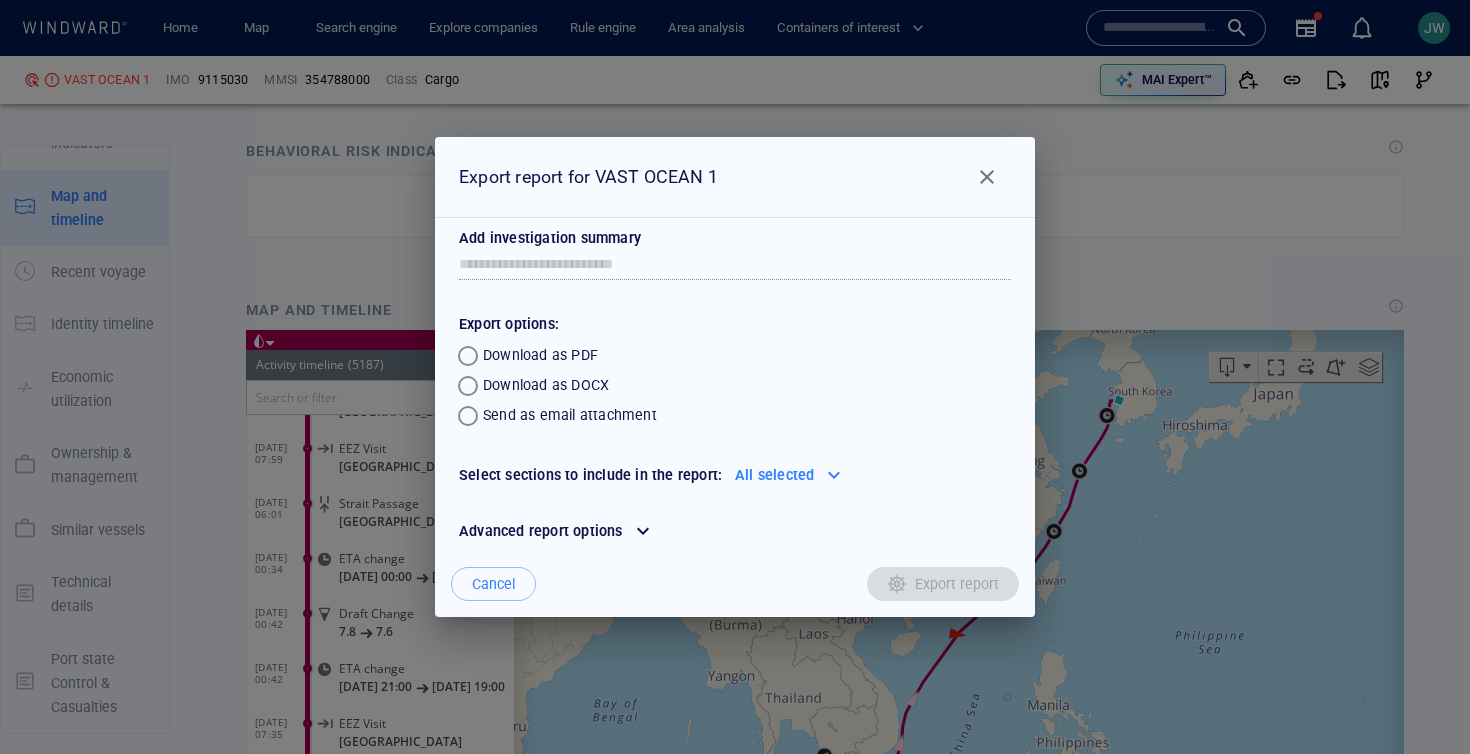scroll, scrollTop: 1820, scrollLeft: 0, axis: vertical 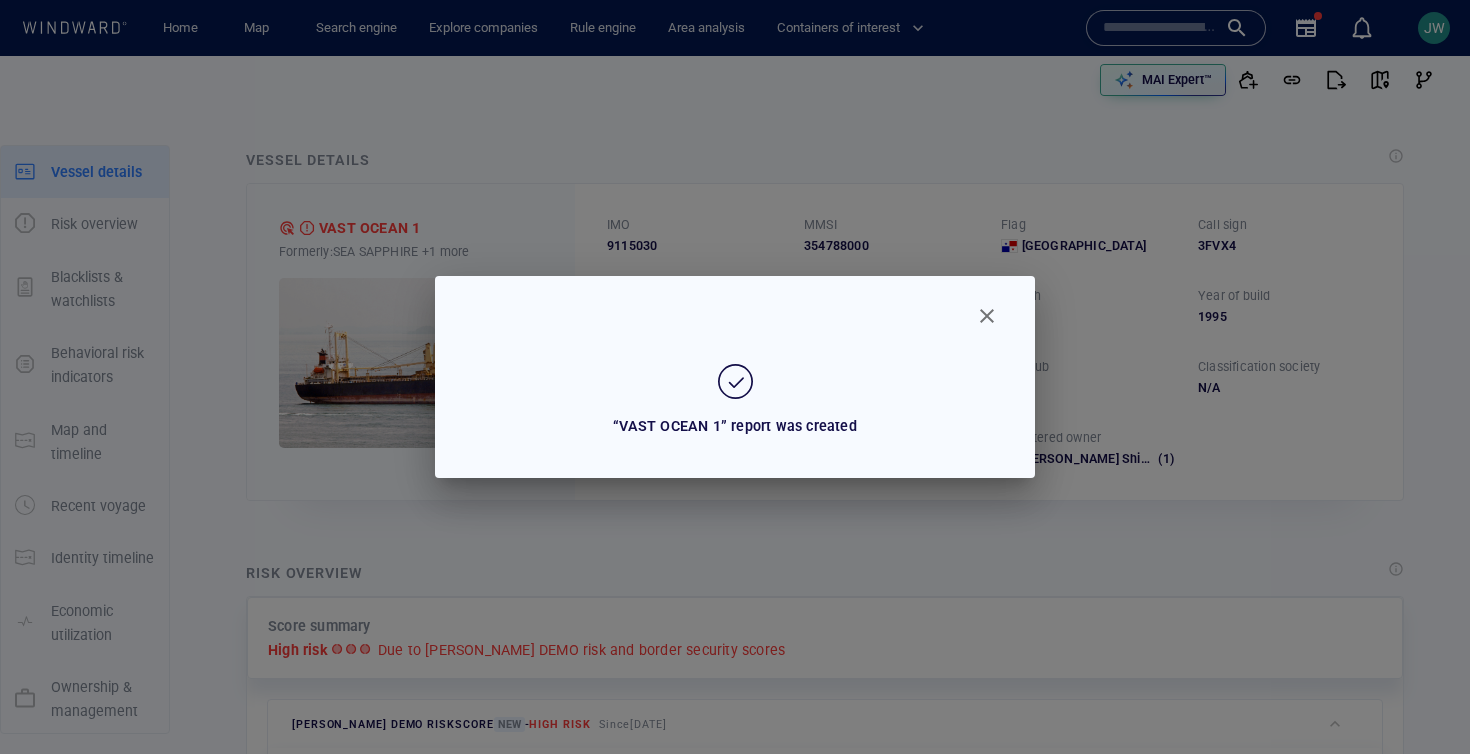click at bounding box center (987, 316) 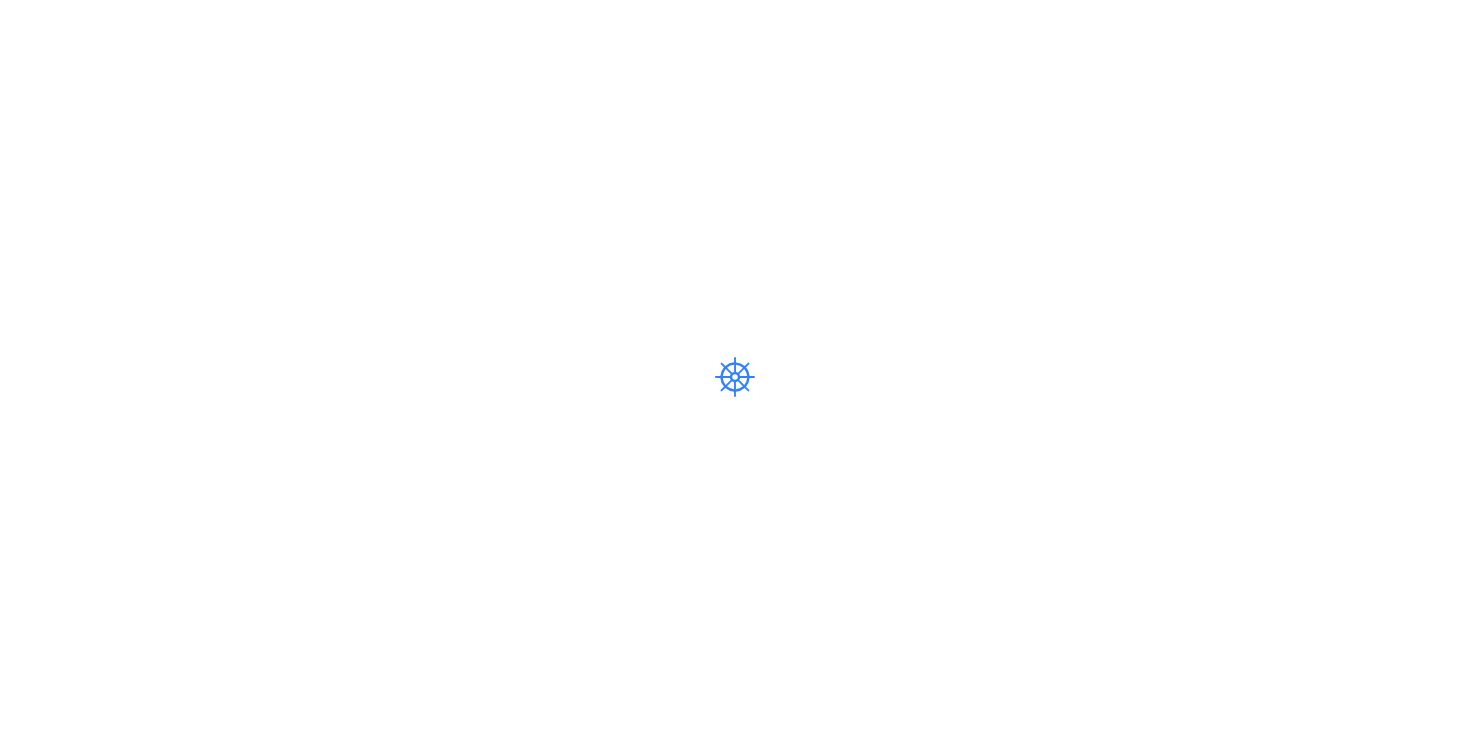 scroll, scrollTop: 0, scrollLeft: 0, axis: both 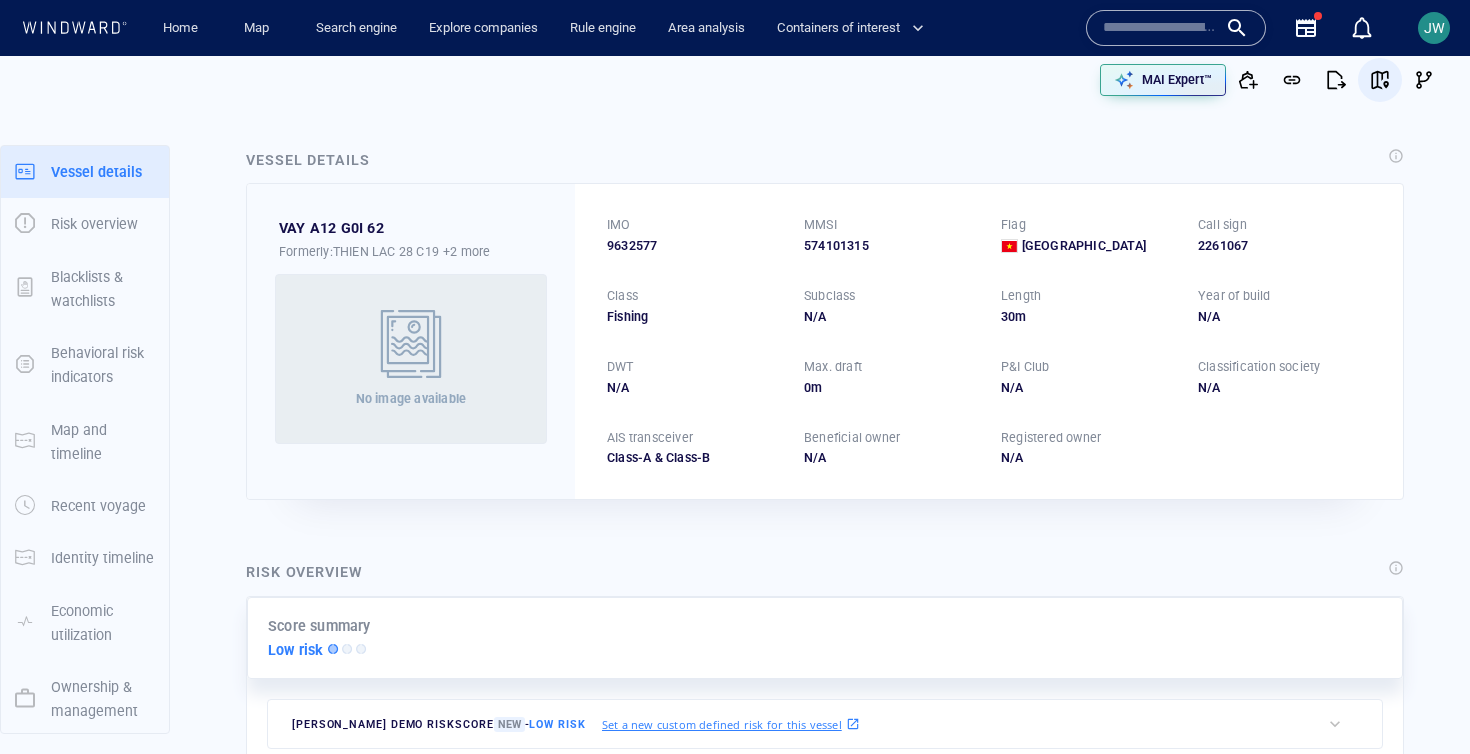 click at bounding box center [1380, 80] 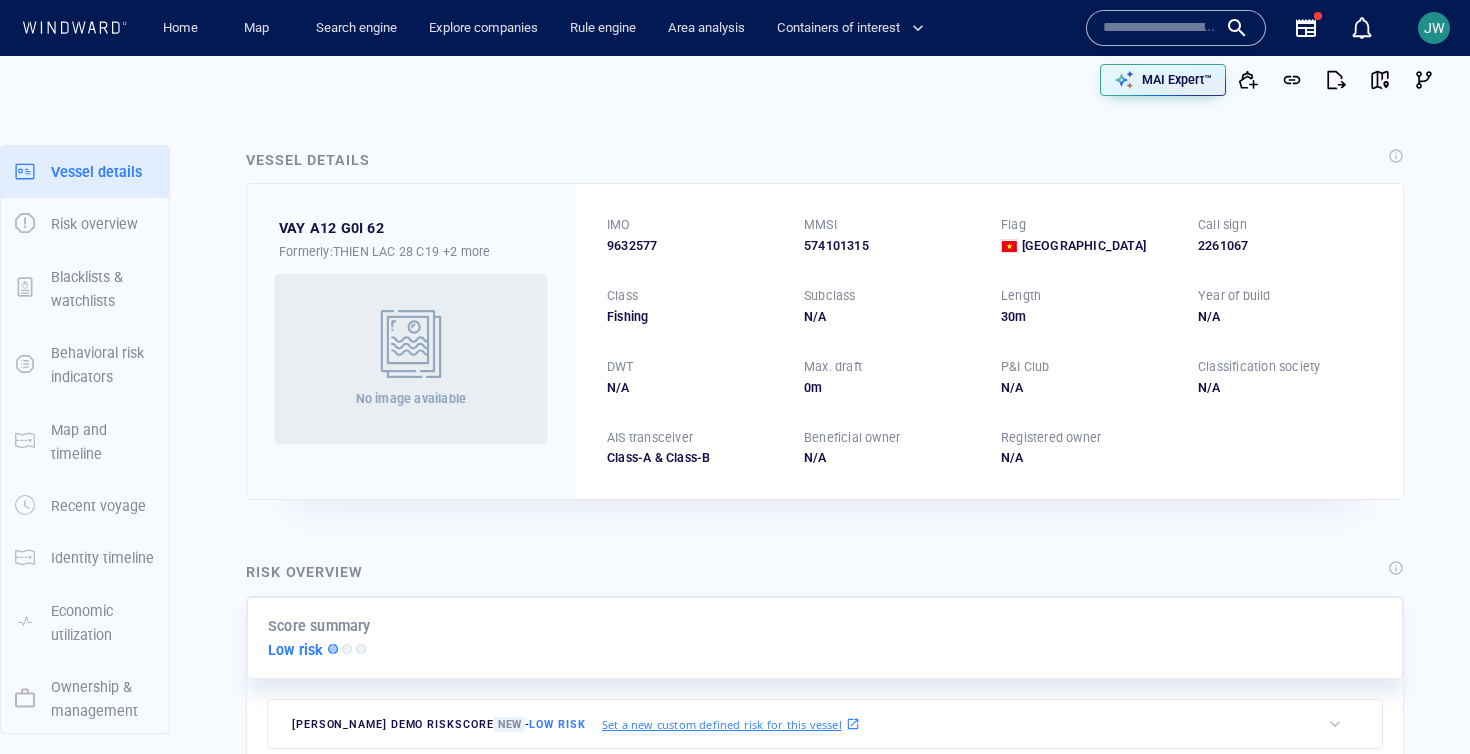 scroll, scrollTop: 207, scrollLeft: 0, axis: vertical 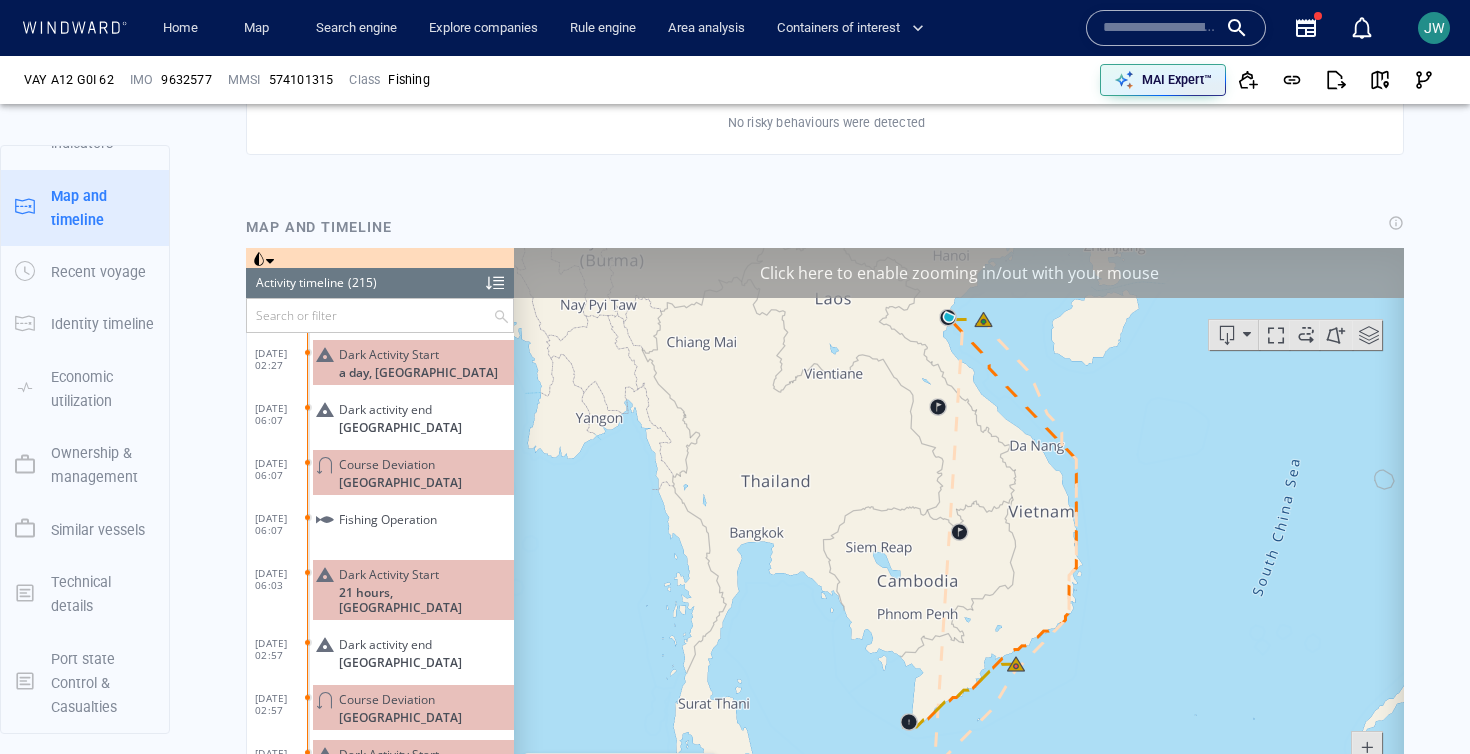 click on "Click here to enable zooming in/out with your mouse" at bounding box center [959, 272] 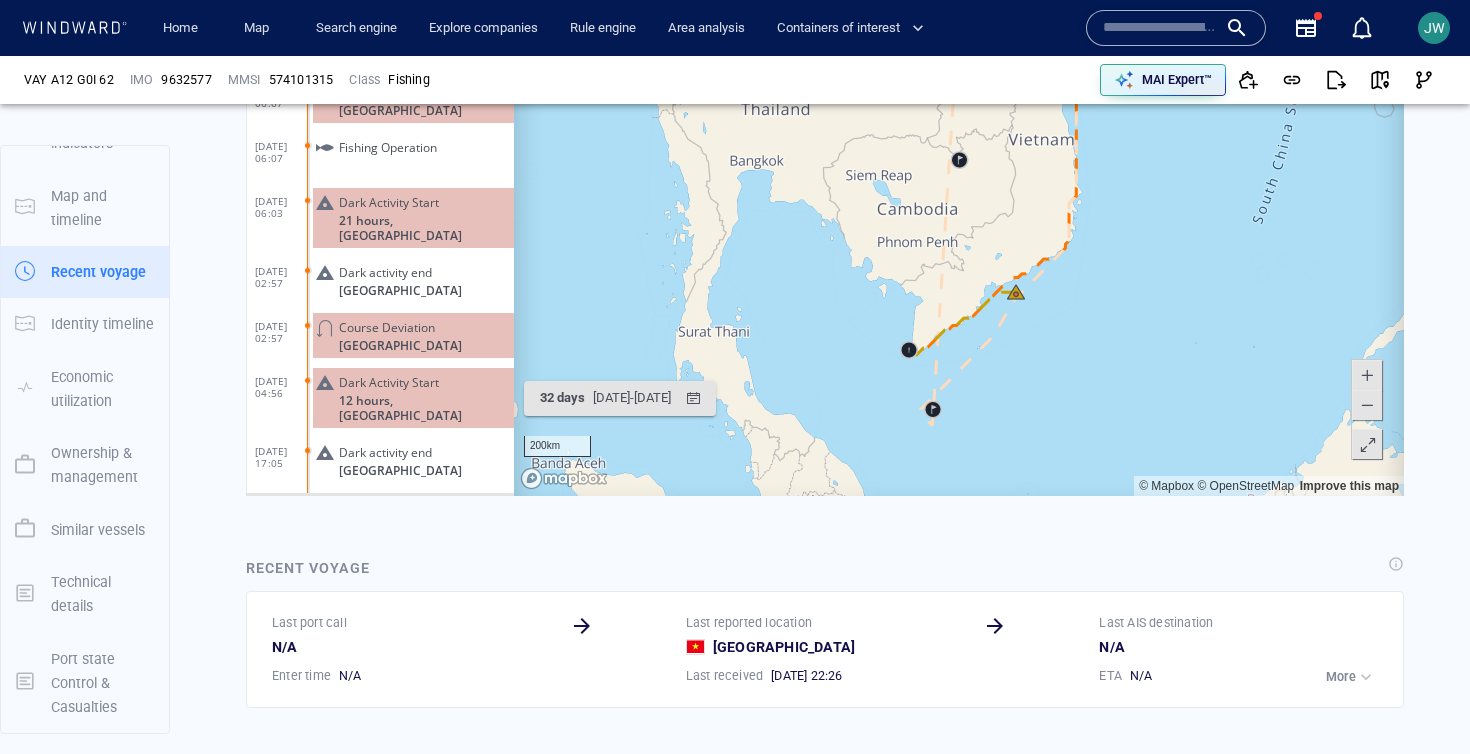 scroll, scrollTop: 1730, scrollLeft: 0, axis: vertical 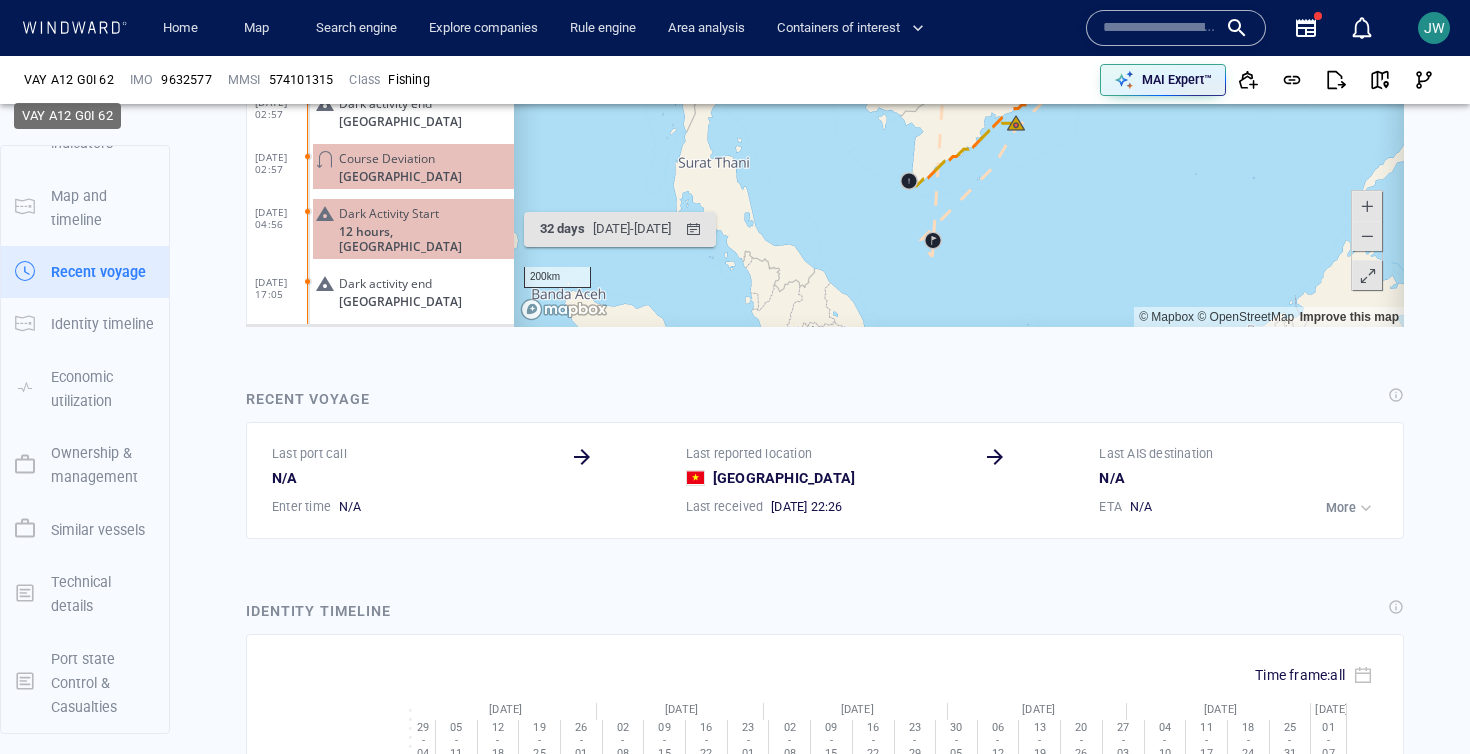 click on "VAY A12 G0I 62" at bounding box center [69, 80] 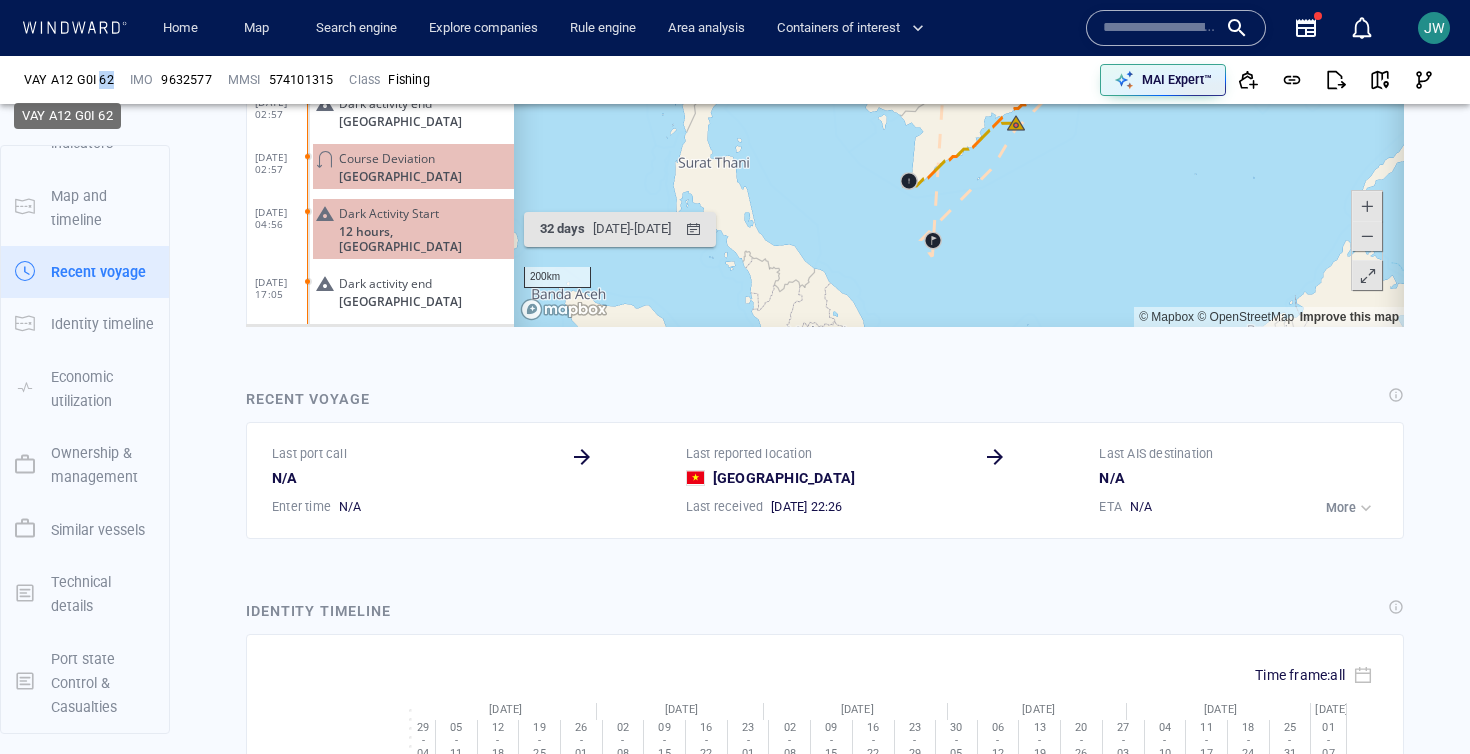 click on "VAY A12 G0I 62" at bounding box center [69, 80] 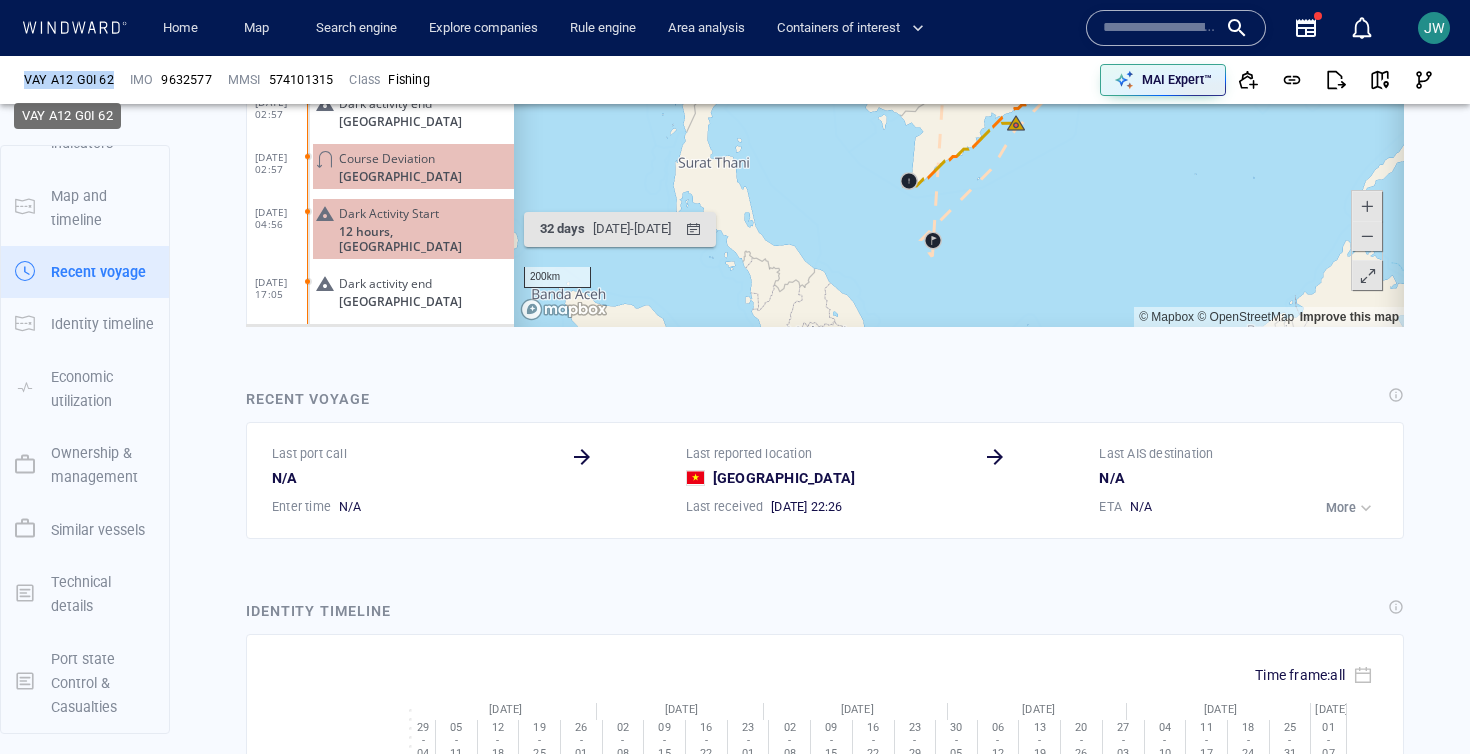 click on "VAY A12 G0I 62" at bounding box center [69, 80] 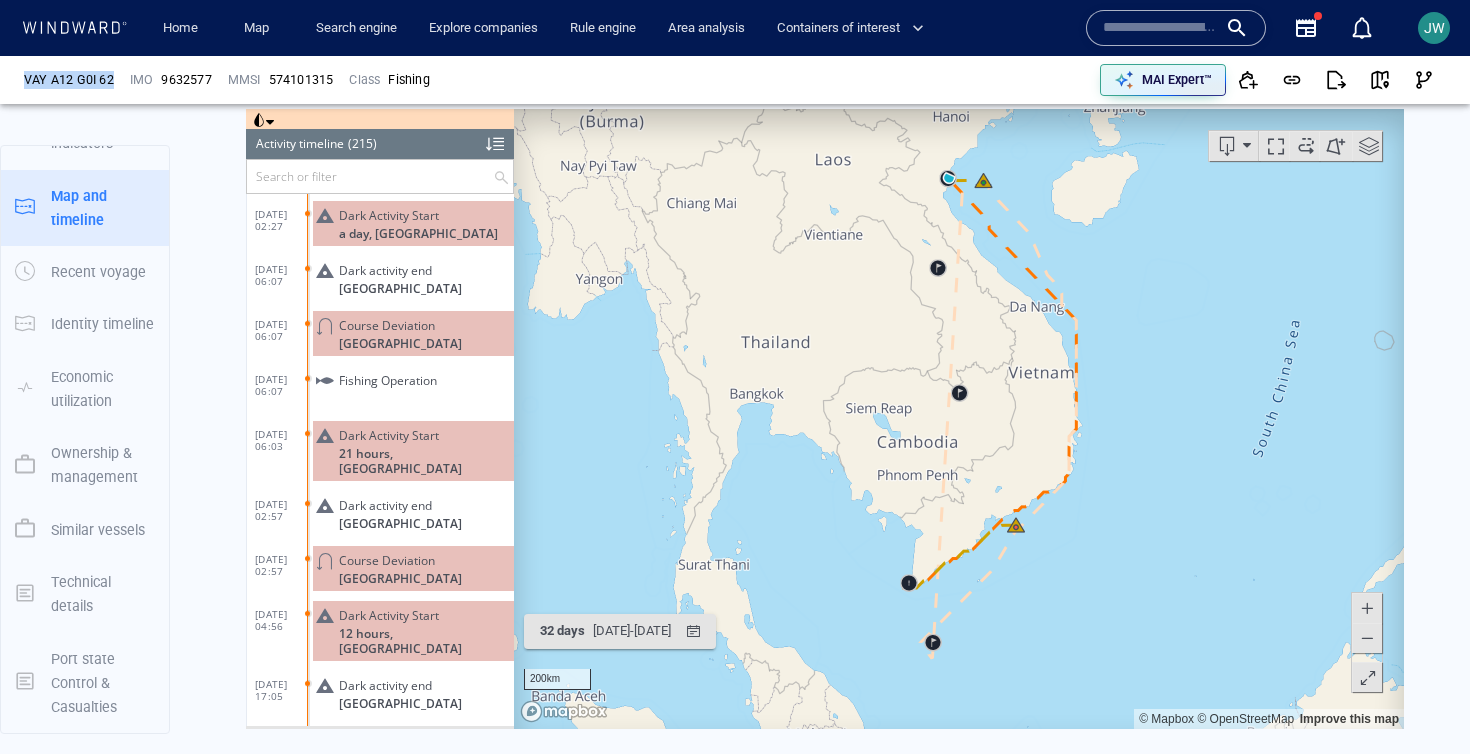 scroll, scrollTop: 1196, scrollLeft: 0, axis: vertical 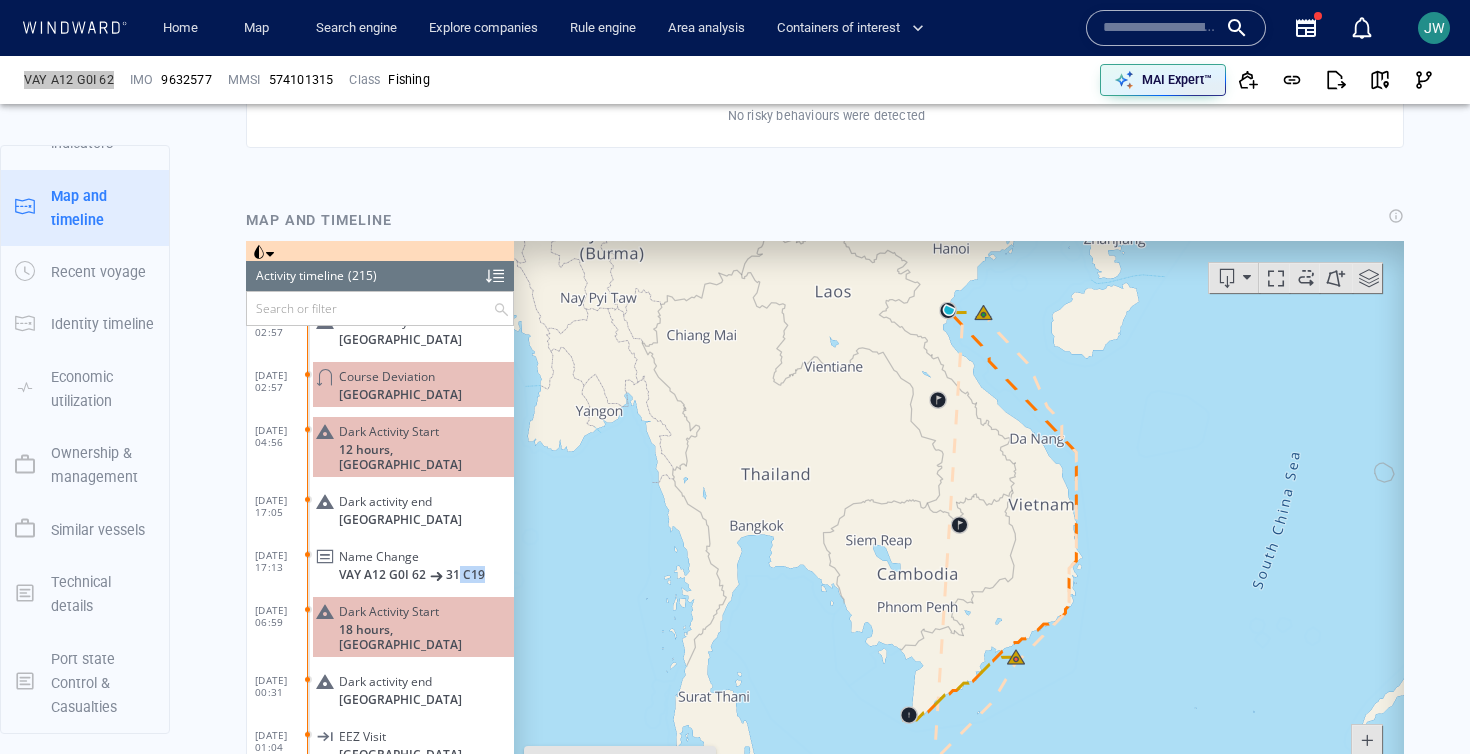 drag, startPoint x: 456, startPoint y: 541, endPoint x: 496, endPoint y: 541, distance: 40 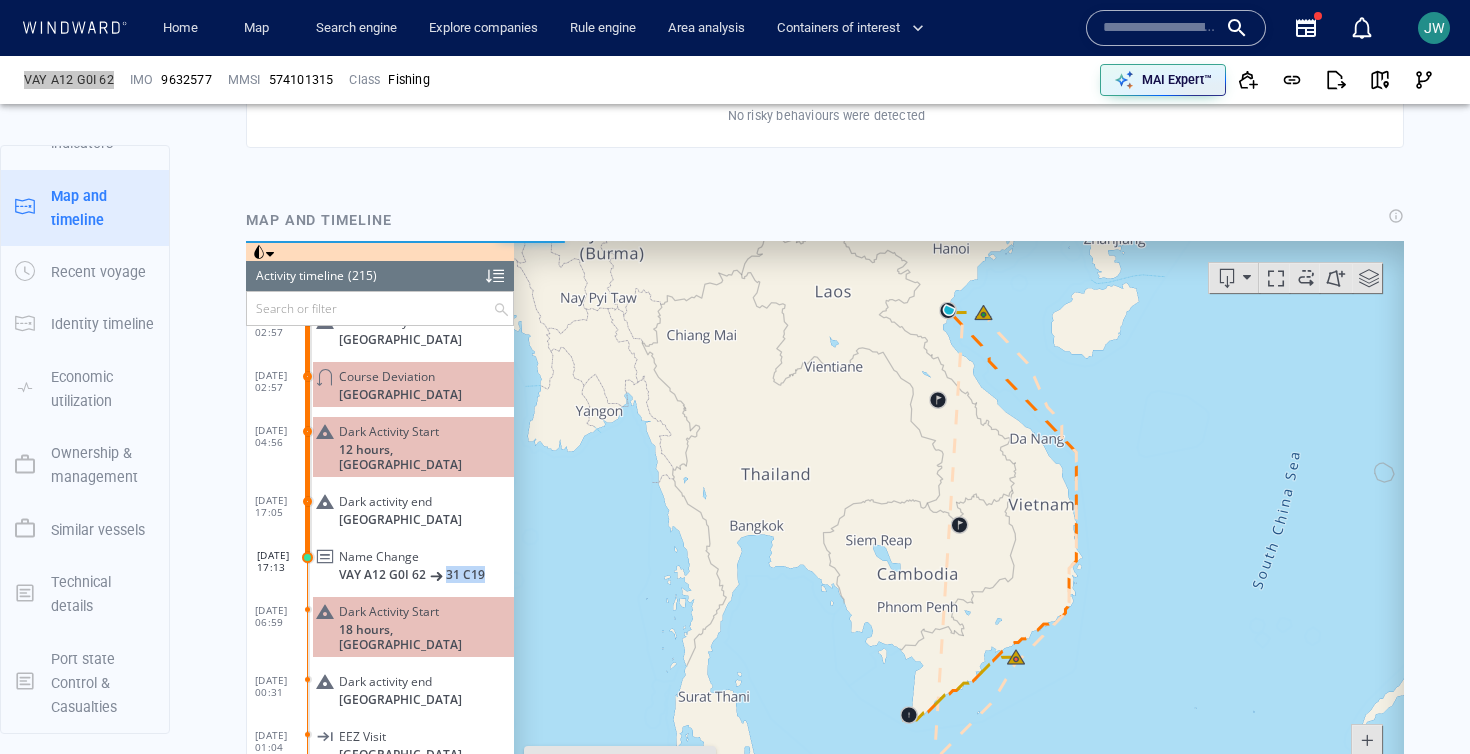 drag, startPoint x: 443, startPoint y: 540, endPoint x: 490, endPoint y: 540, distance: 47 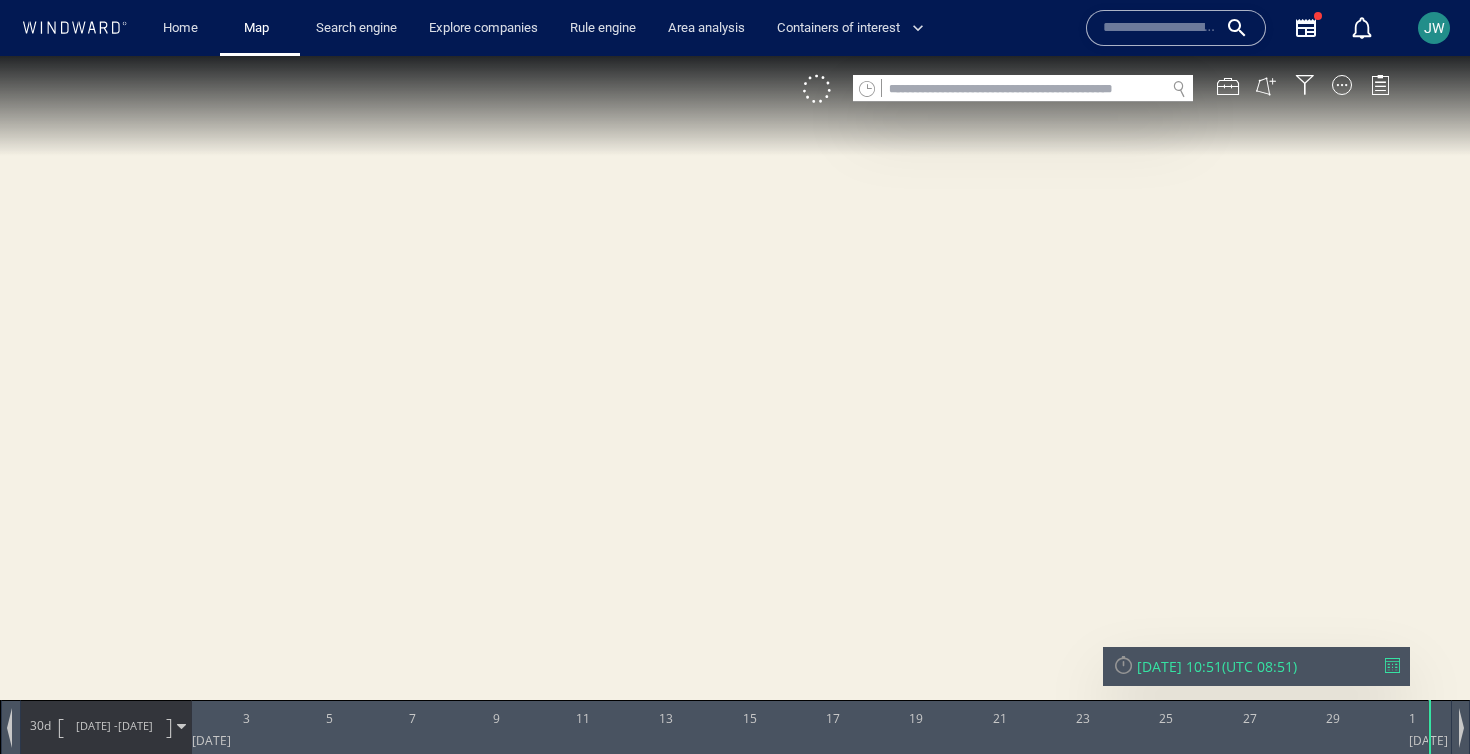 scroll, scrollTop: 0, scrollLeft: 0, axis: both 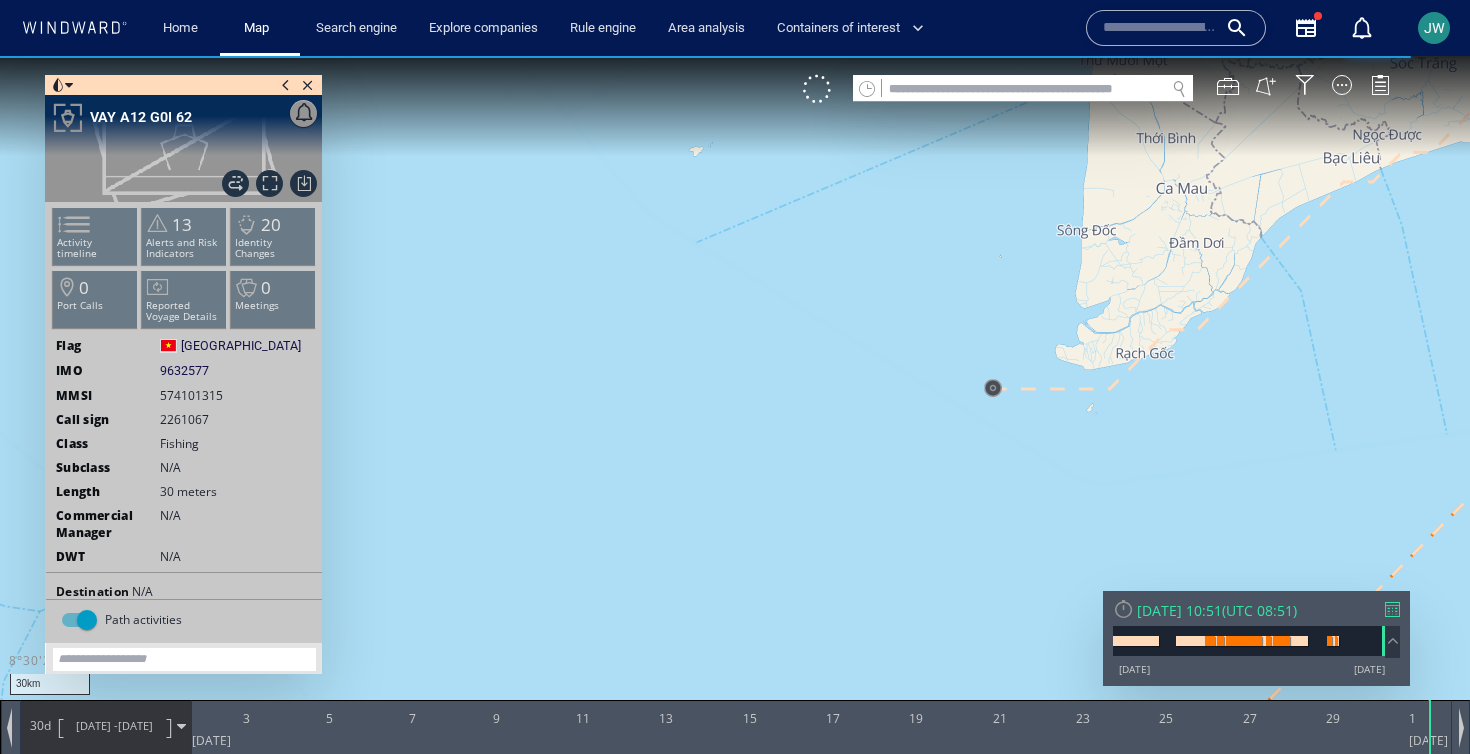 click at bounding box center [735, 395] 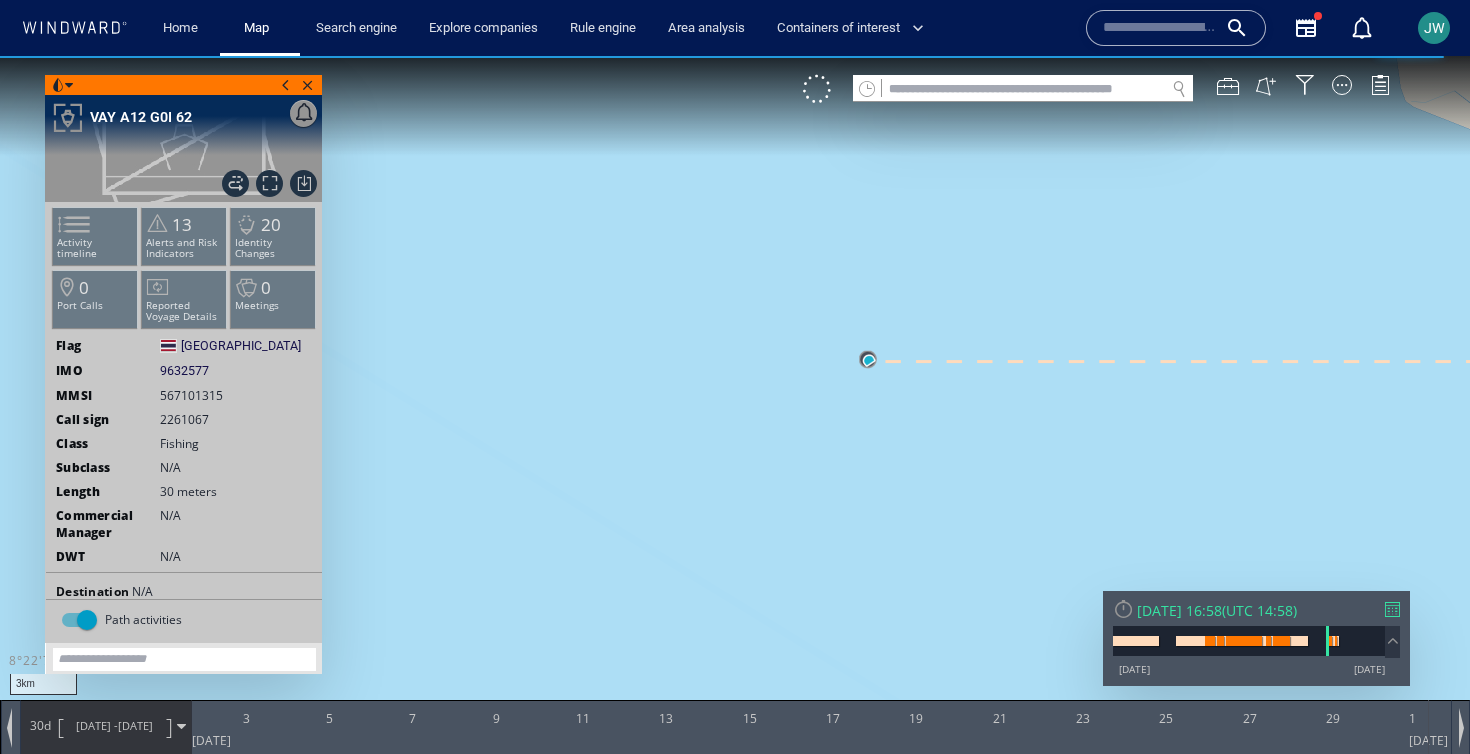 click on "[DATE] -" at bounding box center (97, 725) 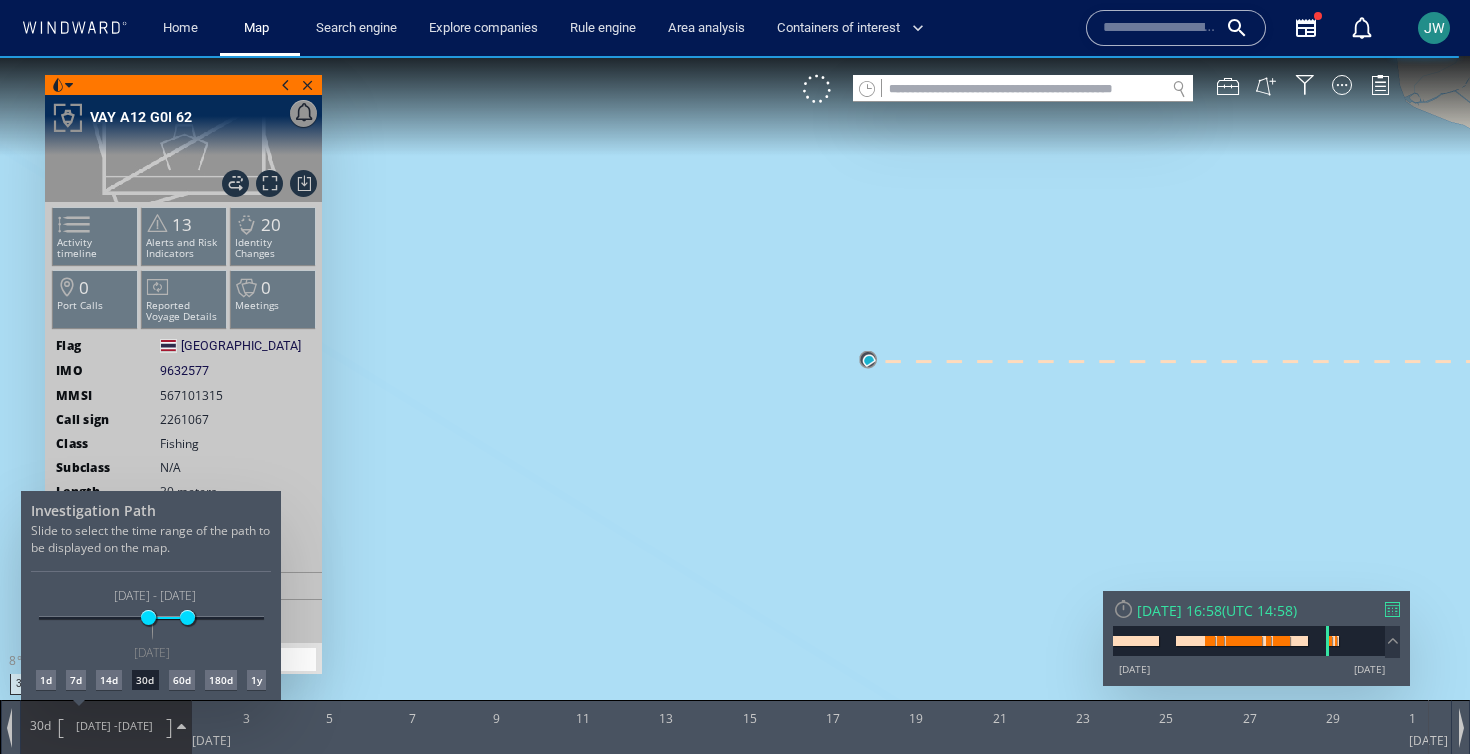 click on "[DATE]   [DATE]   [DATE]   [DATE]   [DATE] - [DATE]   [DATE]" at bounding box center [151, 619] 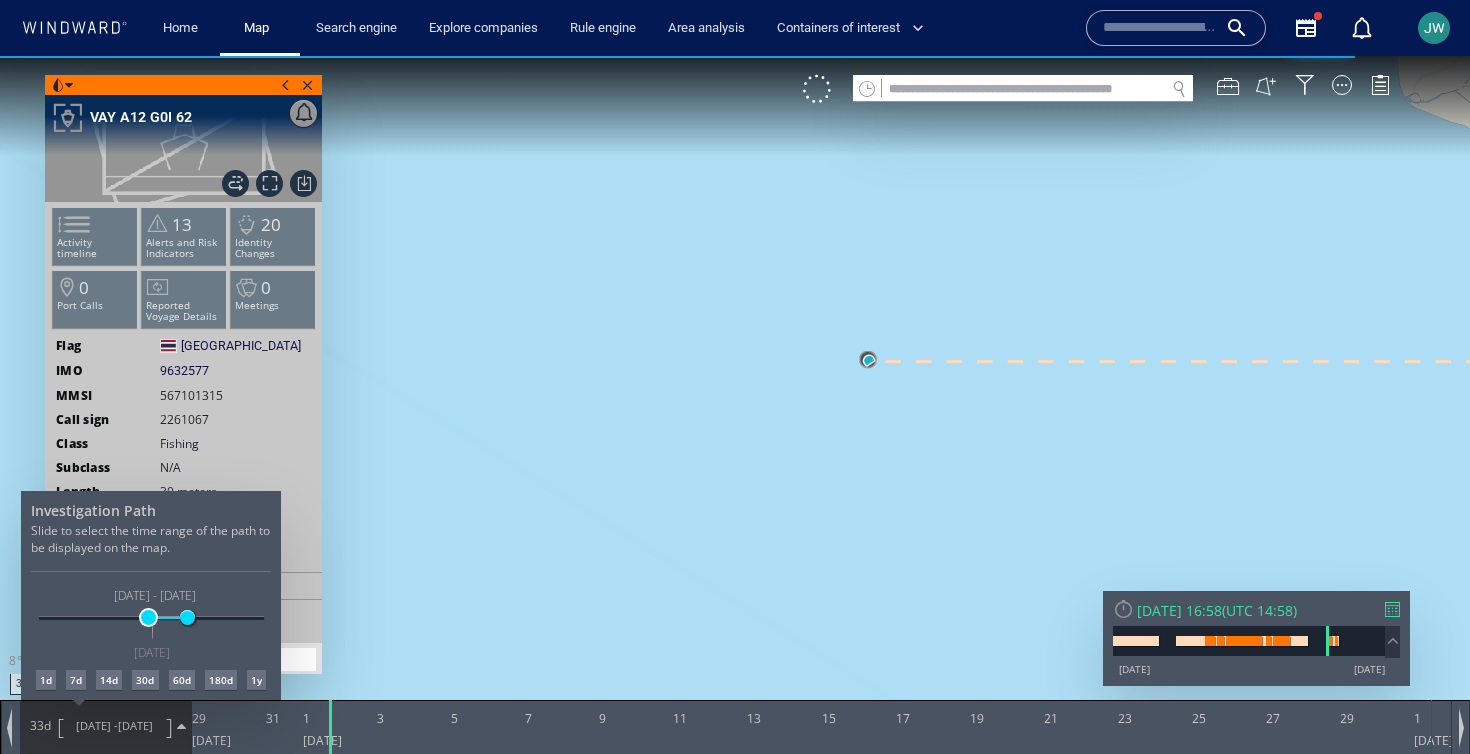 click at bounding box center (148, 617) 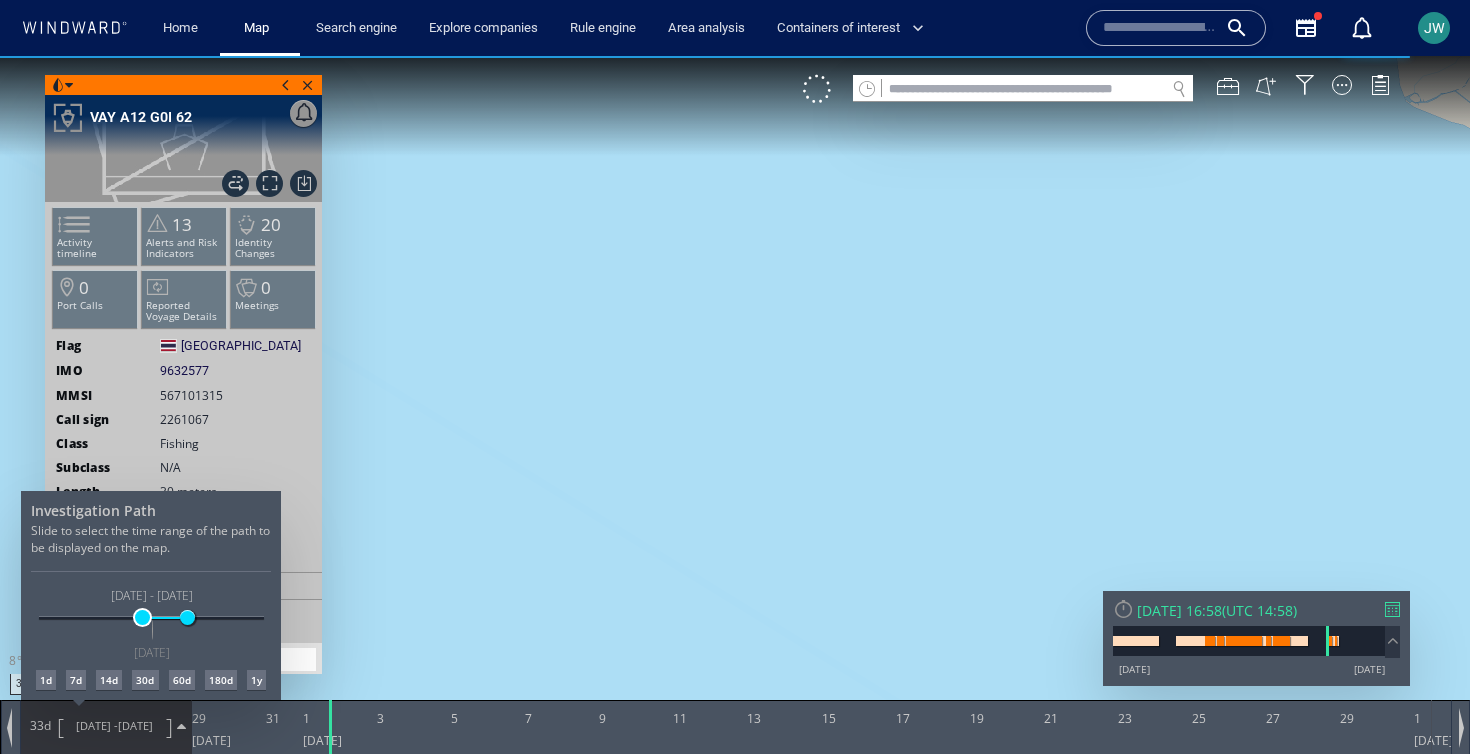drag, startPoint x: 148, startPoint y: 623, endPoint x: 129, endPoint y: 623, distance: 19 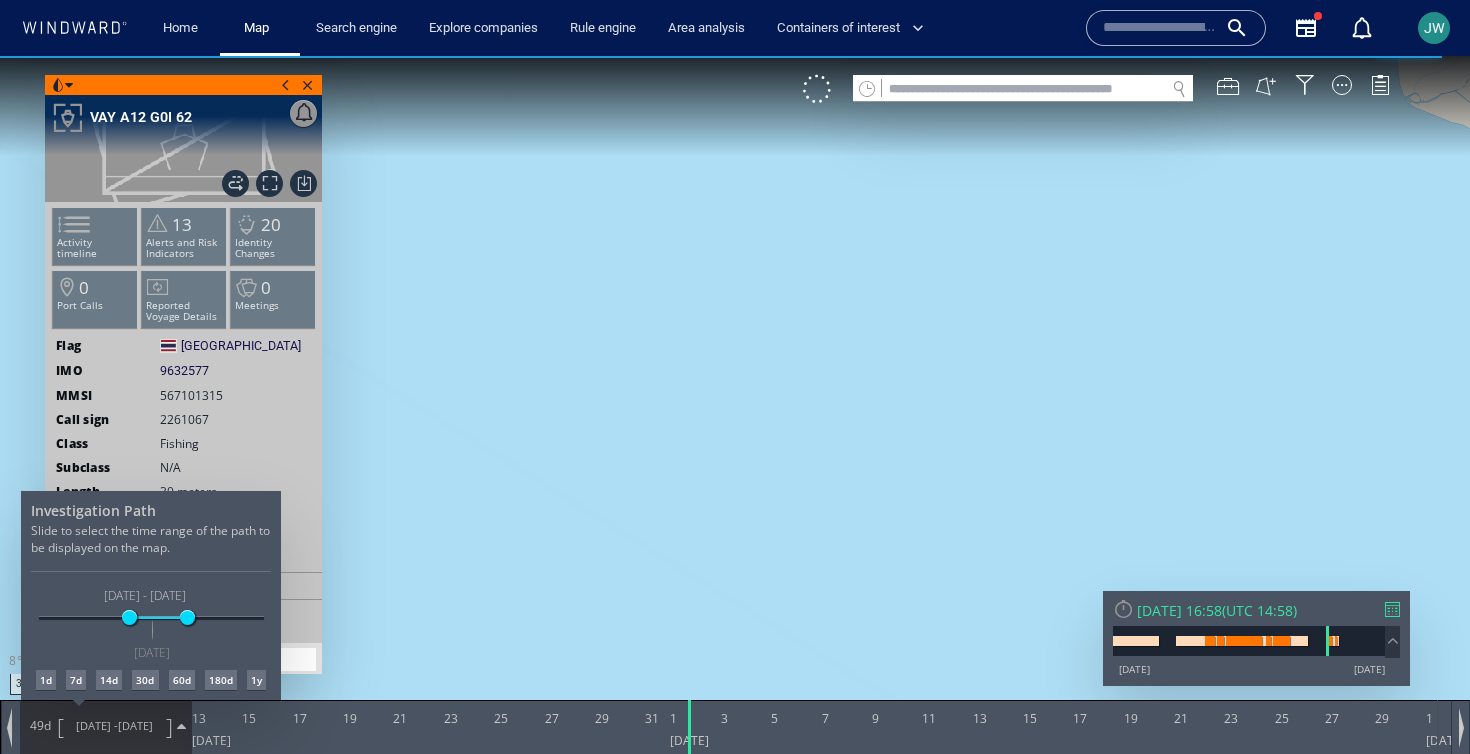 click at bounding box center (735, 405) 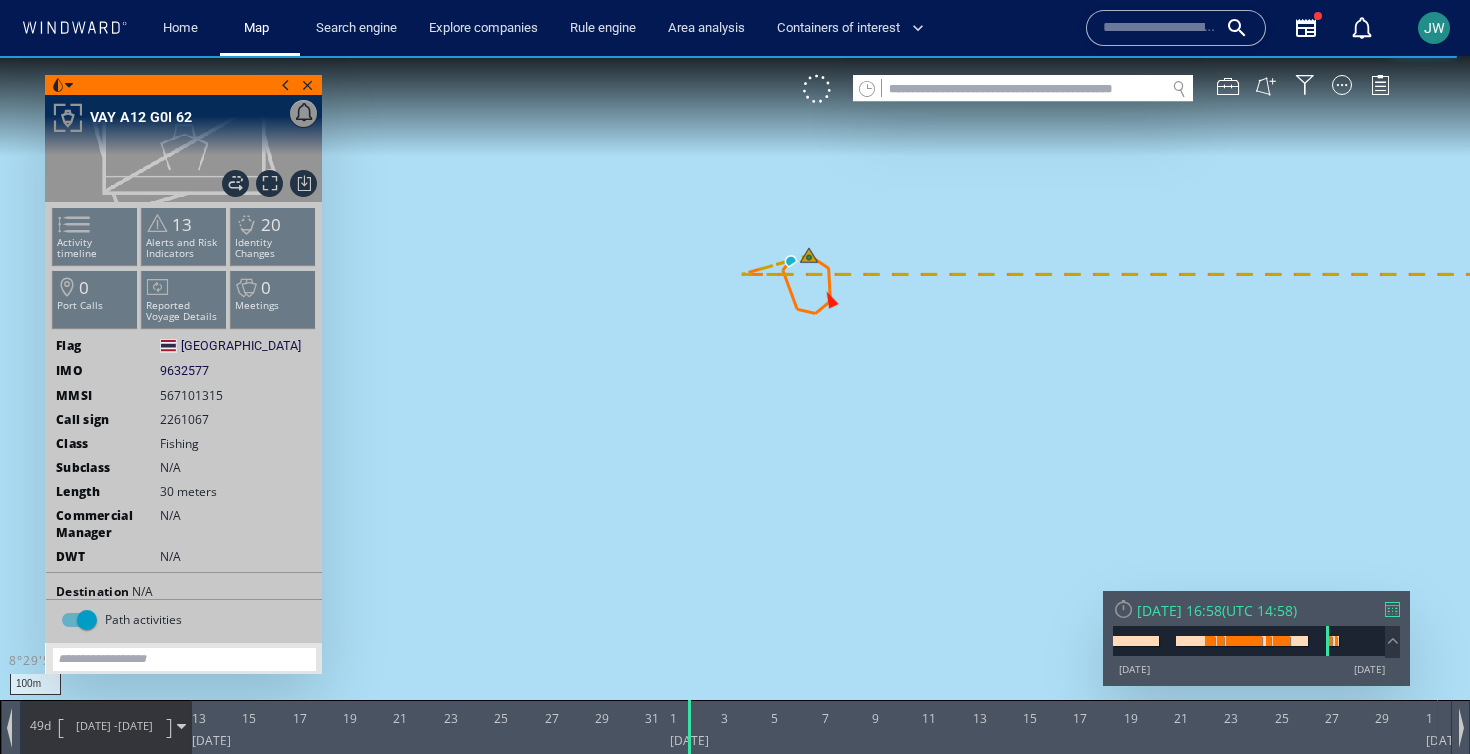drag, startPoint x: 850, startPoint y: 287, endPoint x: 830, endPoint y: 378, distance: 93.17188 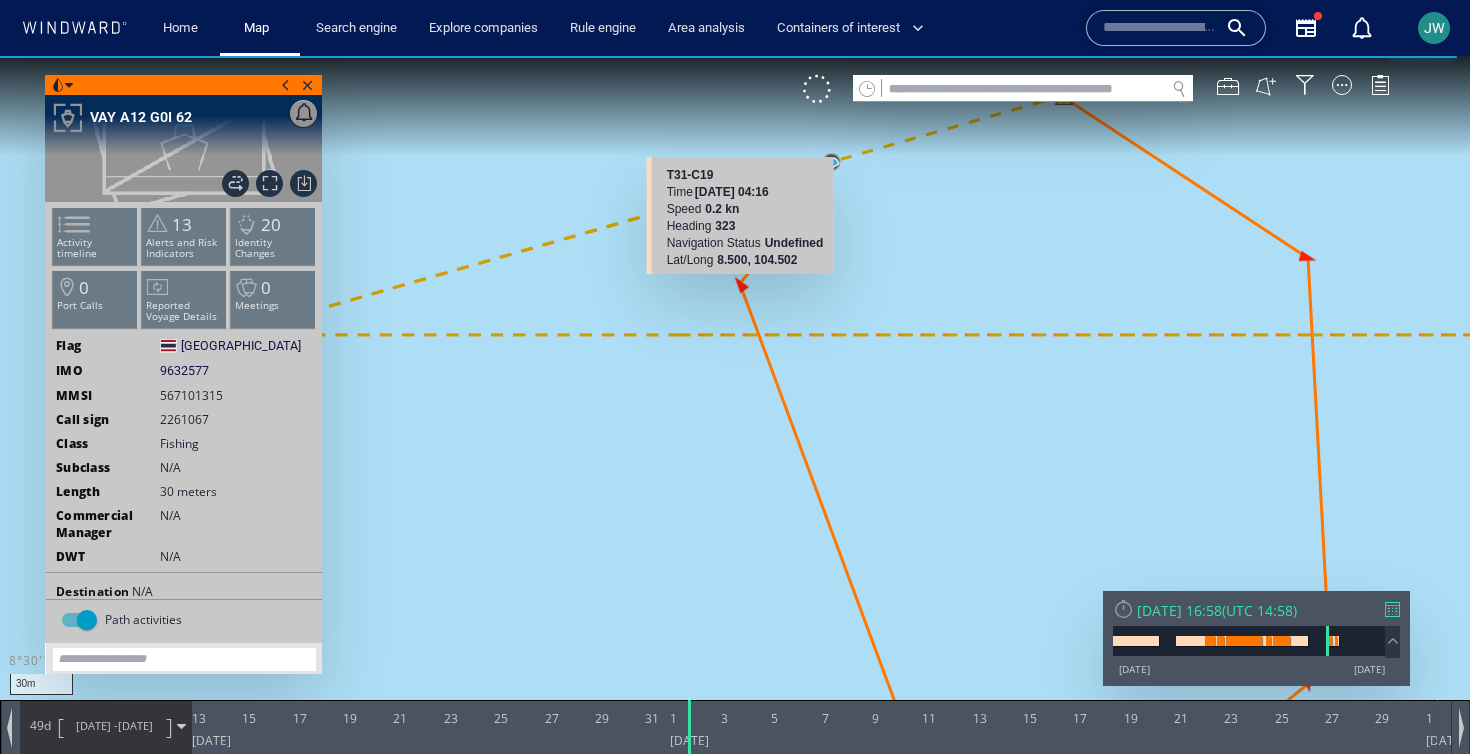 click at bounding box center (735, 395) 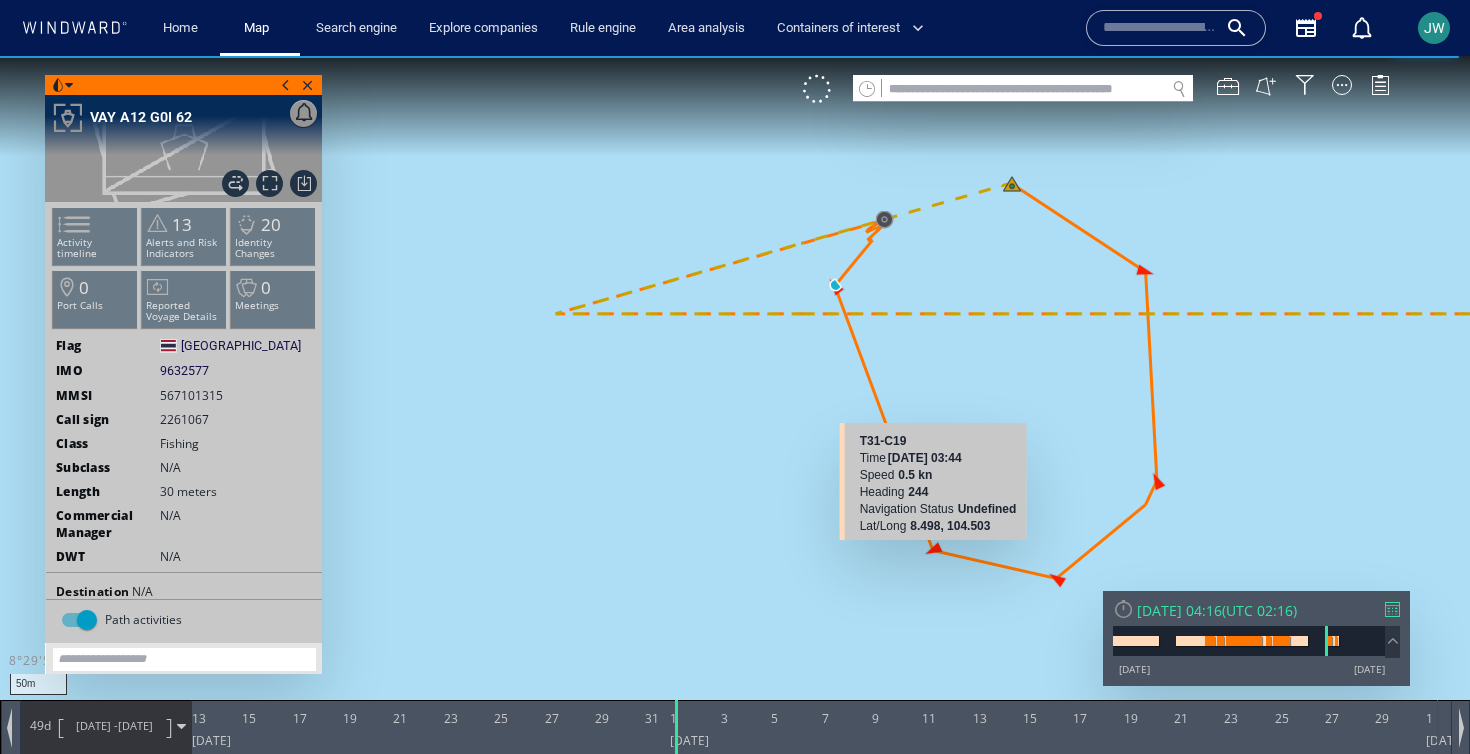 click at bounding box center [735, 395] 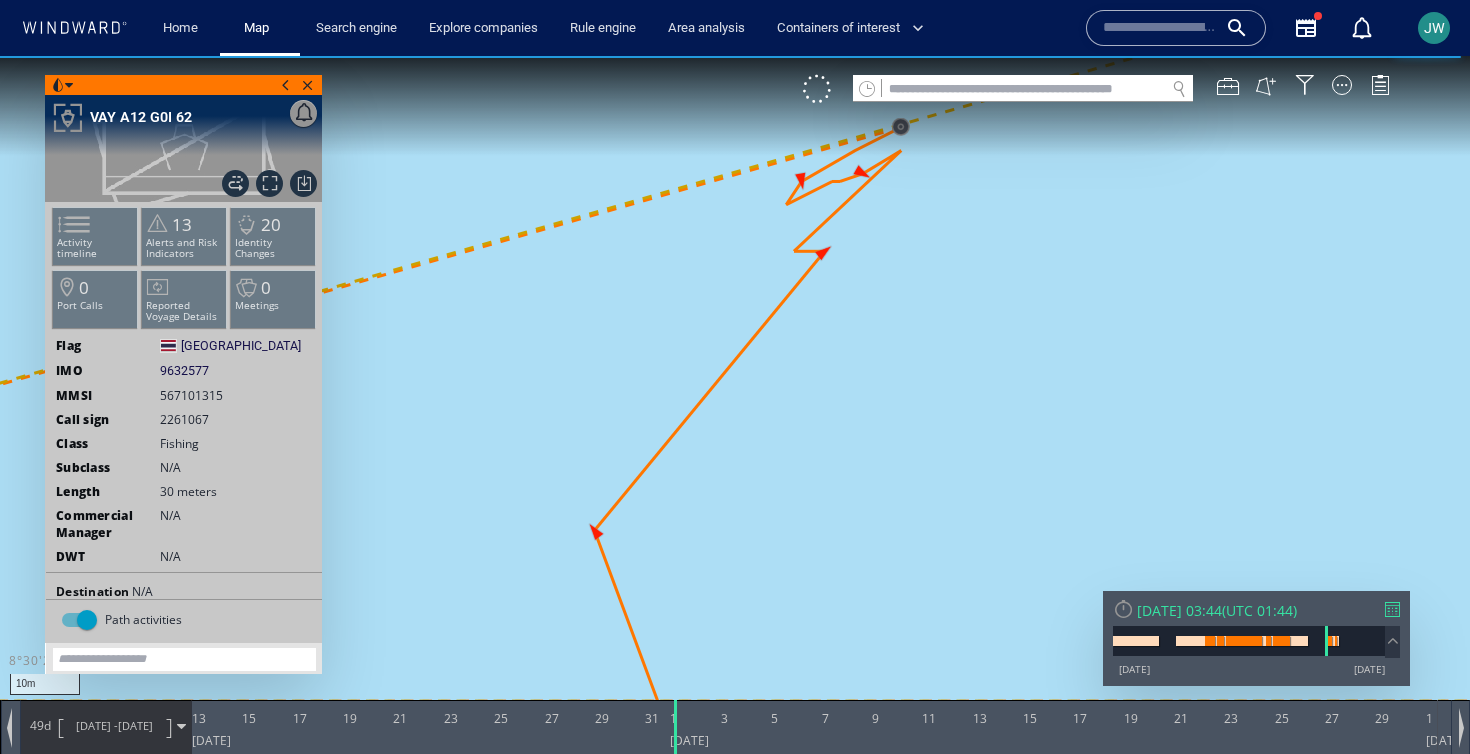 click at bounding box center [735, 395] 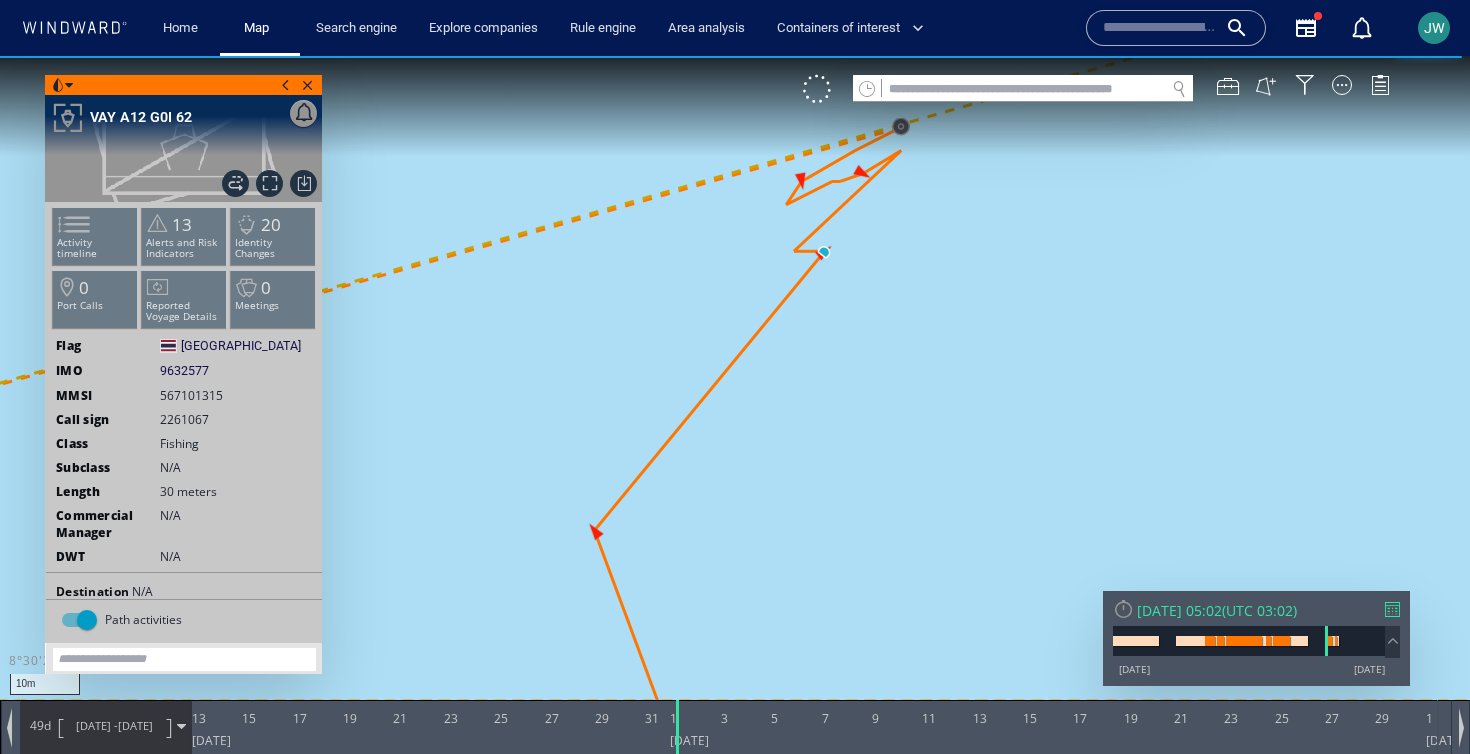 drag, startPoint x: 870, startPoint y: 240, endPoint x: 842, endPoint y: 352, distance: 115.44696 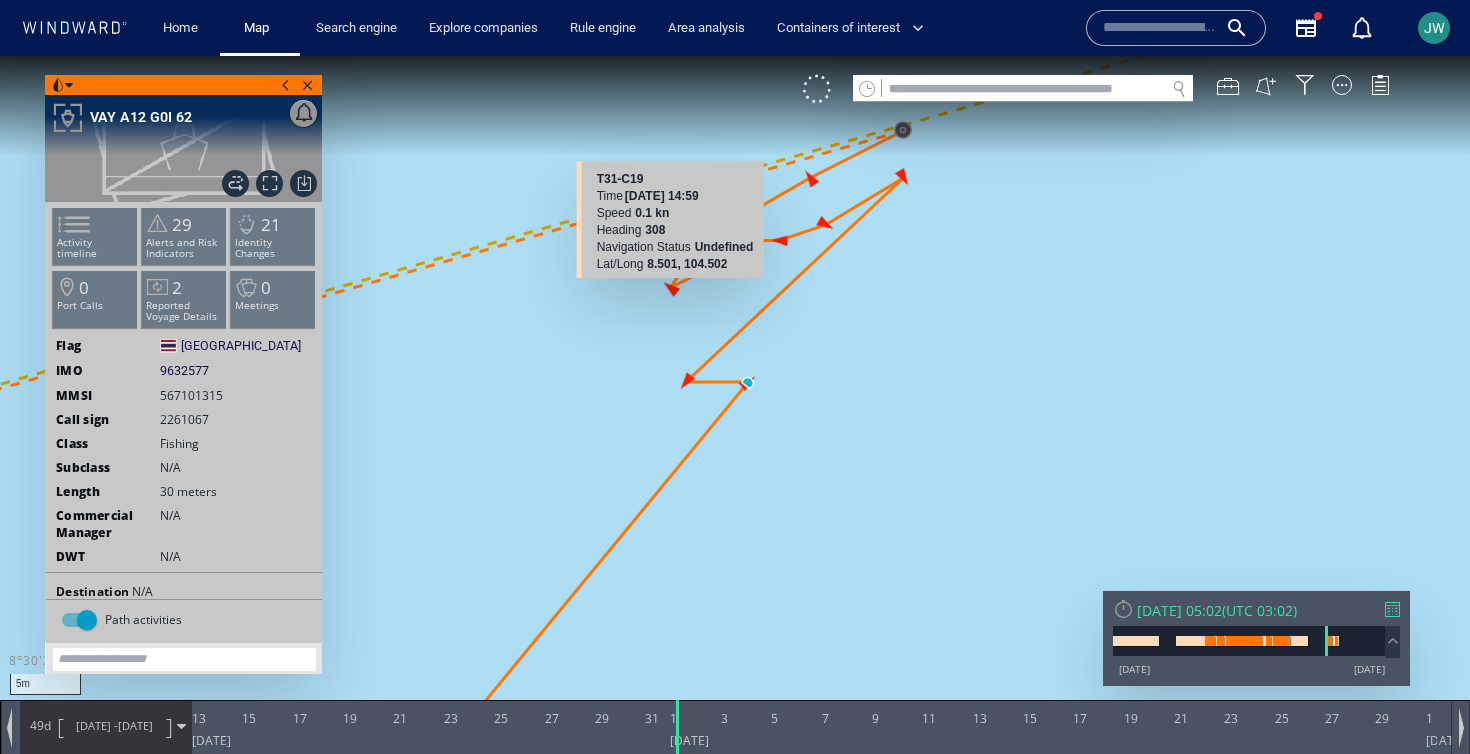 click at bounding box center (735, 395) 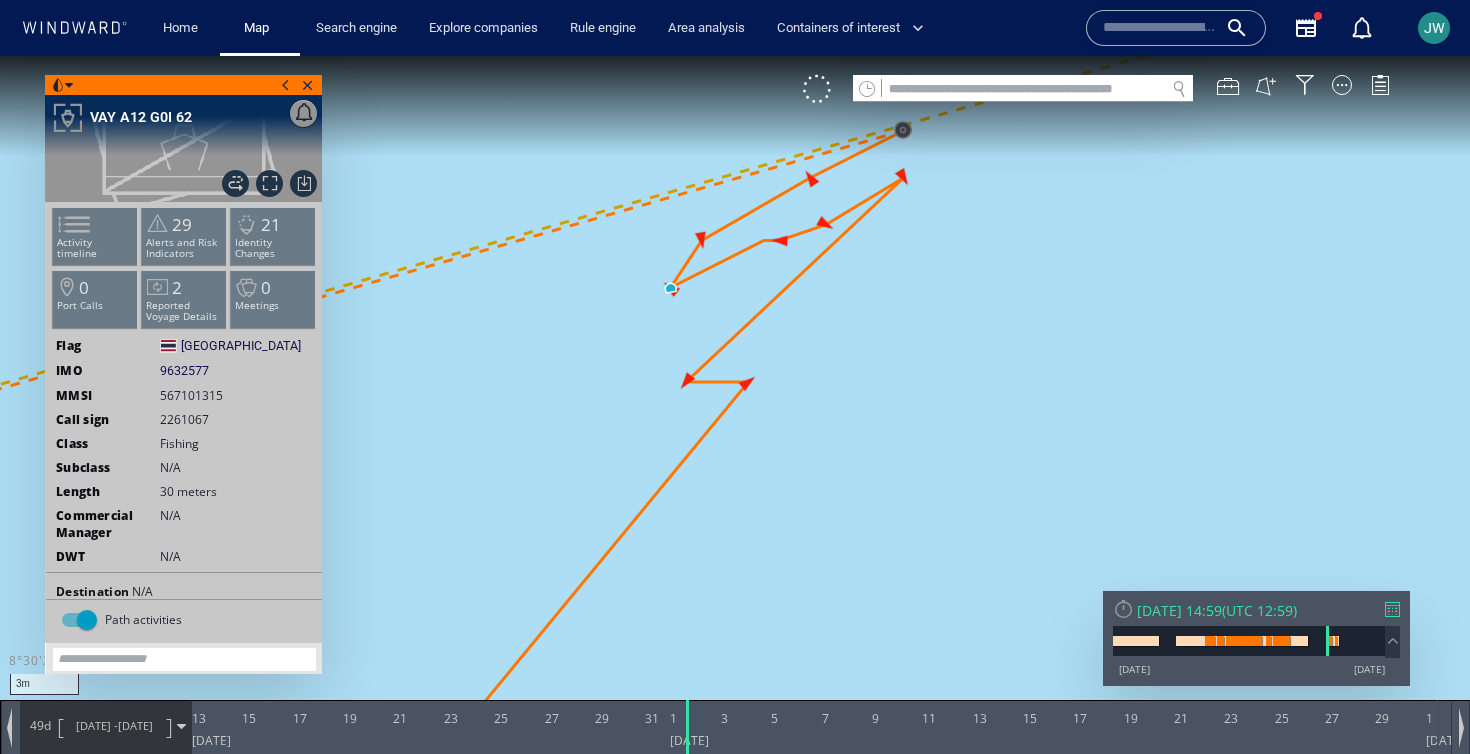drag, startPoint x: 905, startPoint y: 240, endPoint x: 916, endPoint y: 453, distance: 213.28384 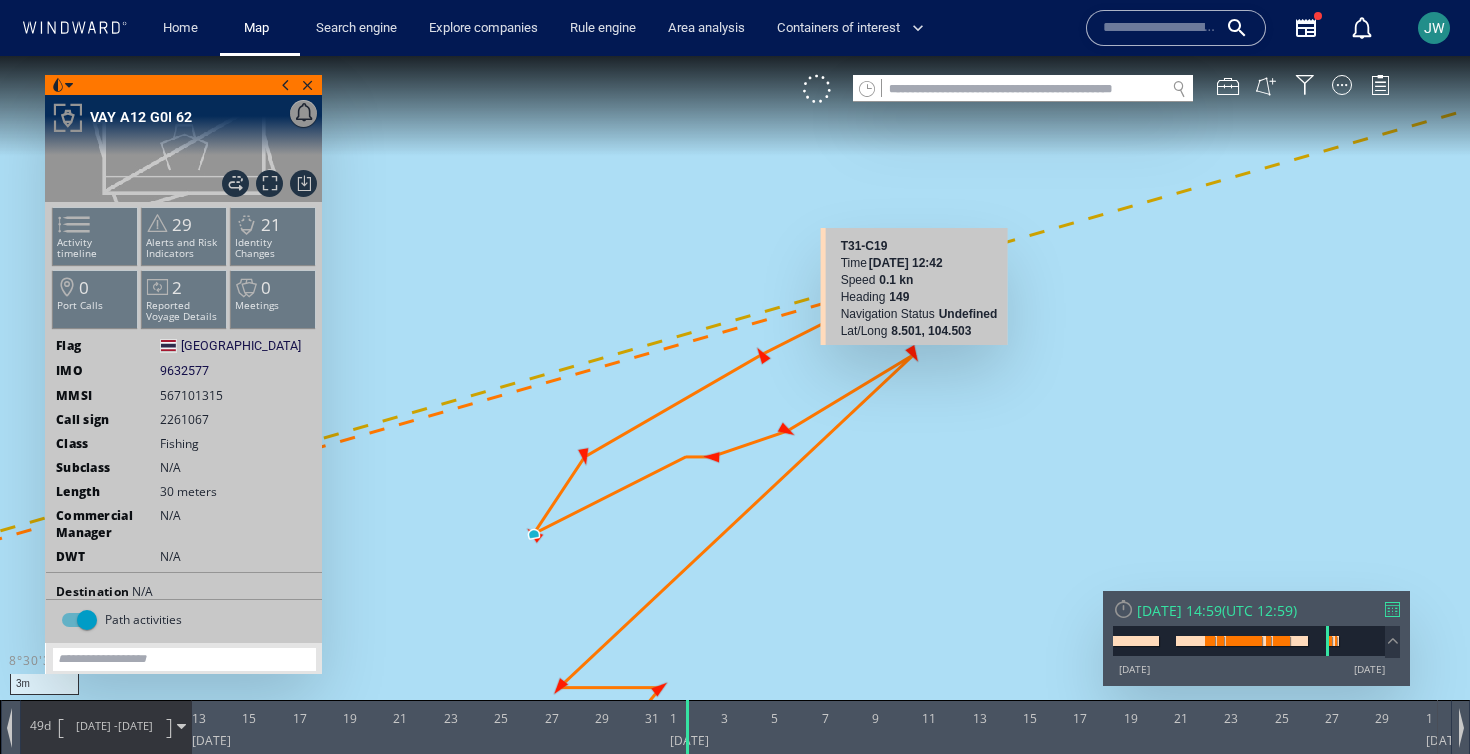click at bounding box center (735, 395) 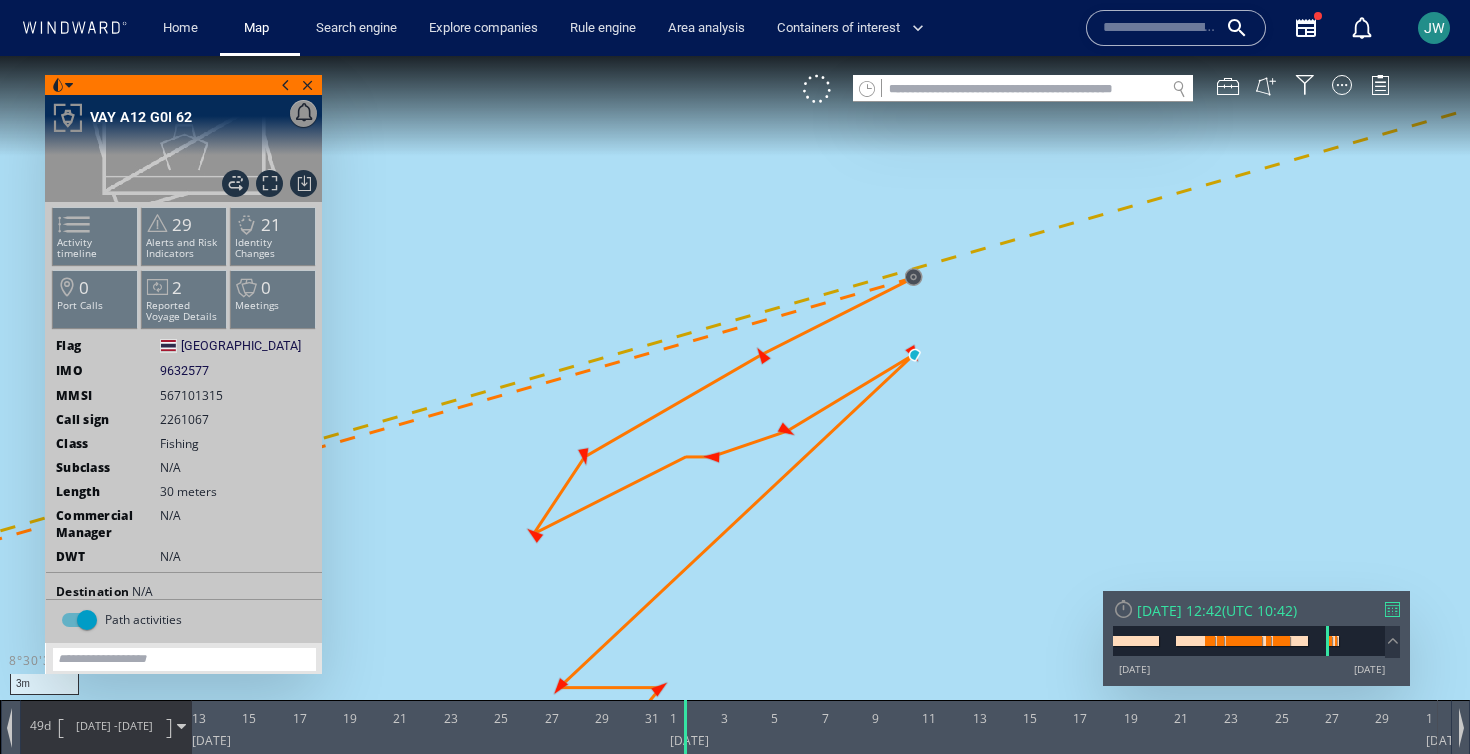 click at bounding box center (735, 395) 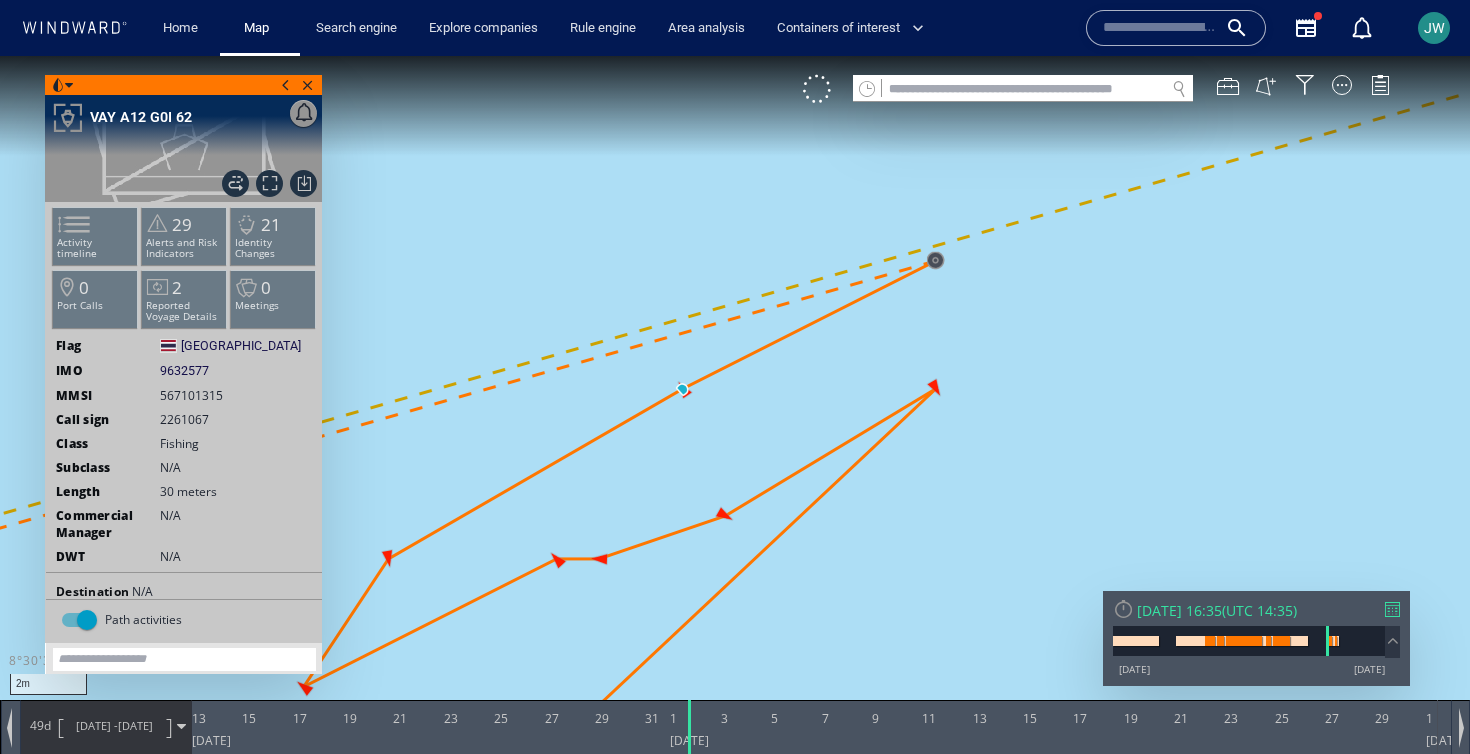 drag, startPoint x: 847, startPoint y: 417, endPoint x: 908, endPoint y: 279, distance: 150.88075 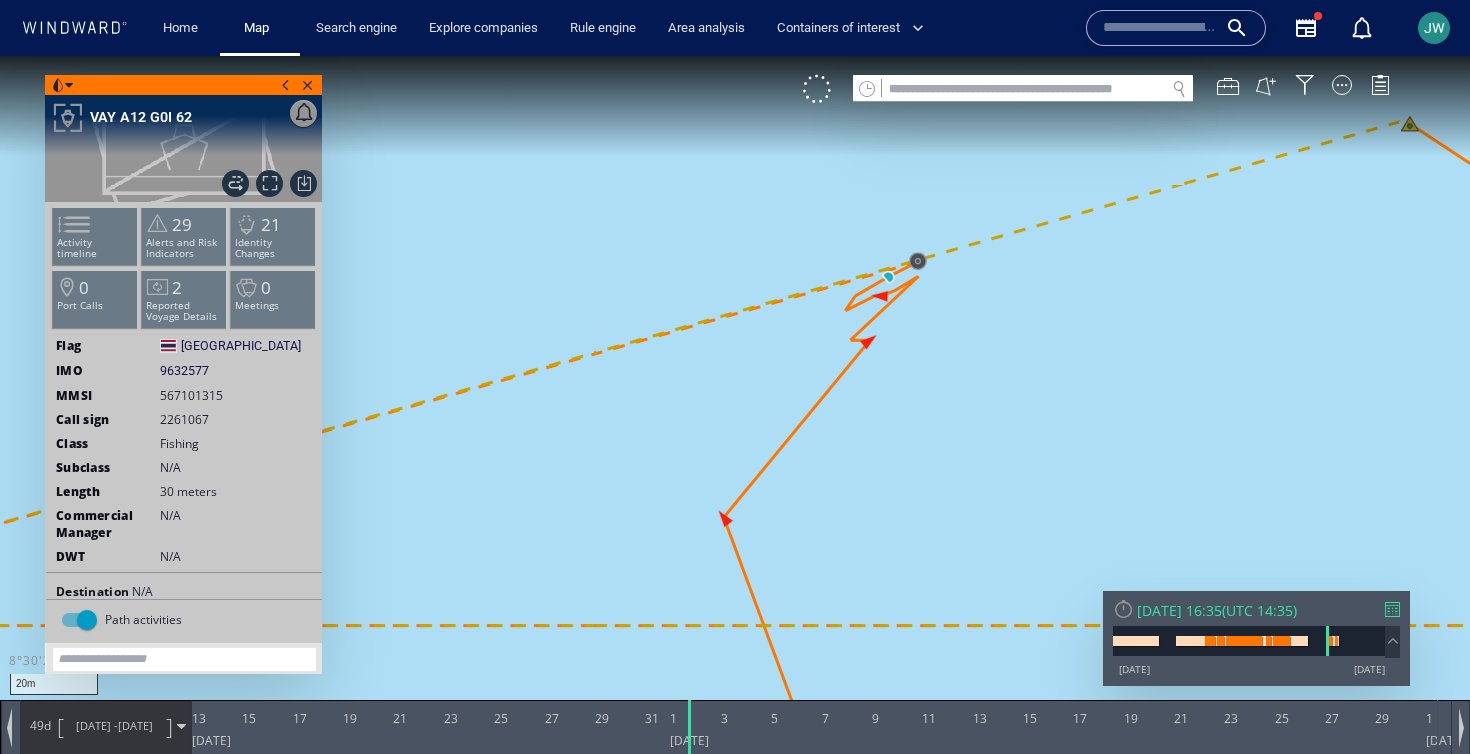 drag, startPoint x: 917, startPoint y: 381, endPoint x: 917, endPoint y: 309, distance: 72 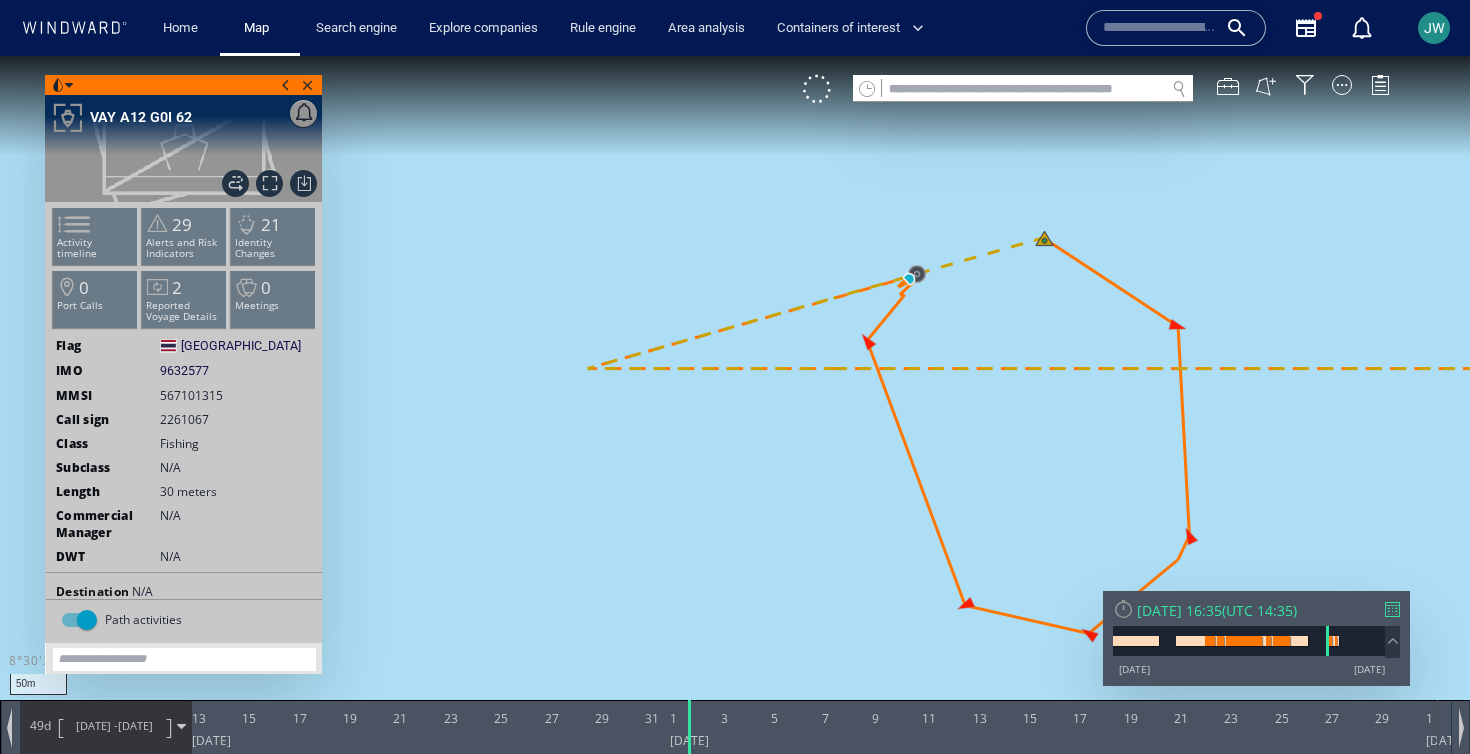 drag, startPoint x: 917, startPoint y: 309, endPoint x: 777, endPoint y: 309, distance: 140 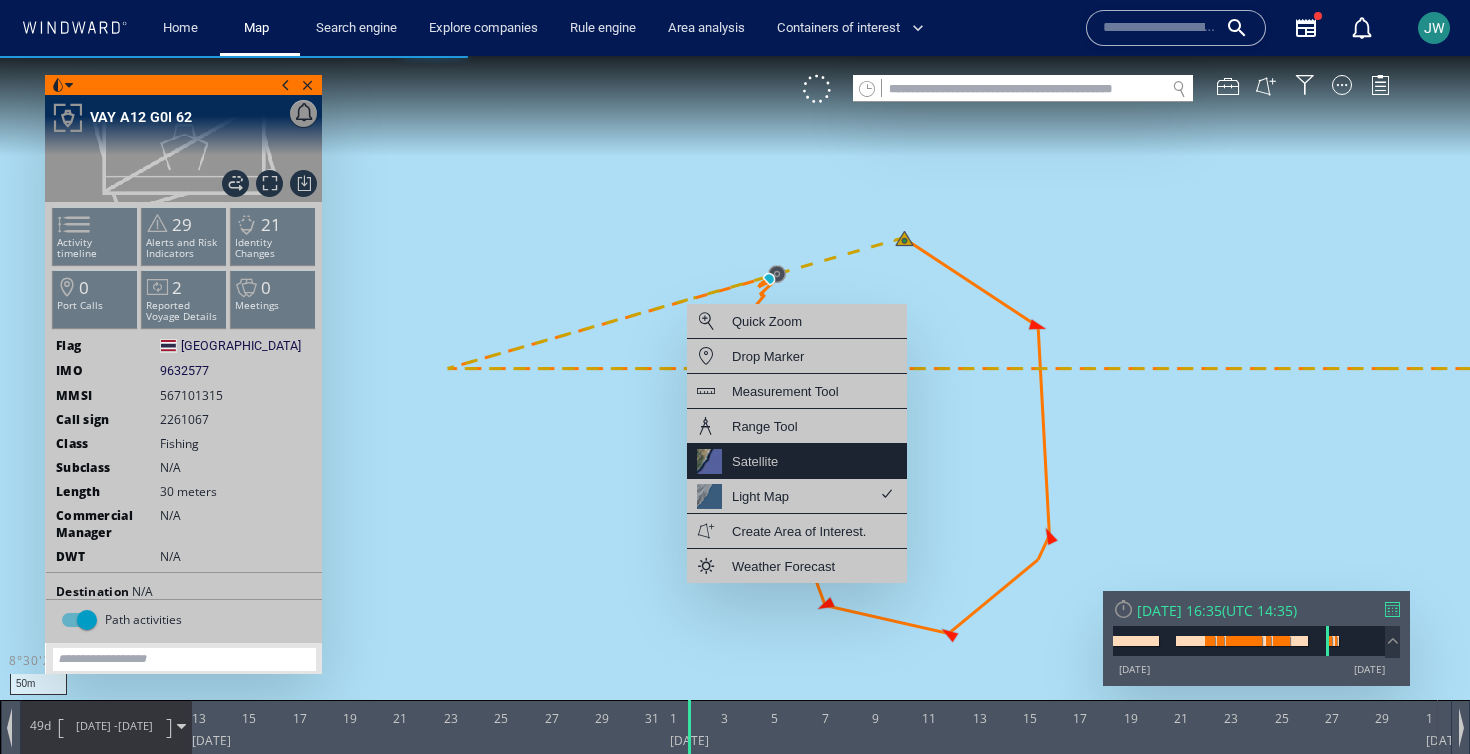 click on "Satellite" at bounding box center (797, 461) 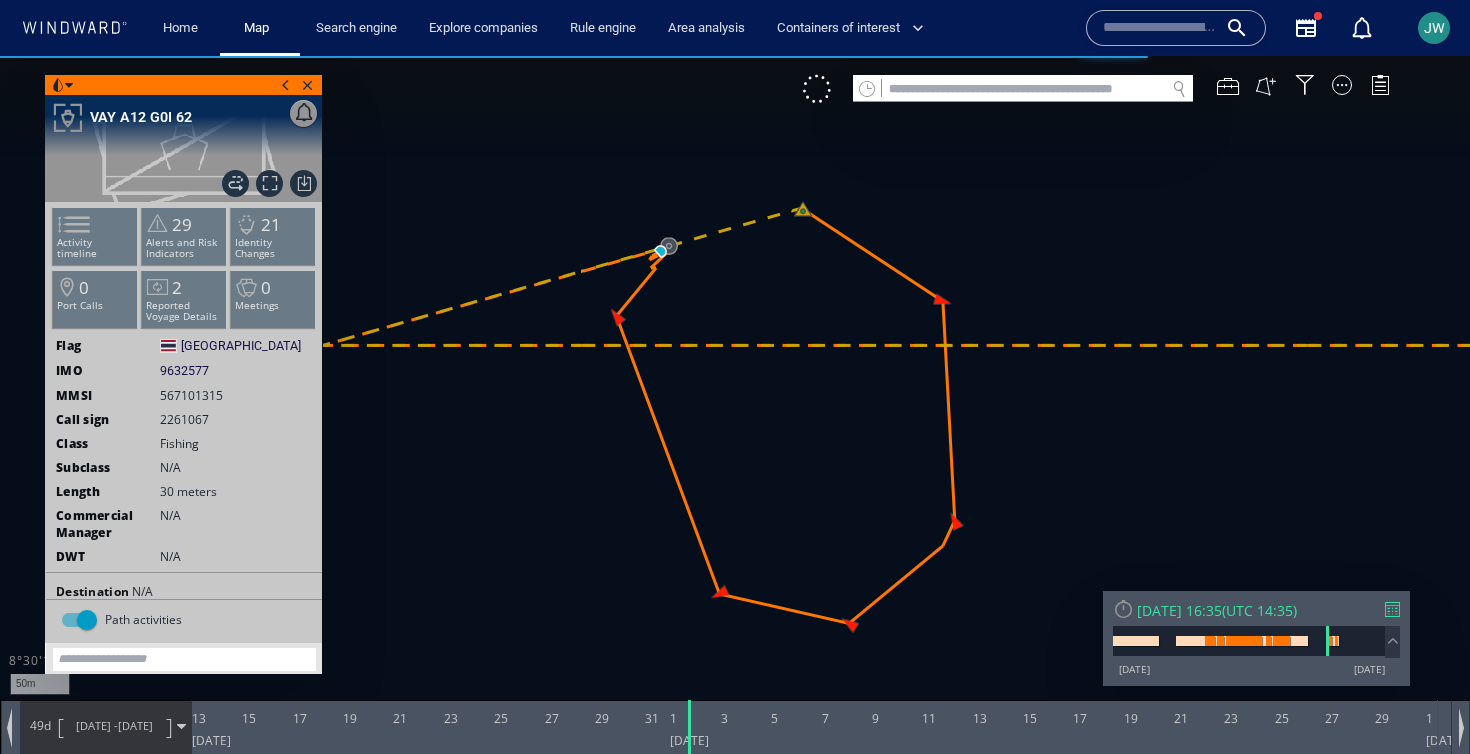 drag, startPoint x: 840, startPoint y: 332, endPoint x: 584, endPoint y: 302, distance: 257.75183 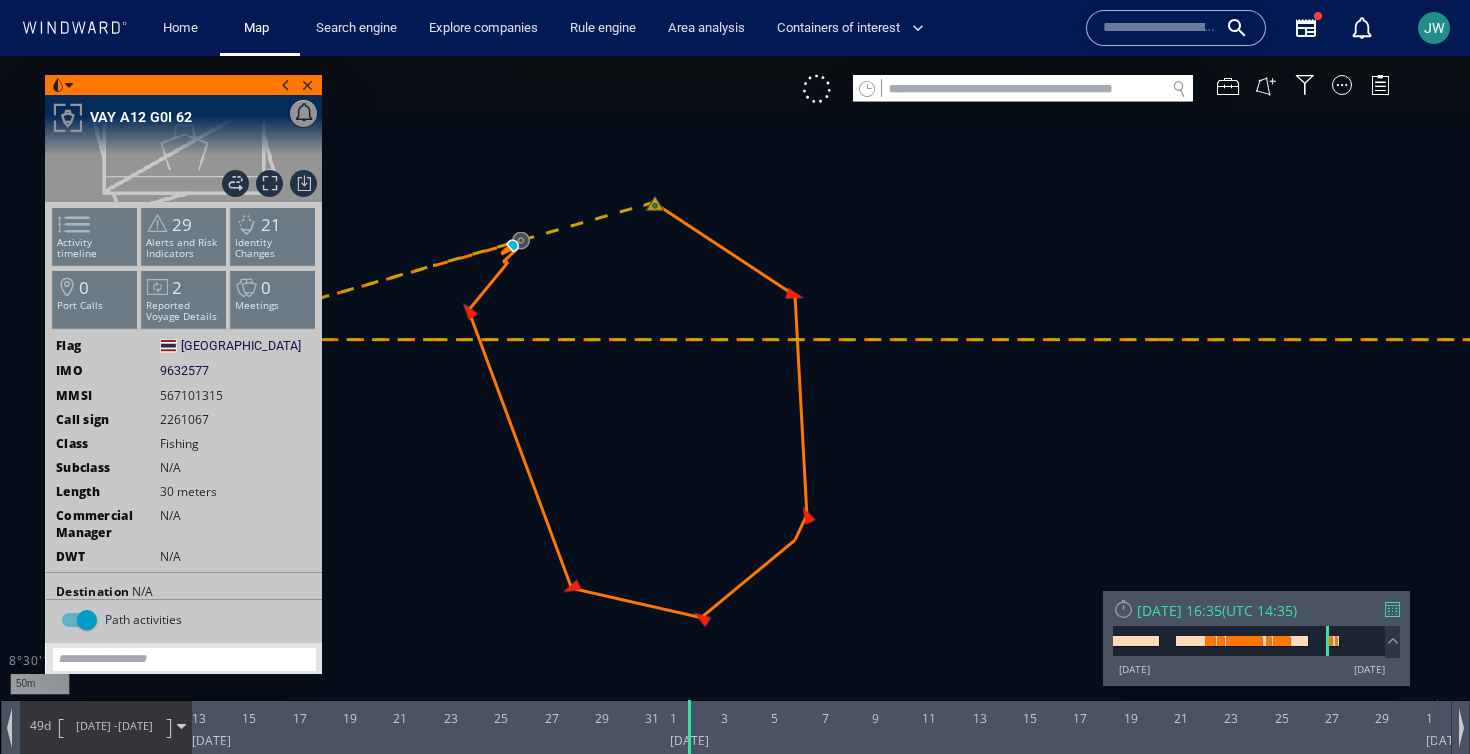 drag, startPoint x: 584, startPoint y: 302, endPoint x: 783, endPoint y: 307, distance: 199.0628 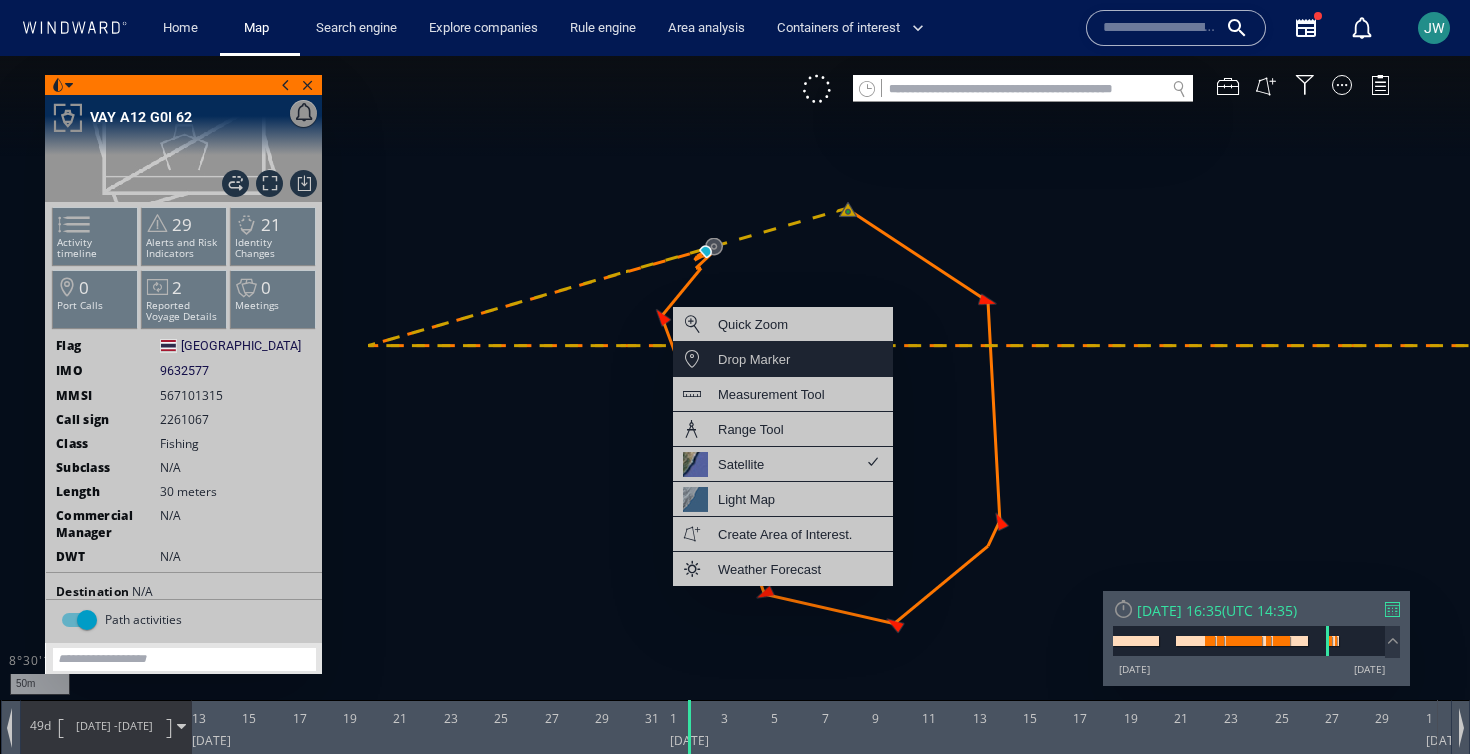 click on "Drop Marker" at bounding box center (754, 359) 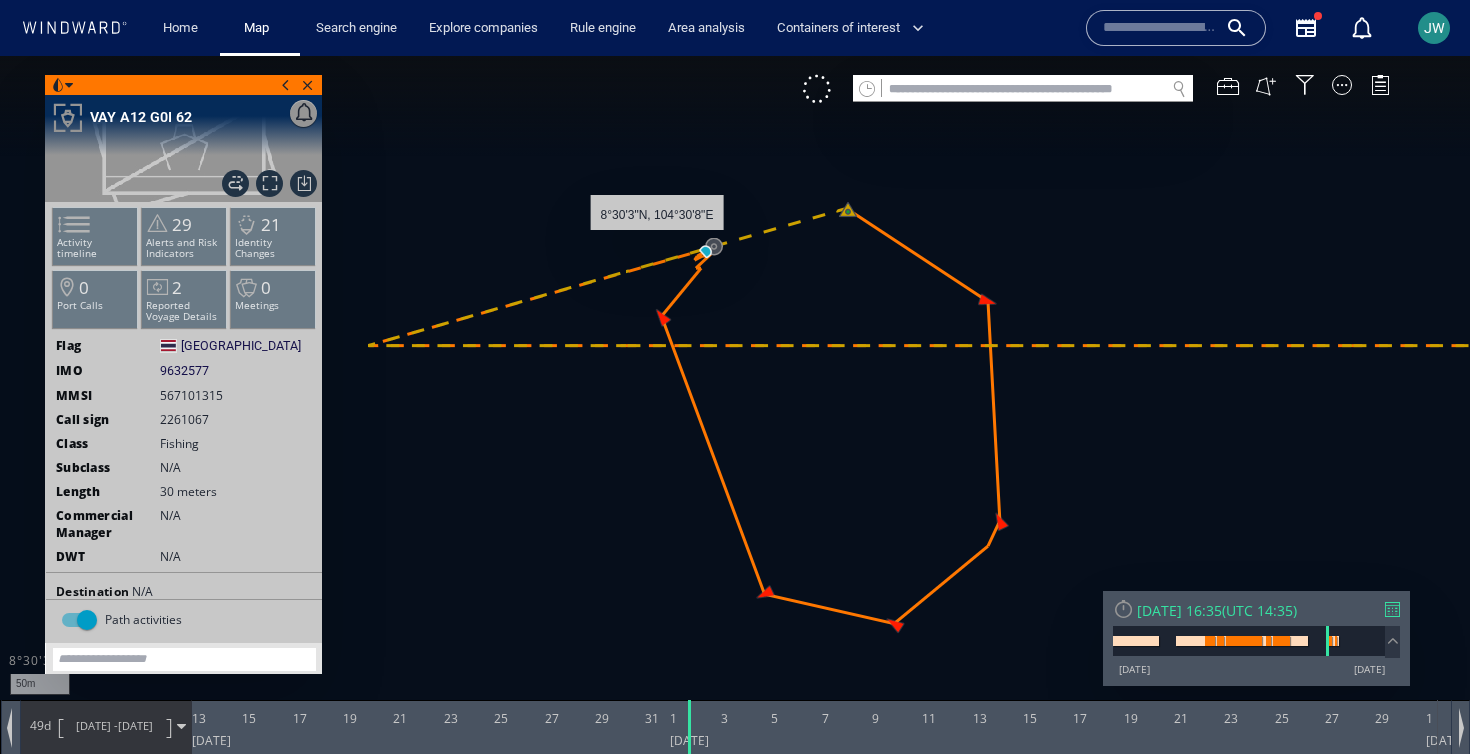click at bounding box center [735, 395] 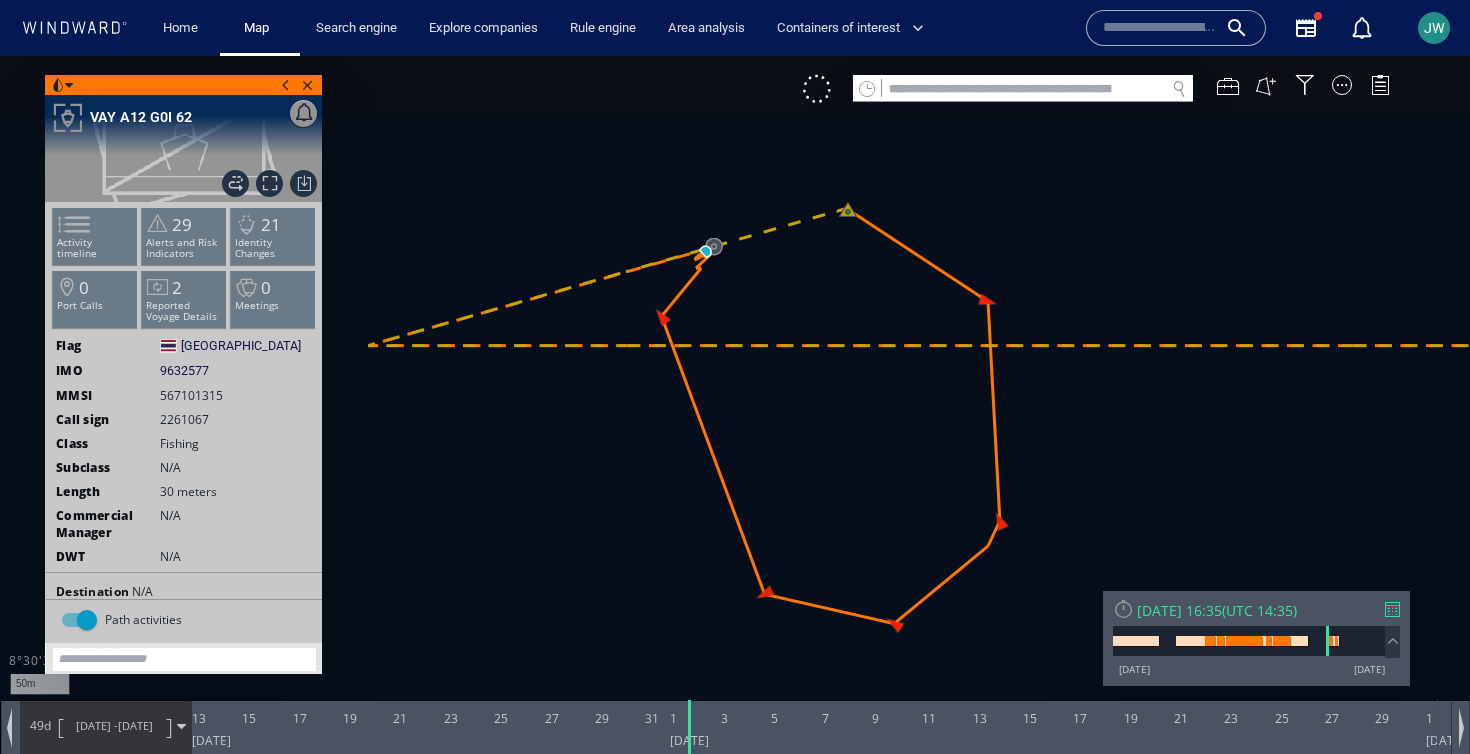 click at bounding box center (735, 395) 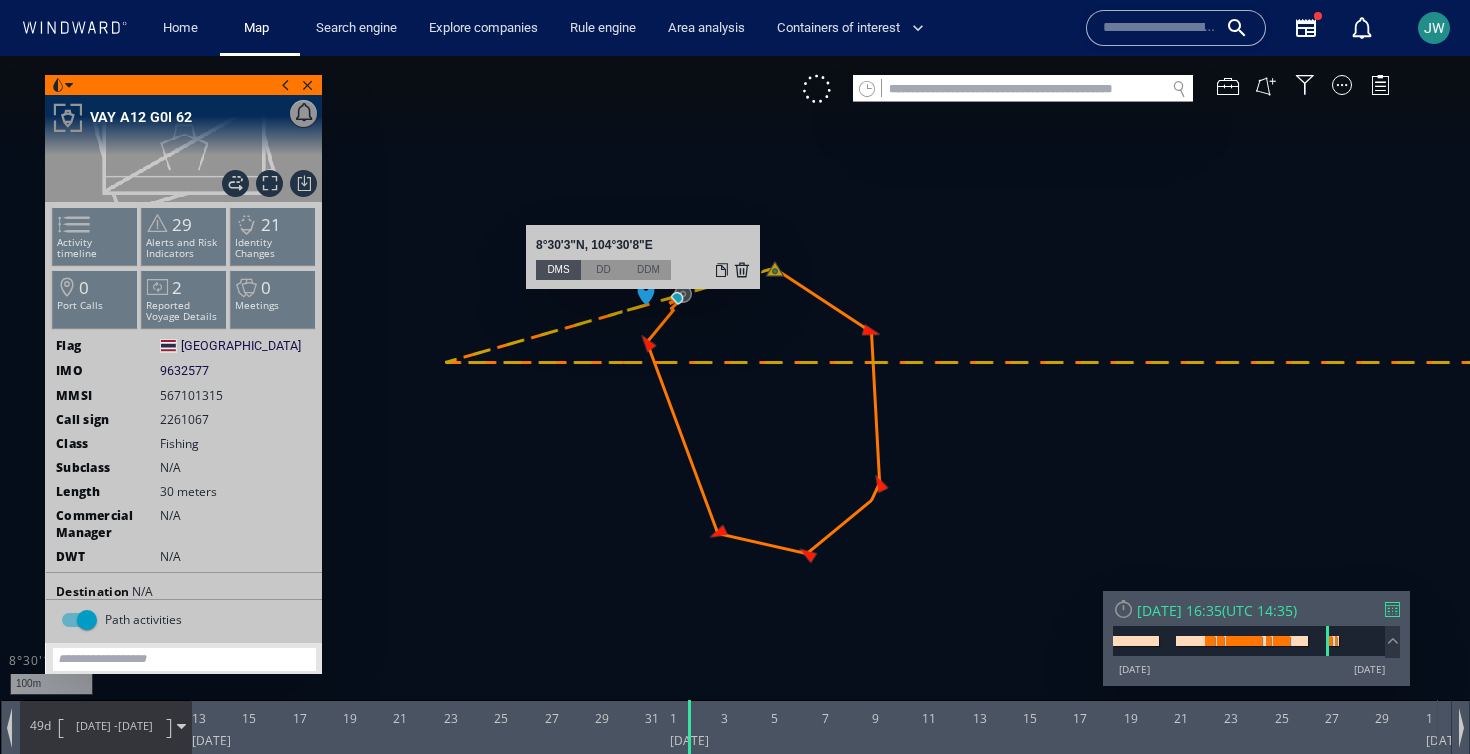 drag, startPoint x: 817, startPoint y: 338, endPoint x: 730, endPoint y: 353, distance: 88.28363 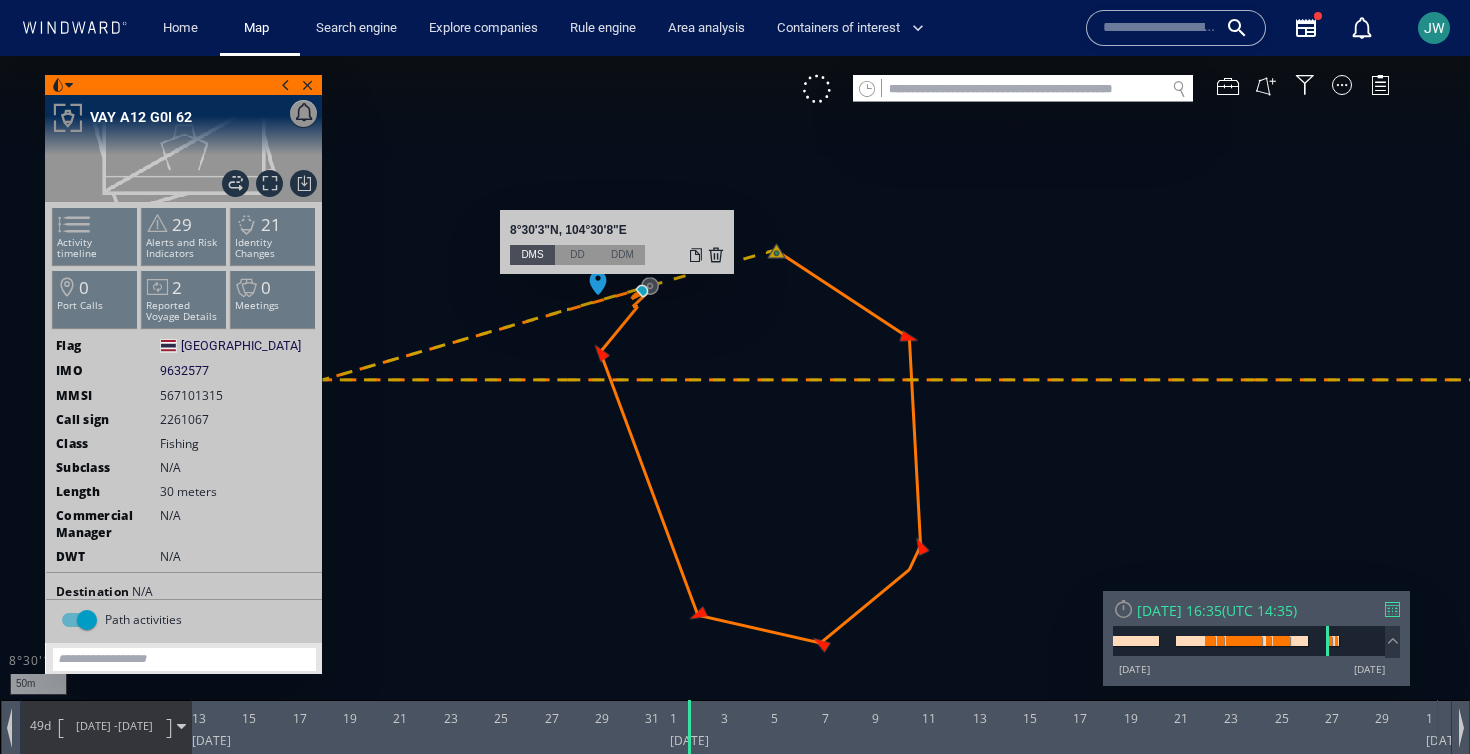 click at bounding box center (735, 395) 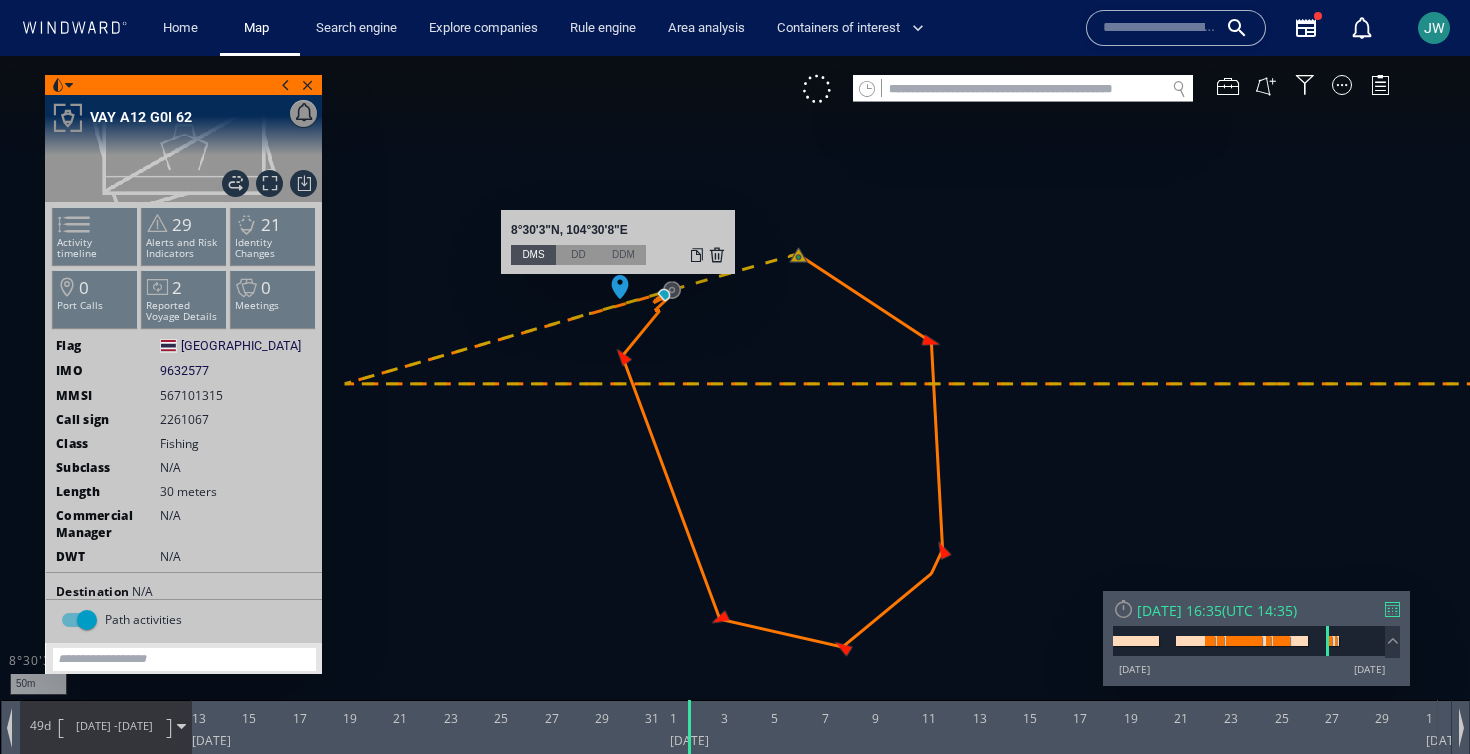 click on "8°30'3"N, 104°30'8"E" at bounding box center (618, 232) 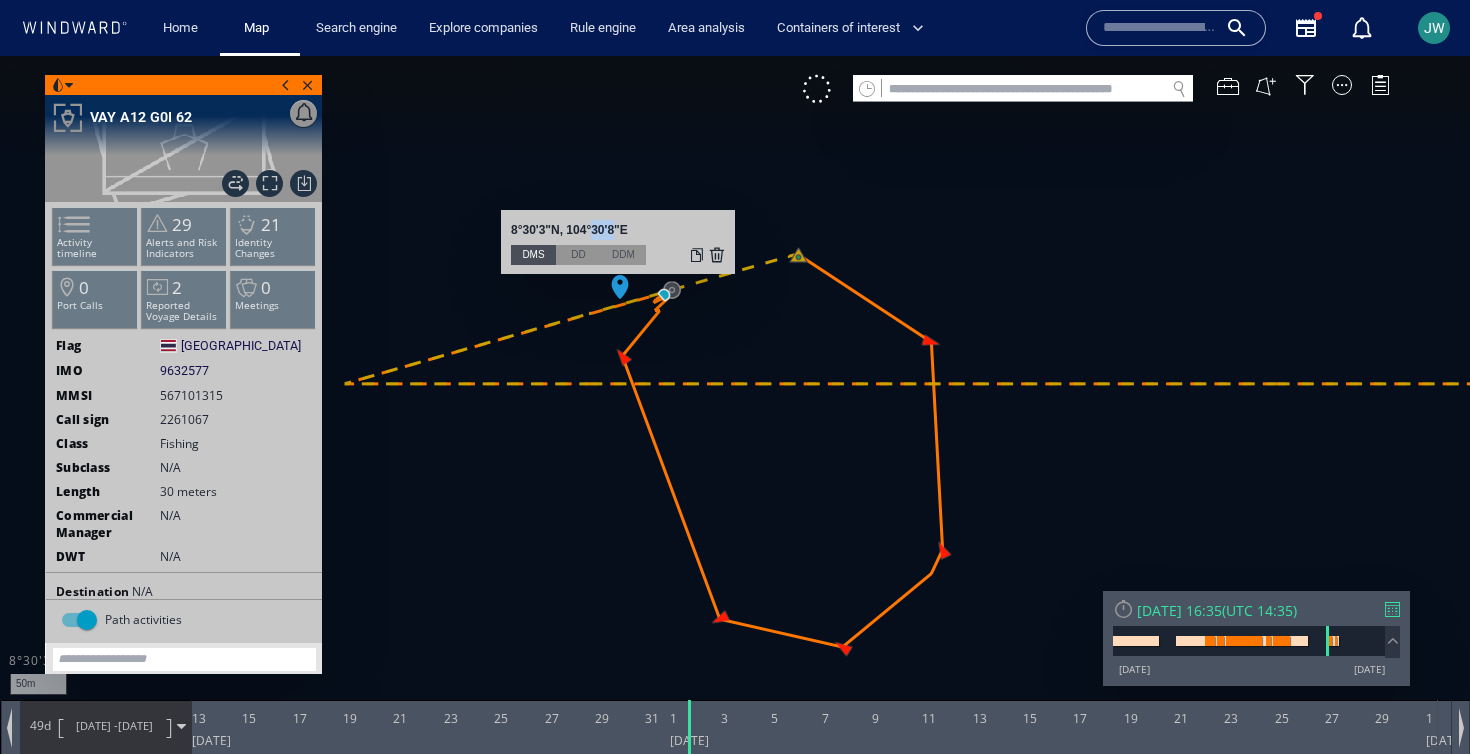 click on "8°30'3"N, 104°30'8"E" at bounding box center (618, 232) 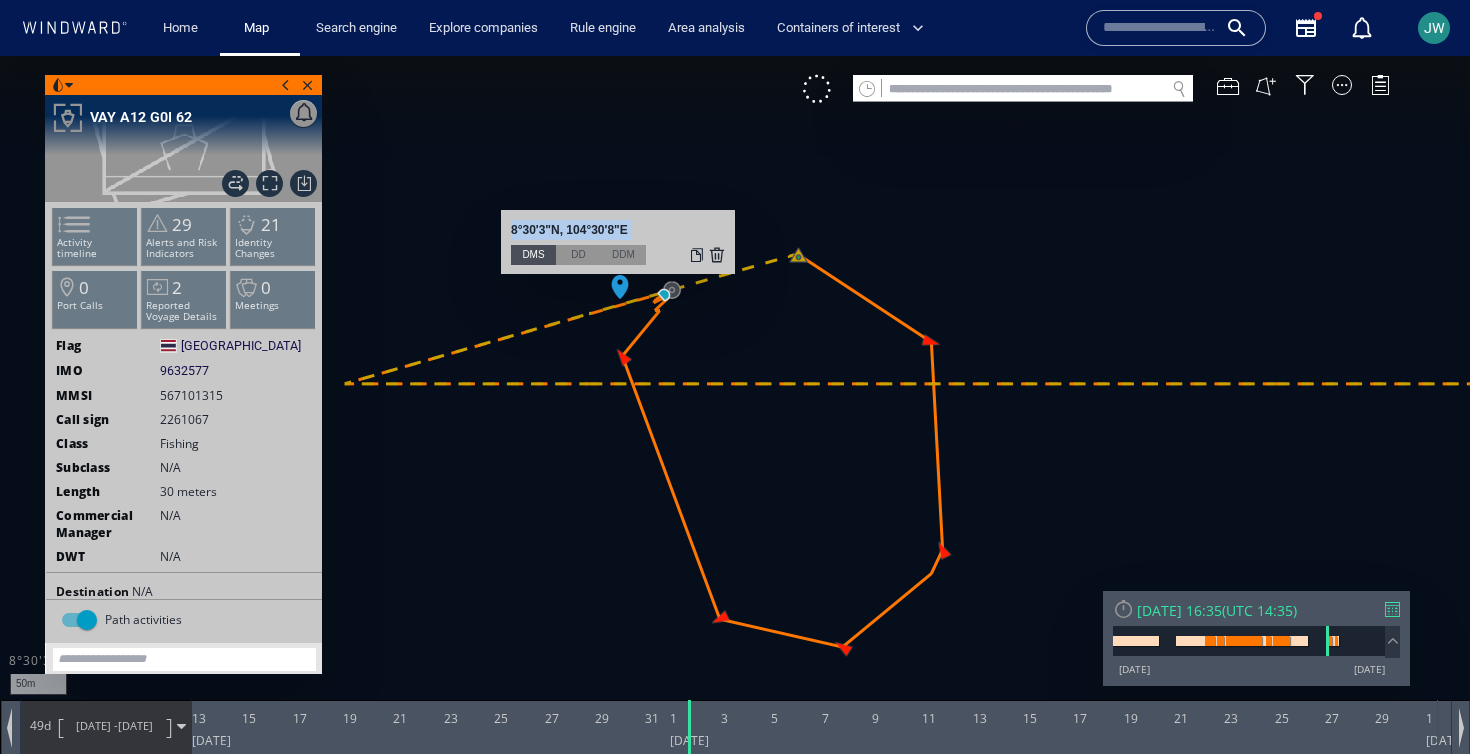click on "8°30'3"N, 104°30'8"E" at bounding box center (618, 232) 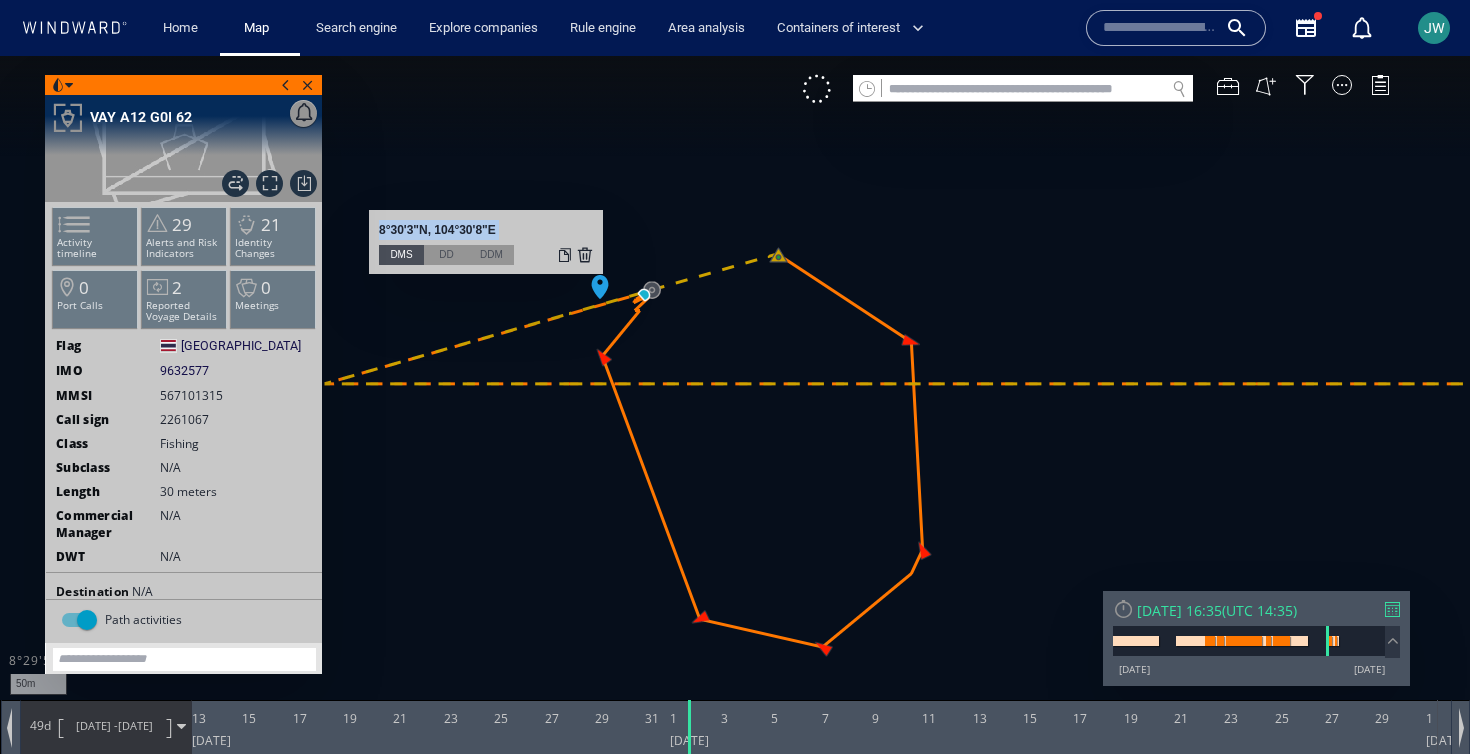 drag, startPoint x: 711, startPoint y: 416, endPoint x: 579, endPoint y: 415, distance: 132.00378 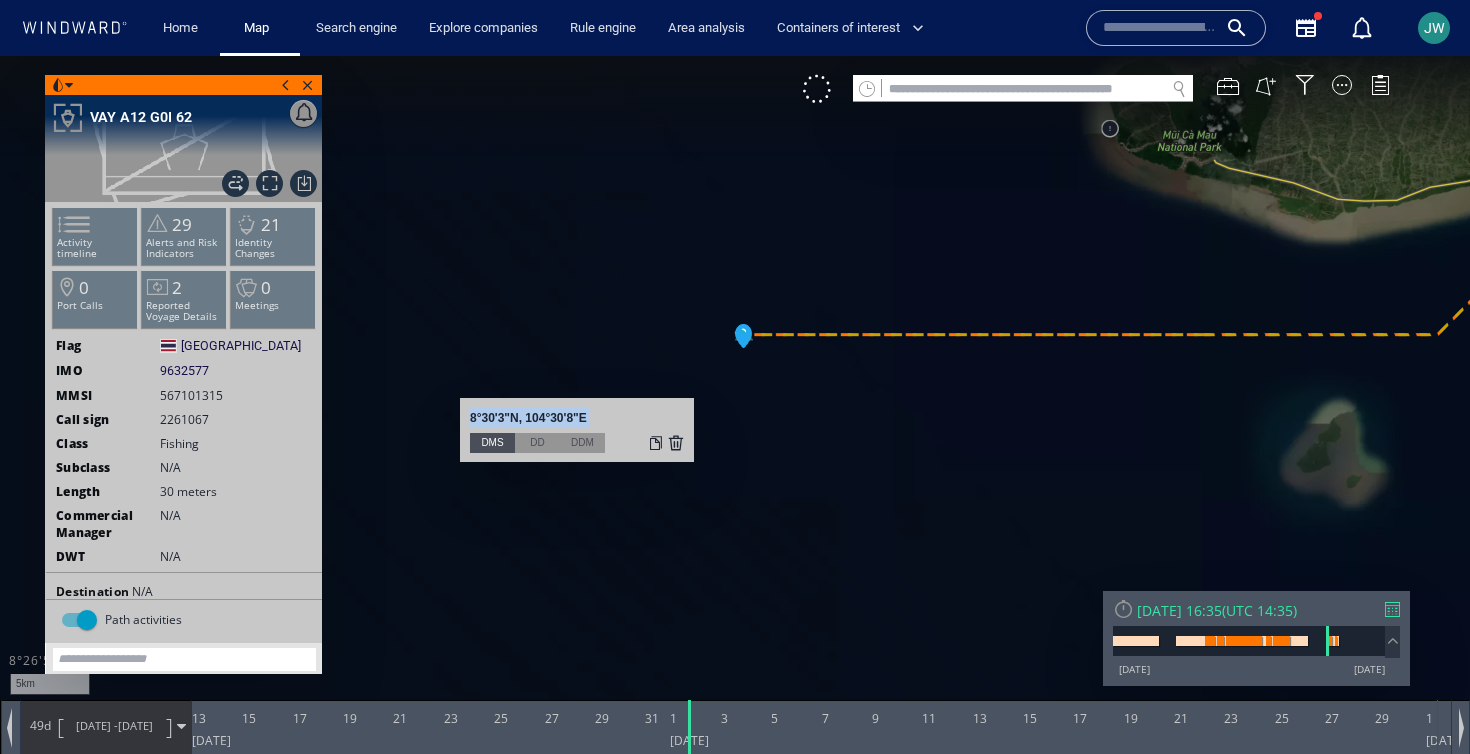 drag, startPoint x: 883, startPoint y: 425, endPoint x: 718, endPoint y: 564, distance: 215.74522 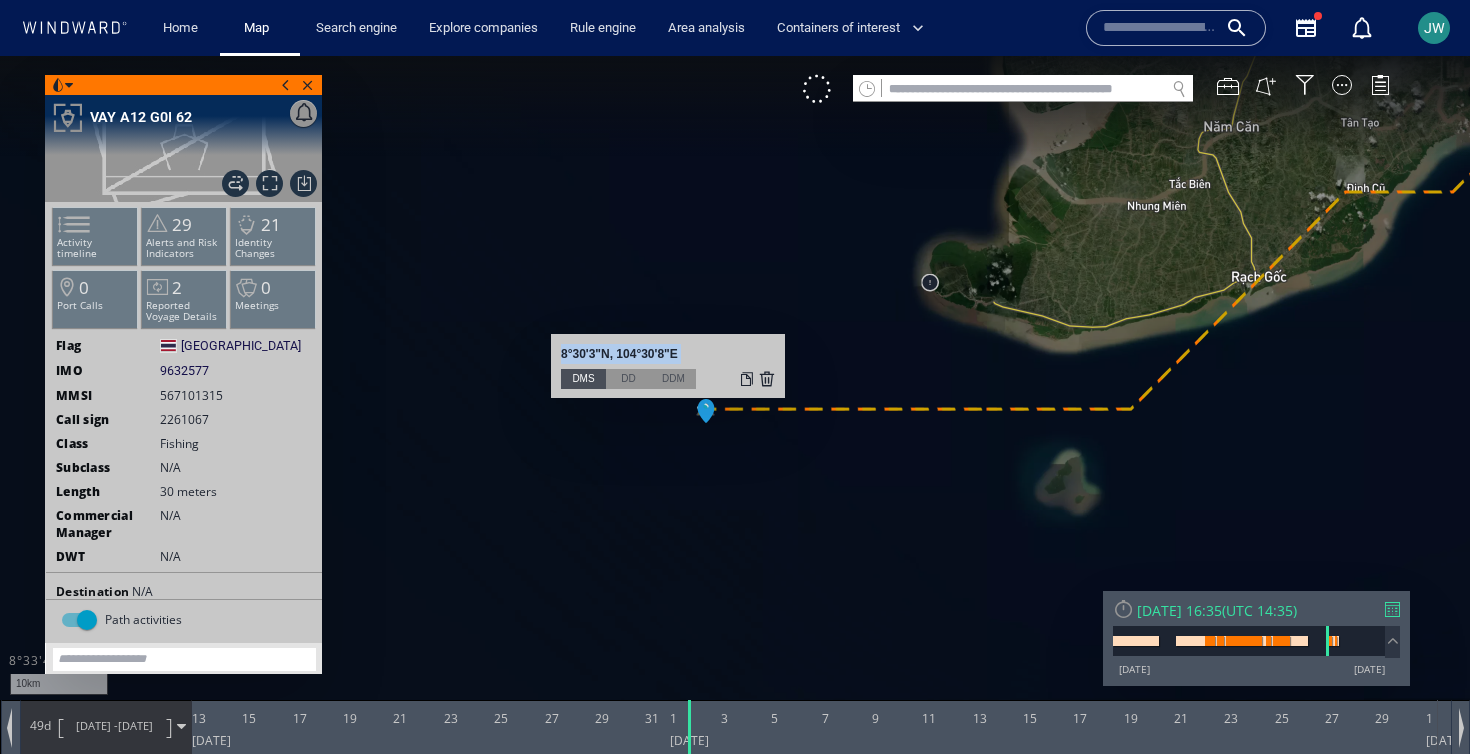 drag, startPoint x: 905, startPoint y: 340, endPoint x: 754, endPoint y: 357, distance: 151.95393 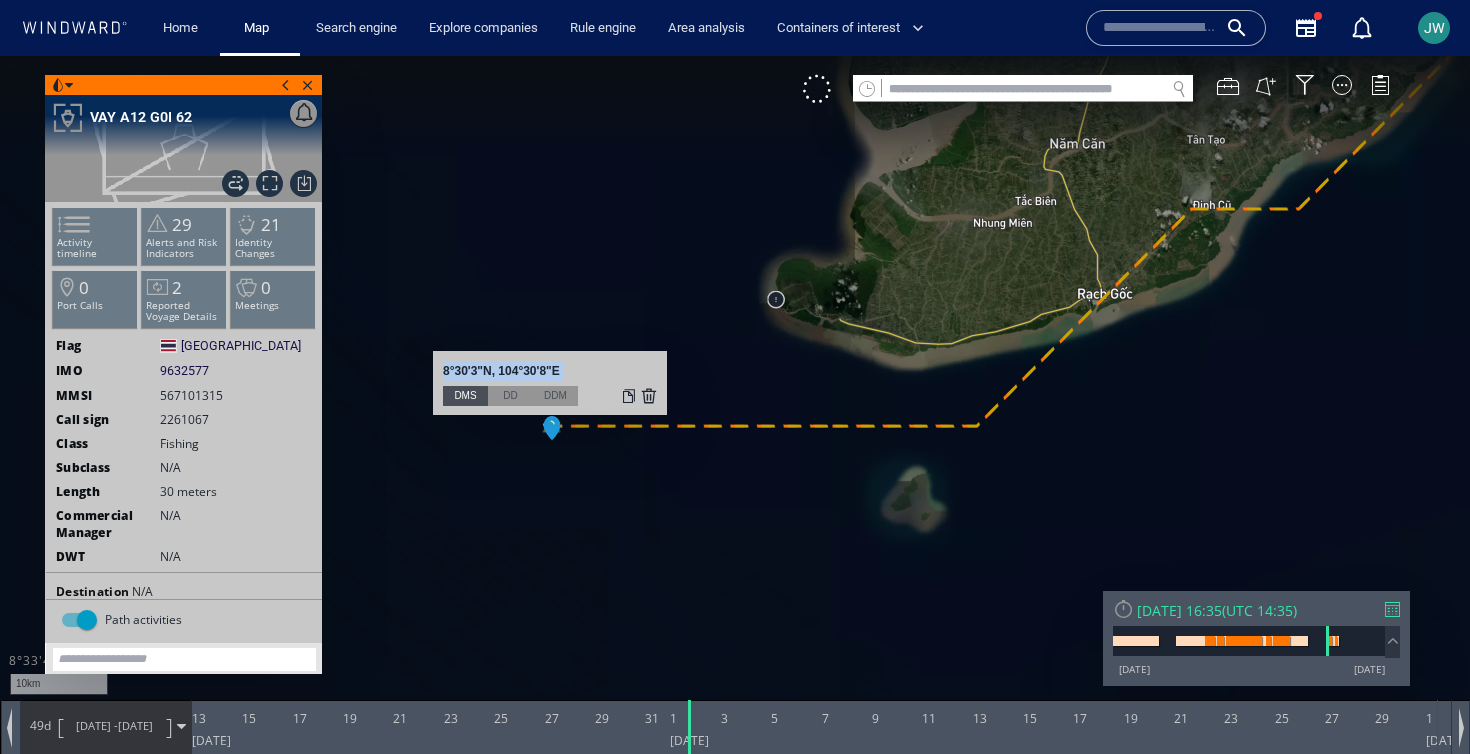 click at bounding box center [735, 395] 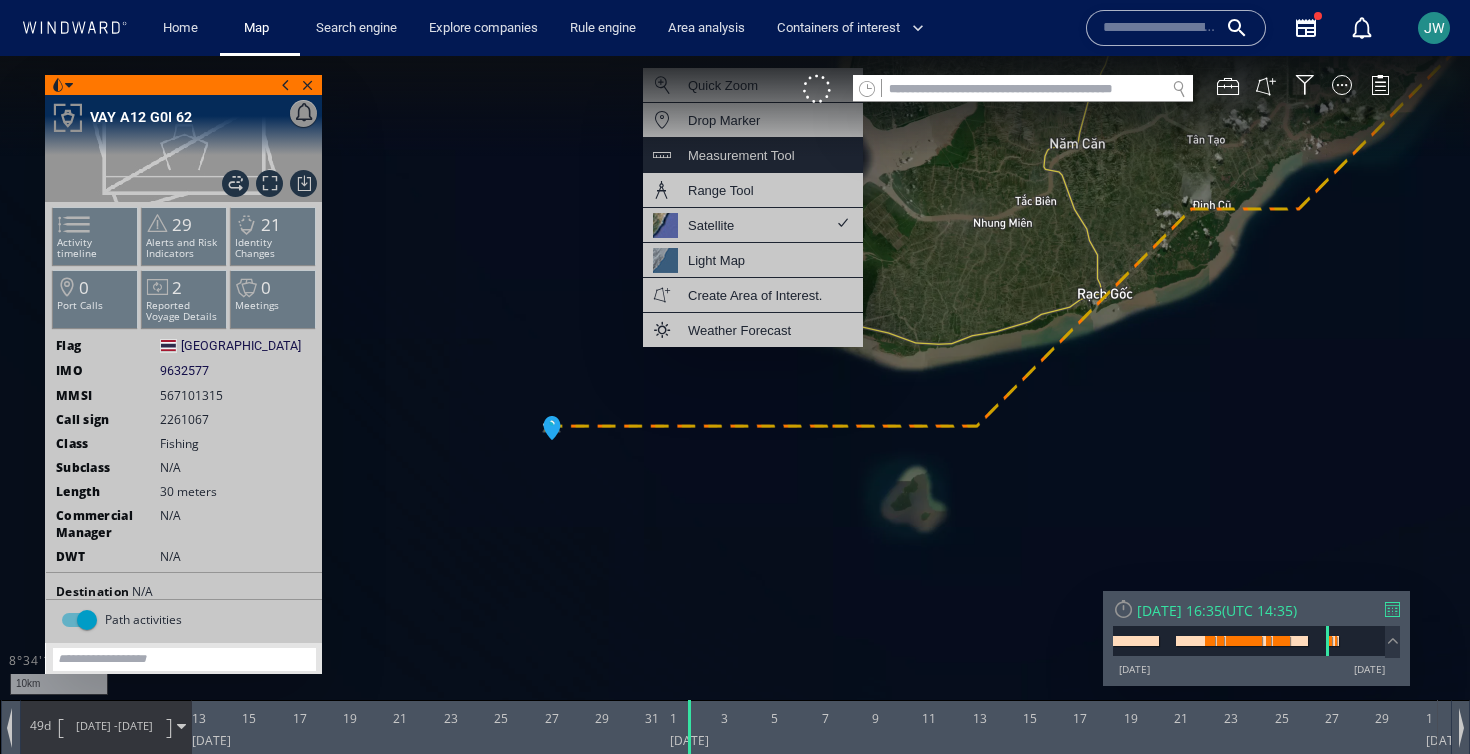 click on "Measurement Tool" at bounding box center (741, 155) 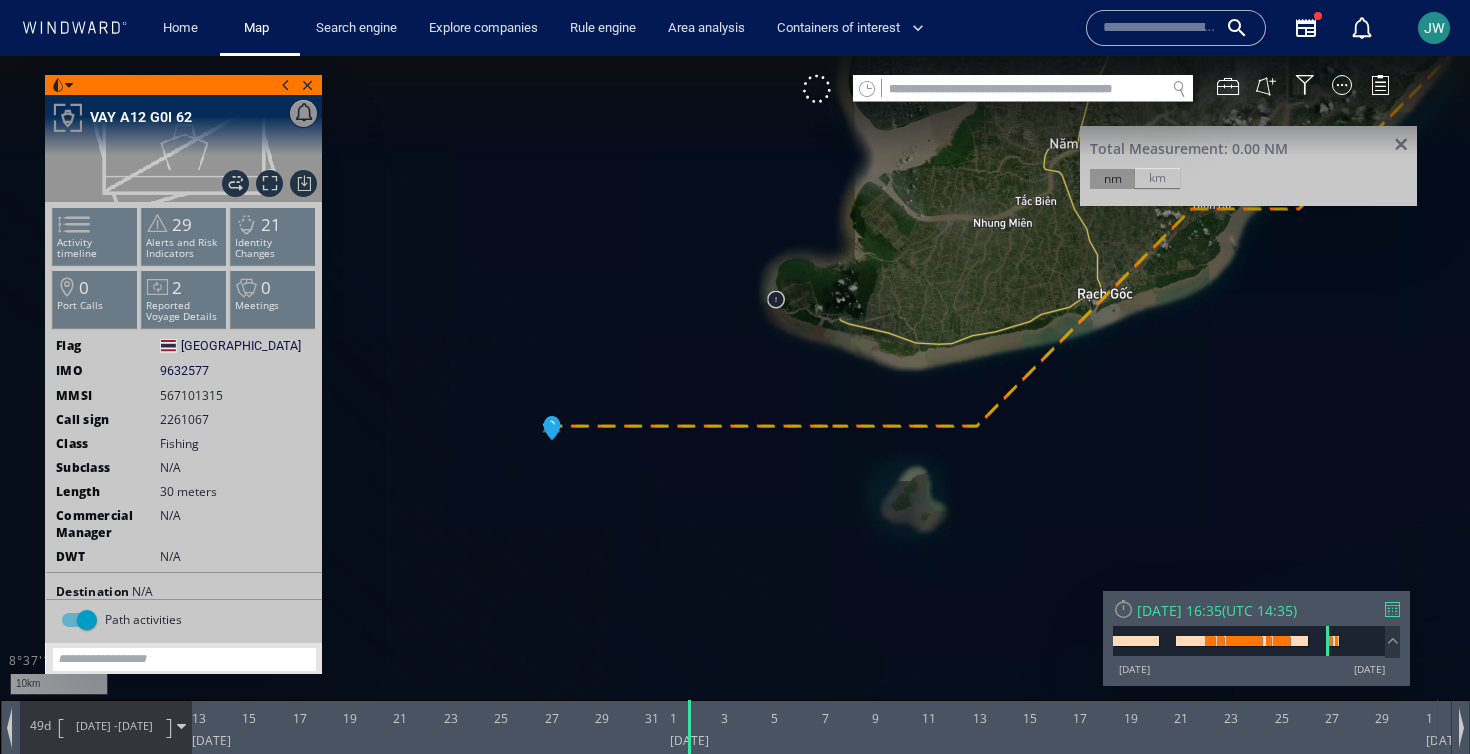 click at bounding box center (735, 395) 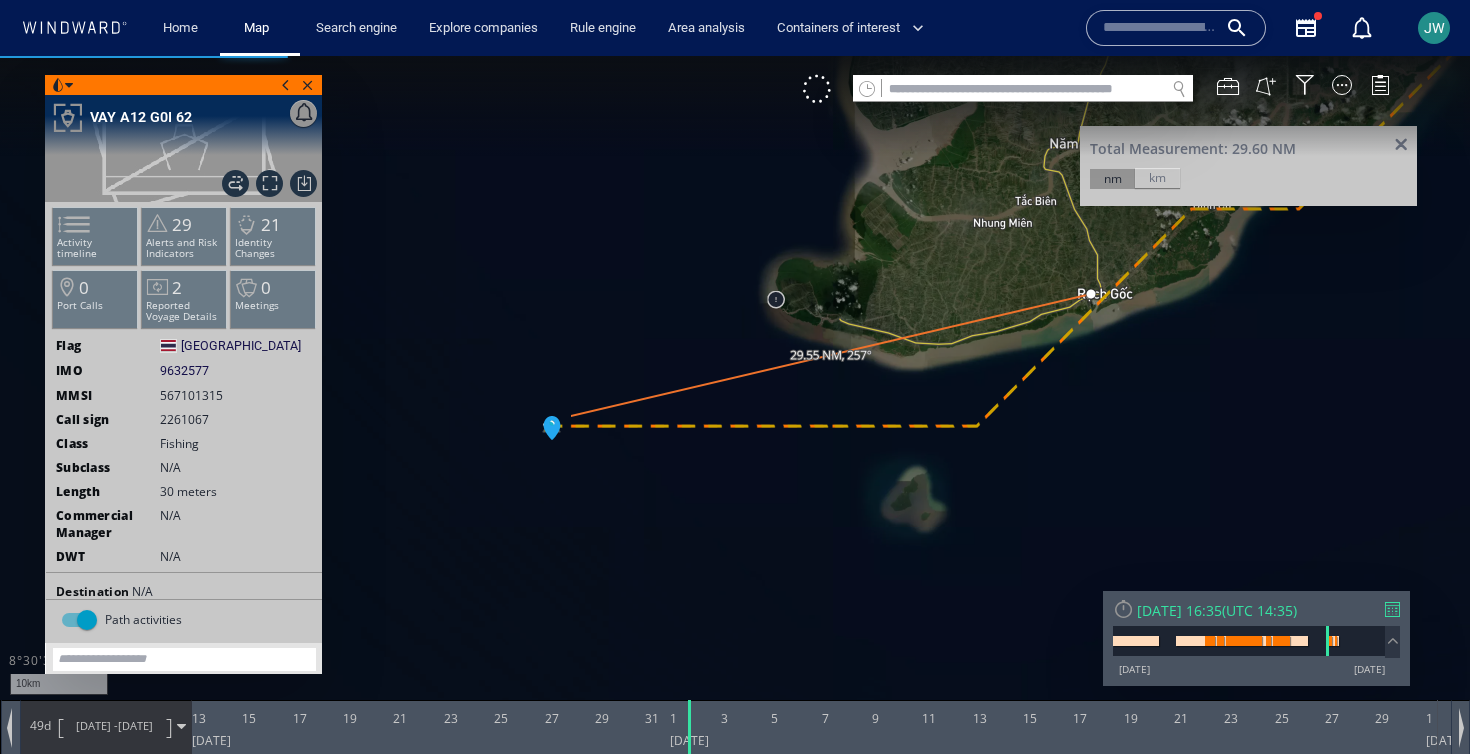 click at bounding box center (735, 395) 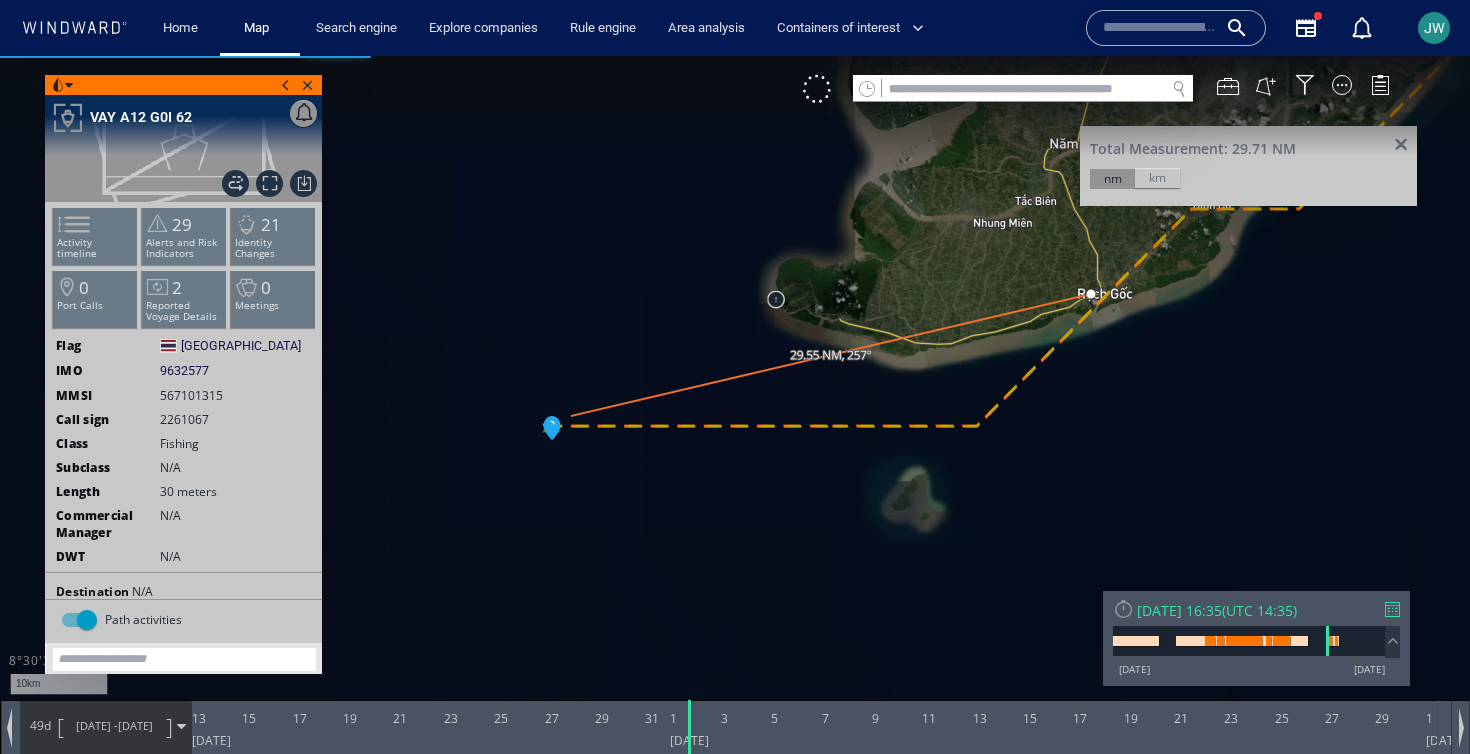 click at bounding box center (735, 395) 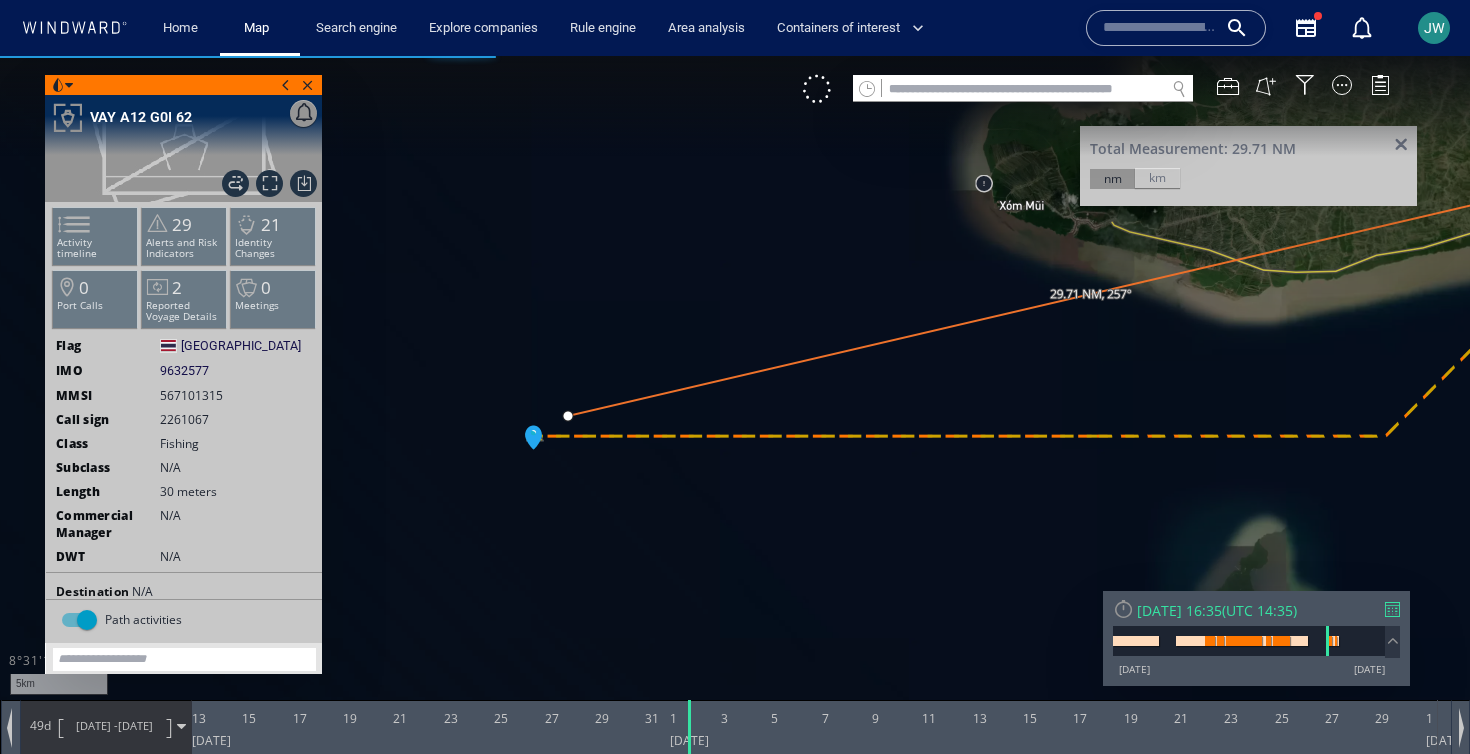 drag, startPoint x: 1170, startPoint y: 392, endPoint x: 622, endPoint y: 407, distance: 548.20526 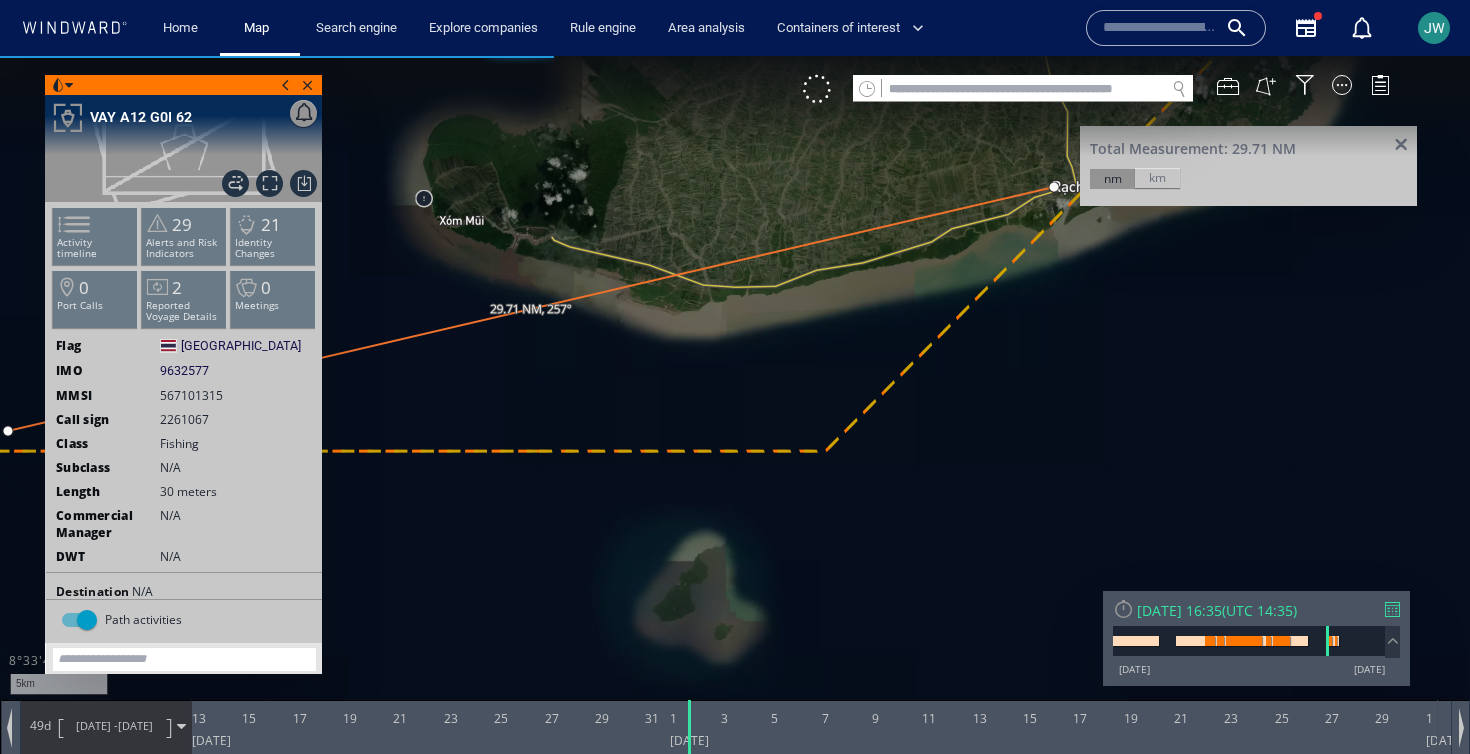 drag, startPoint x: 786, startPoint y: 318, endPoint x: 732, endPoint y: 336, distance: 56.920998 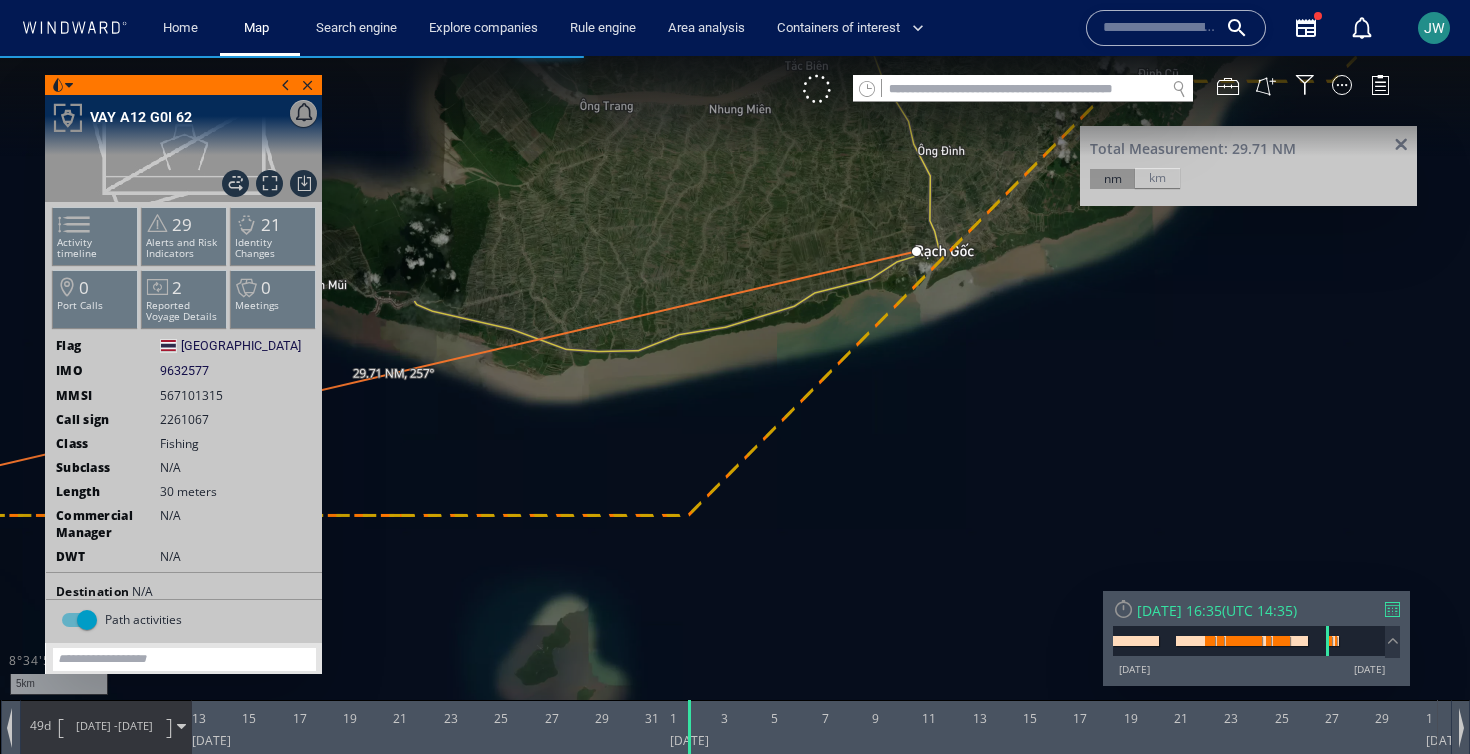 drag, startPoint x: 762, startPoint y: 293, endPoint x: 651, endPoint y: 354, distance: 126.65702 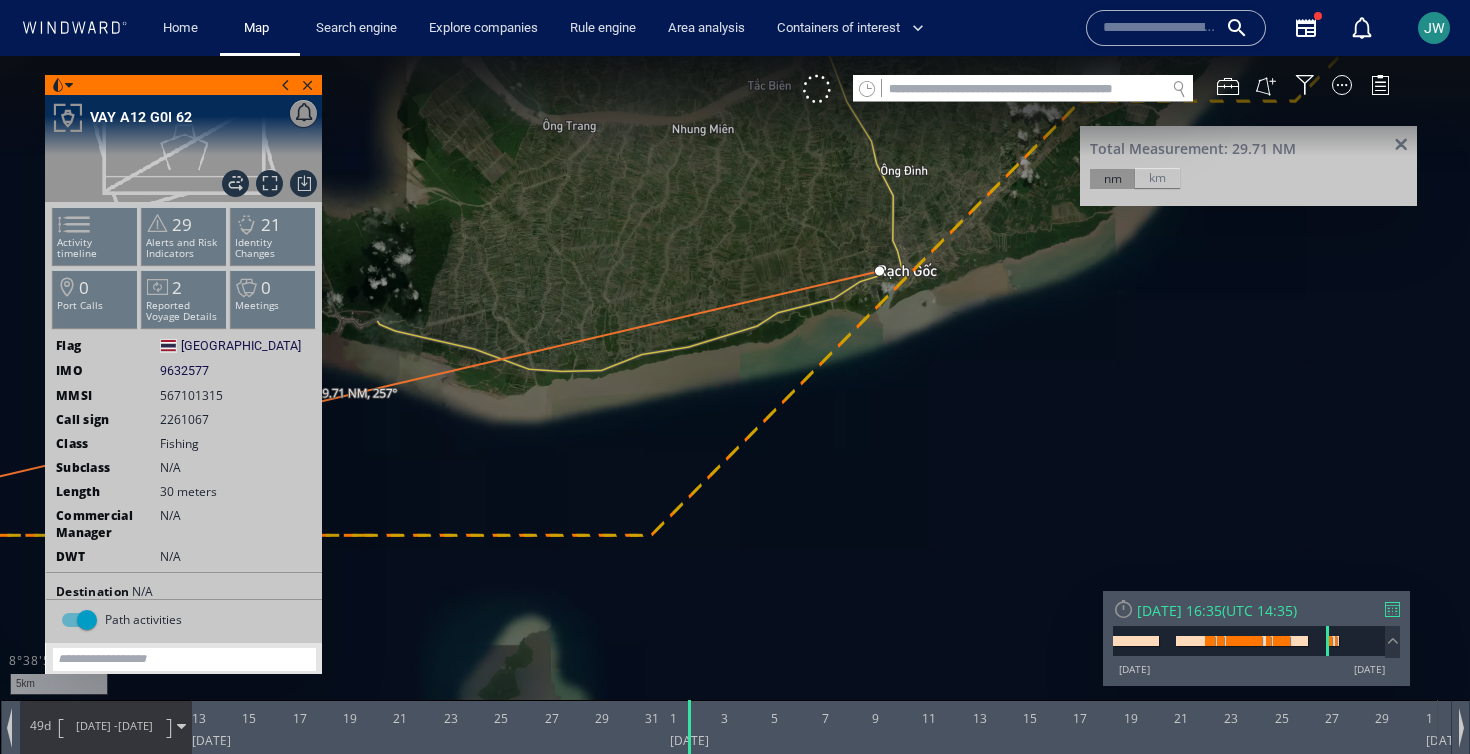 click at bounding box center (1401, 145) 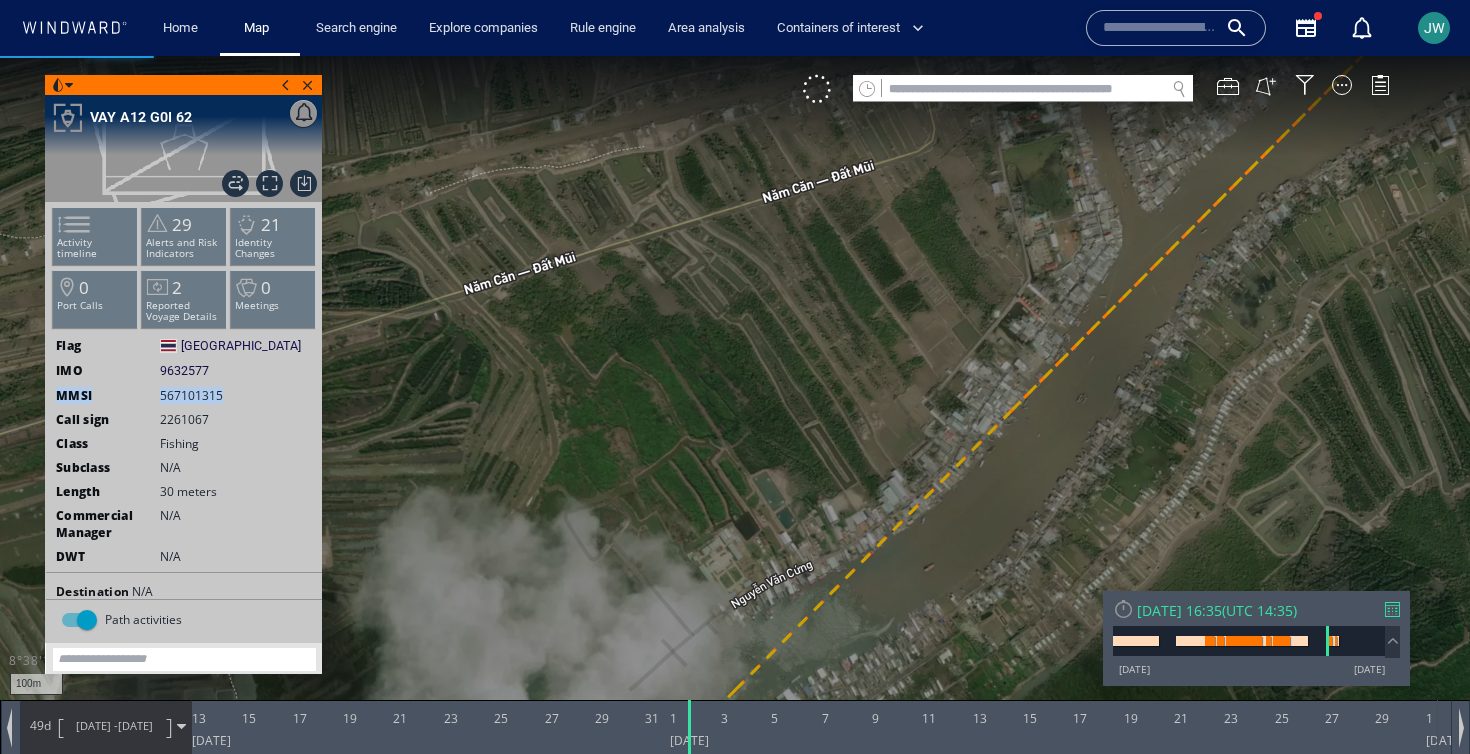 drag, startPoint x: 58, startPoint y: 397, endPoint x: 225, endPoint y: 393, distance: 167.0479 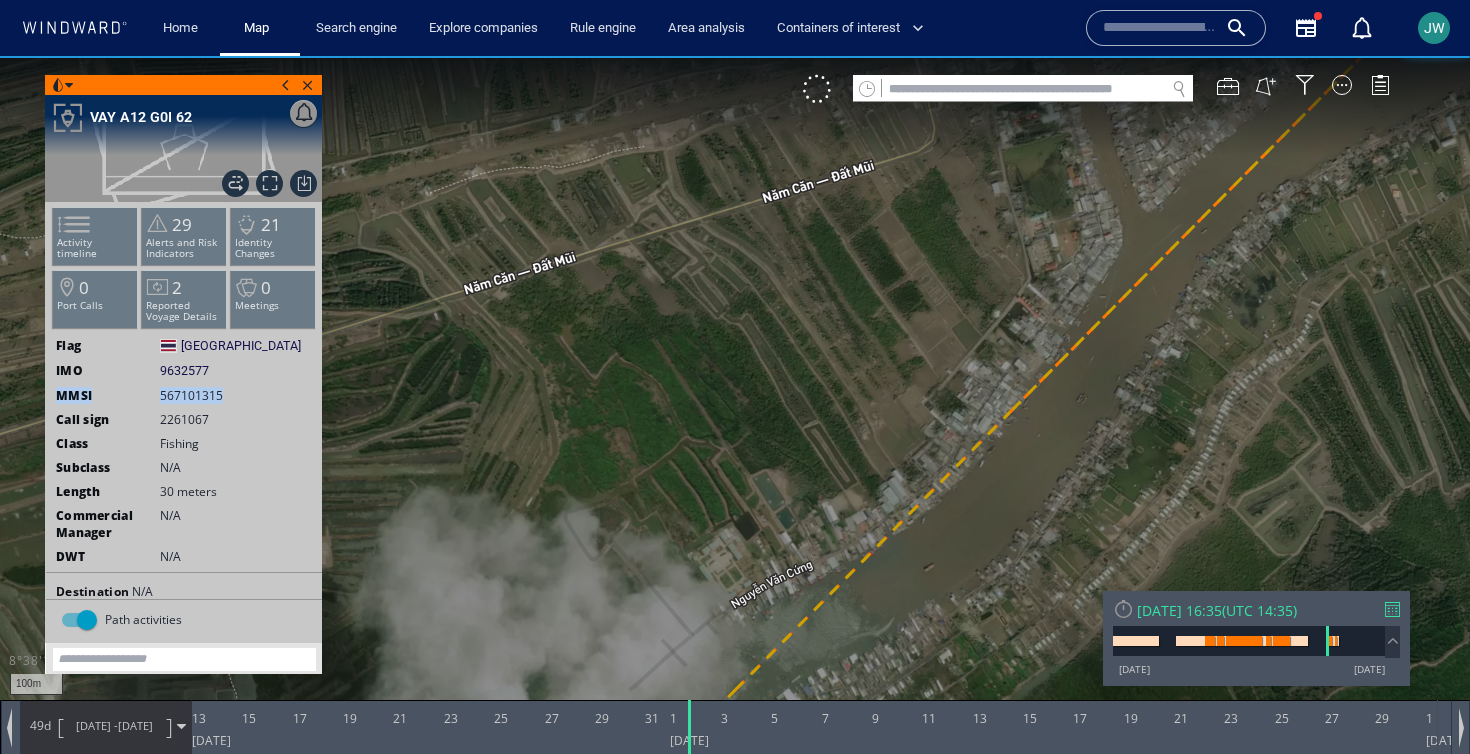 copy on "MMSI 567101315" 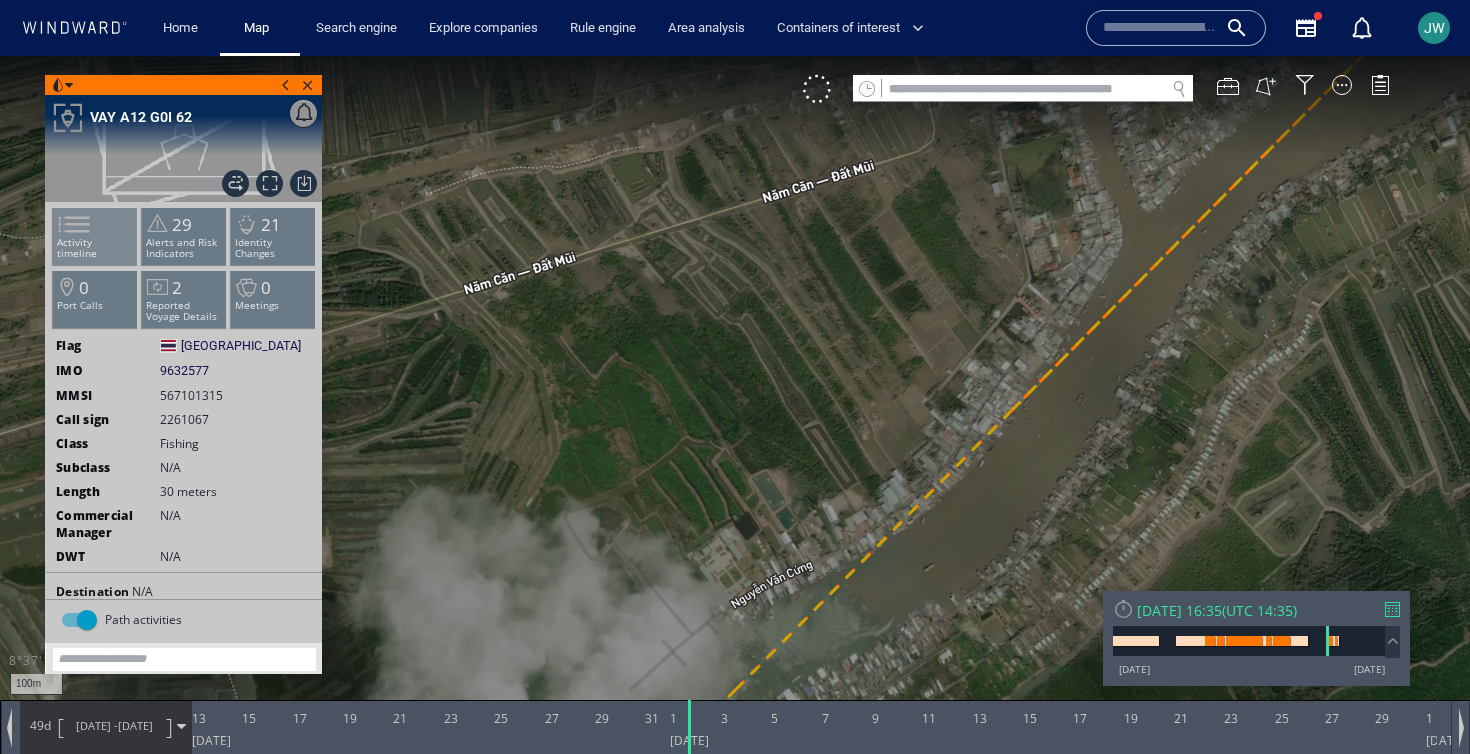 click on "Activity timeline" at bounding box center [95, 248] 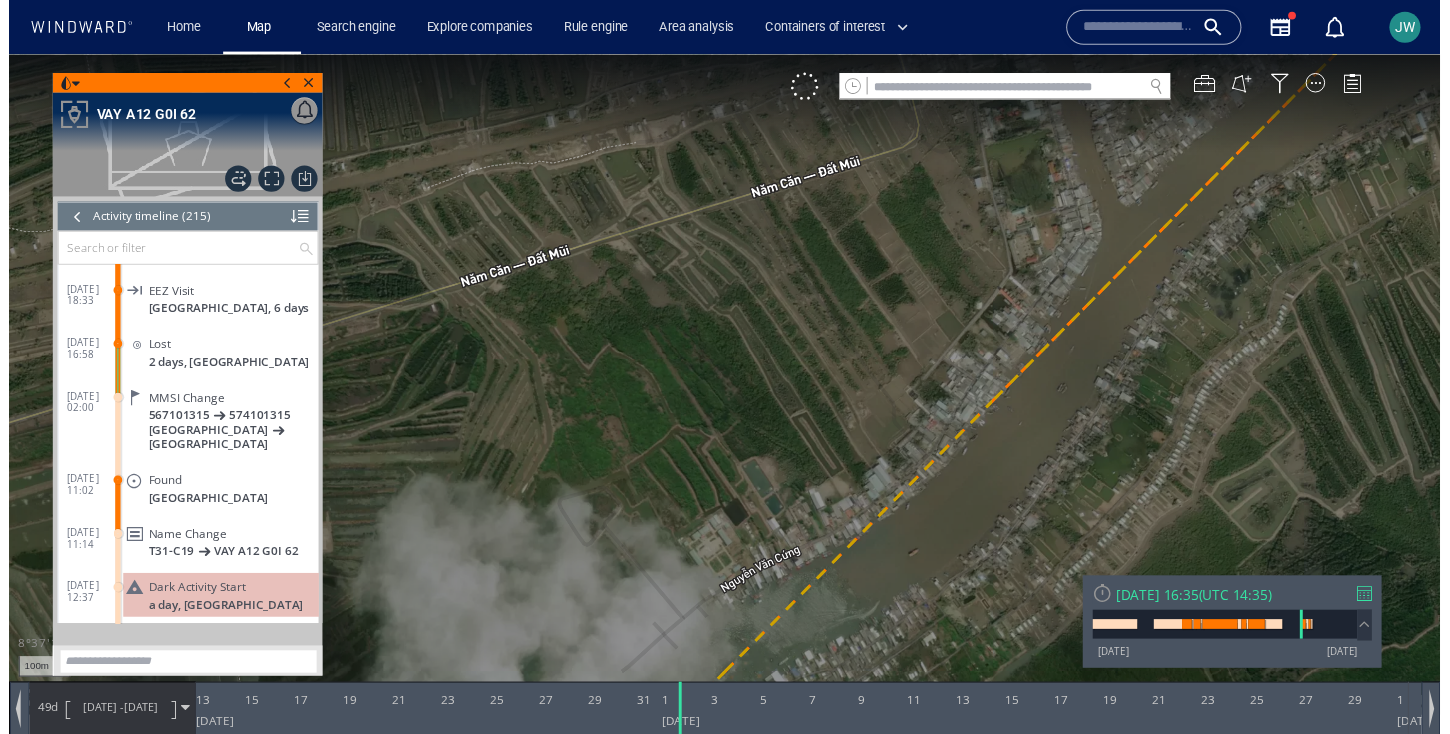 scroll, scrollTop: 10841, scrollLeft: 0, axis: vertical 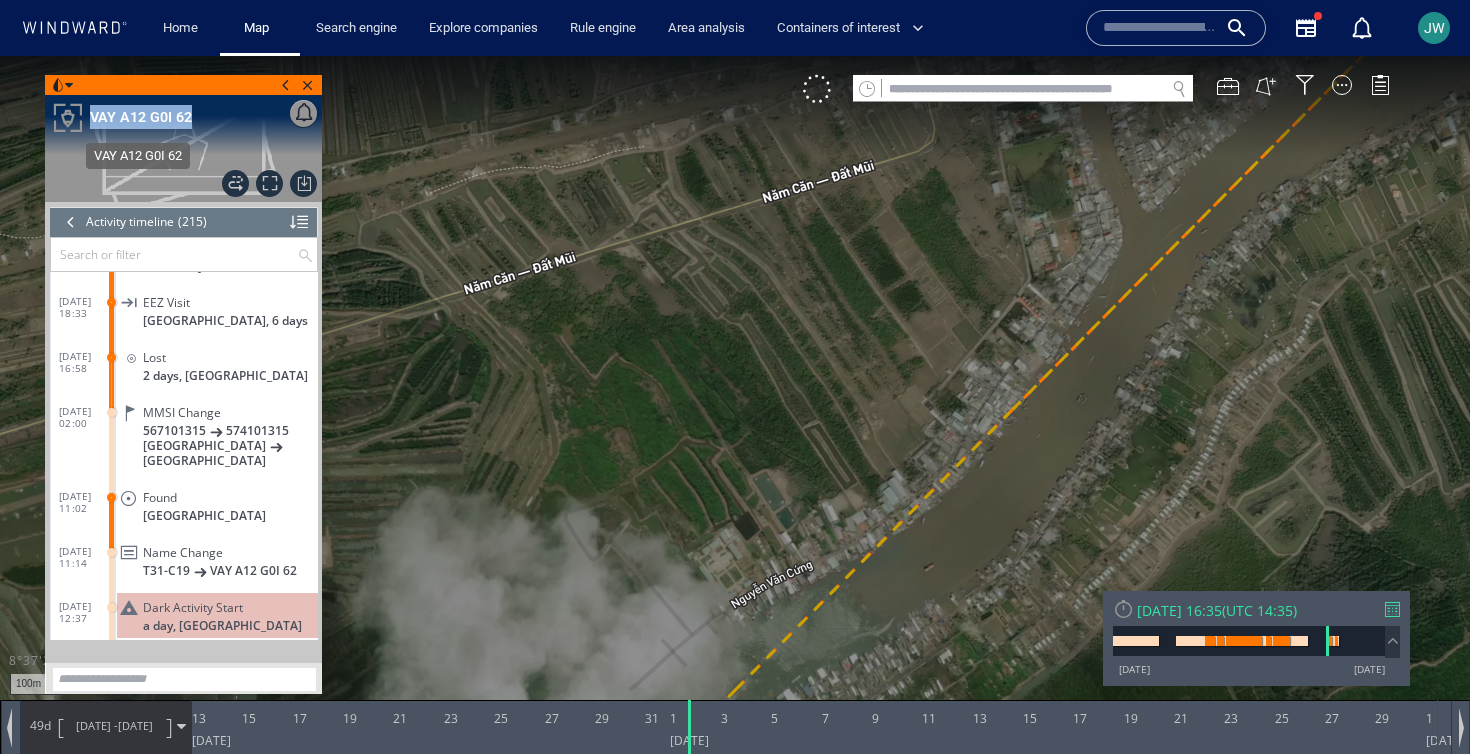 drag, startPoint x: 84, startPoint y: 116, endPoint x: 191, endPoint y: 121, distance: 107.11676 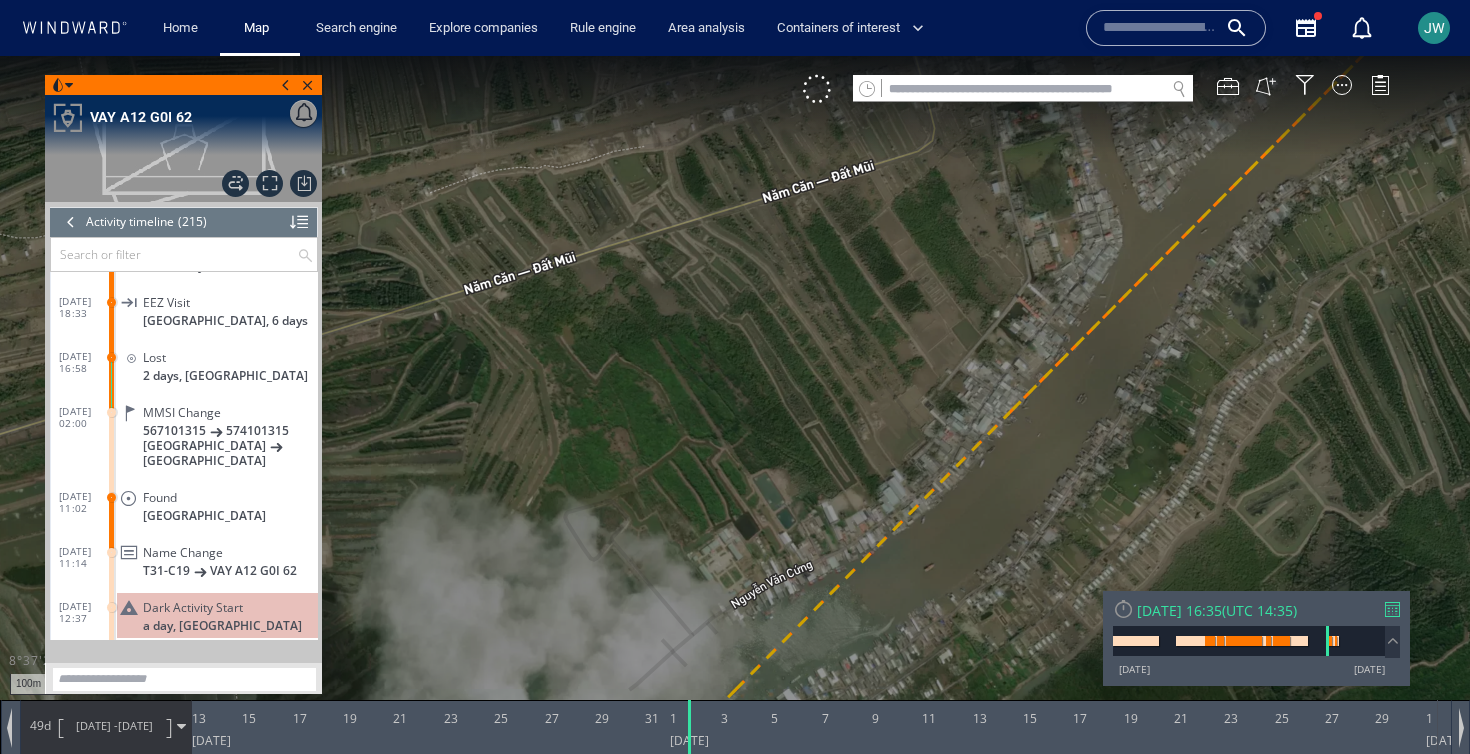 copy on "Export data Export path positions... Export property changes... Generate vessel report... Focus on vessel path. Show Historical Path" 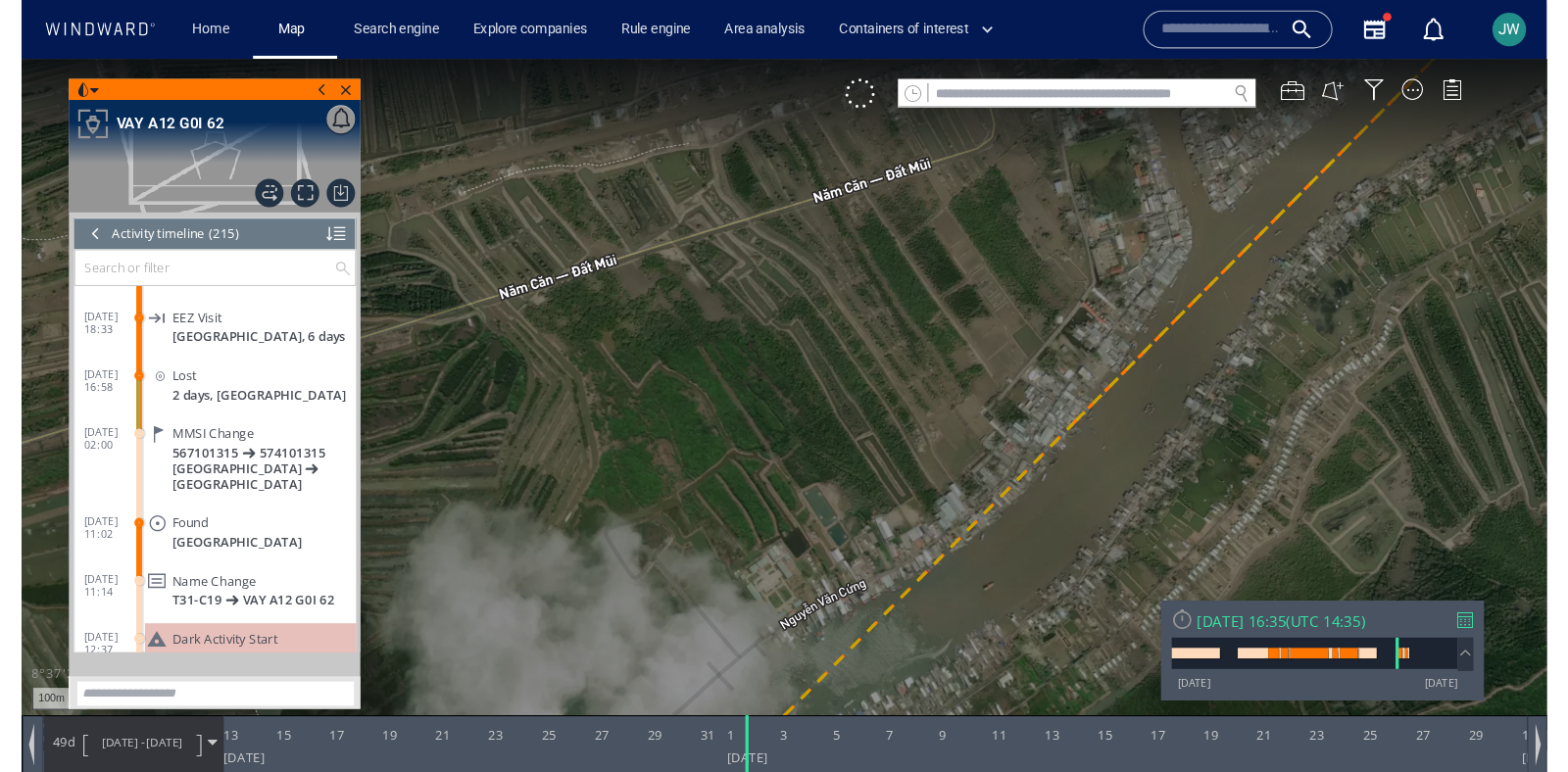scroll, scrollTop: 10621, scrollLeft: 0, axis: vertical 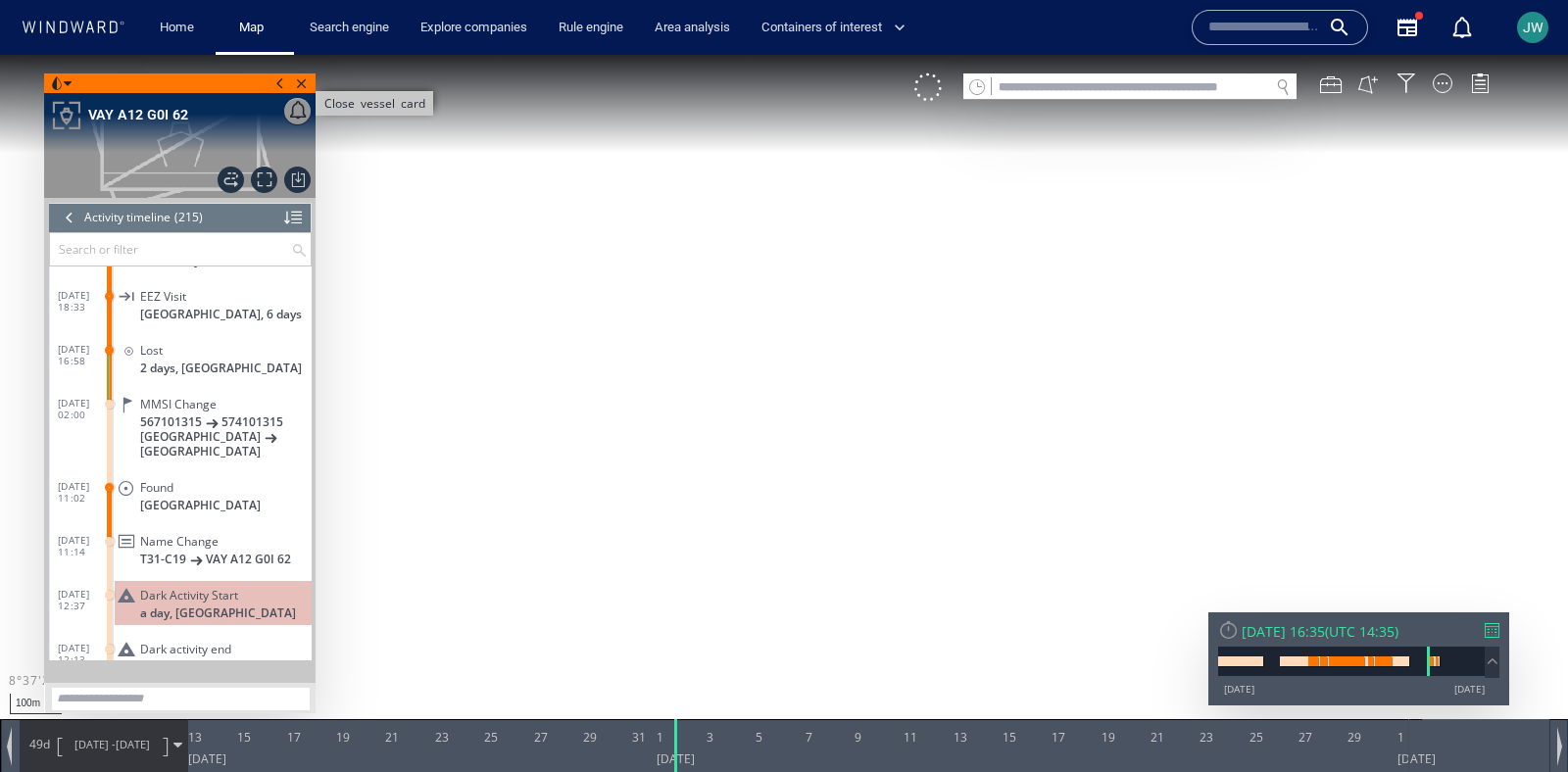 click on "Close vessel card" at bounding box center [302, 83] 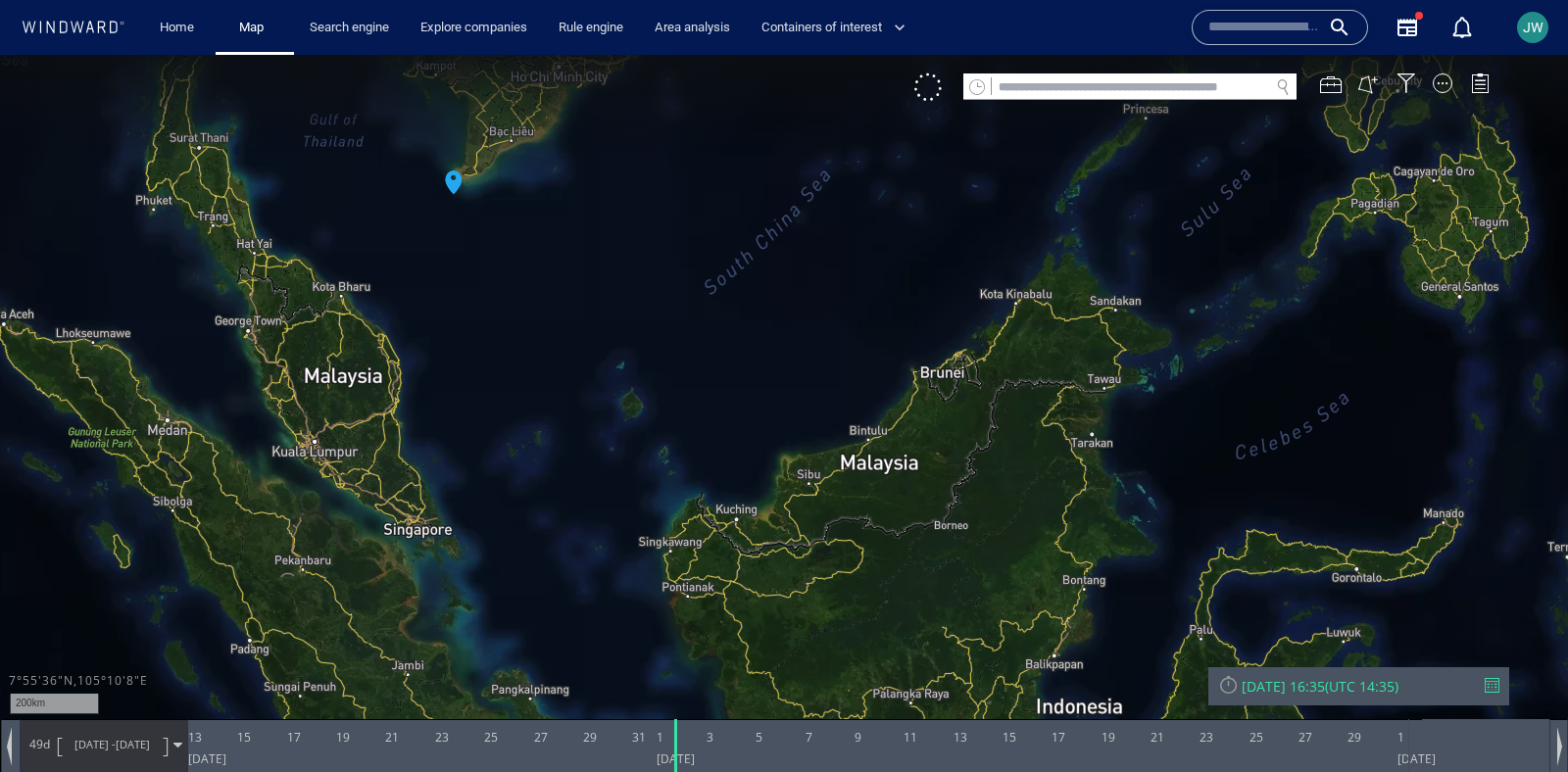 drag, startPoint x: 484, startPoint y: 208, endPoint x: 573, endPoint y: 475, distance: 281.44271 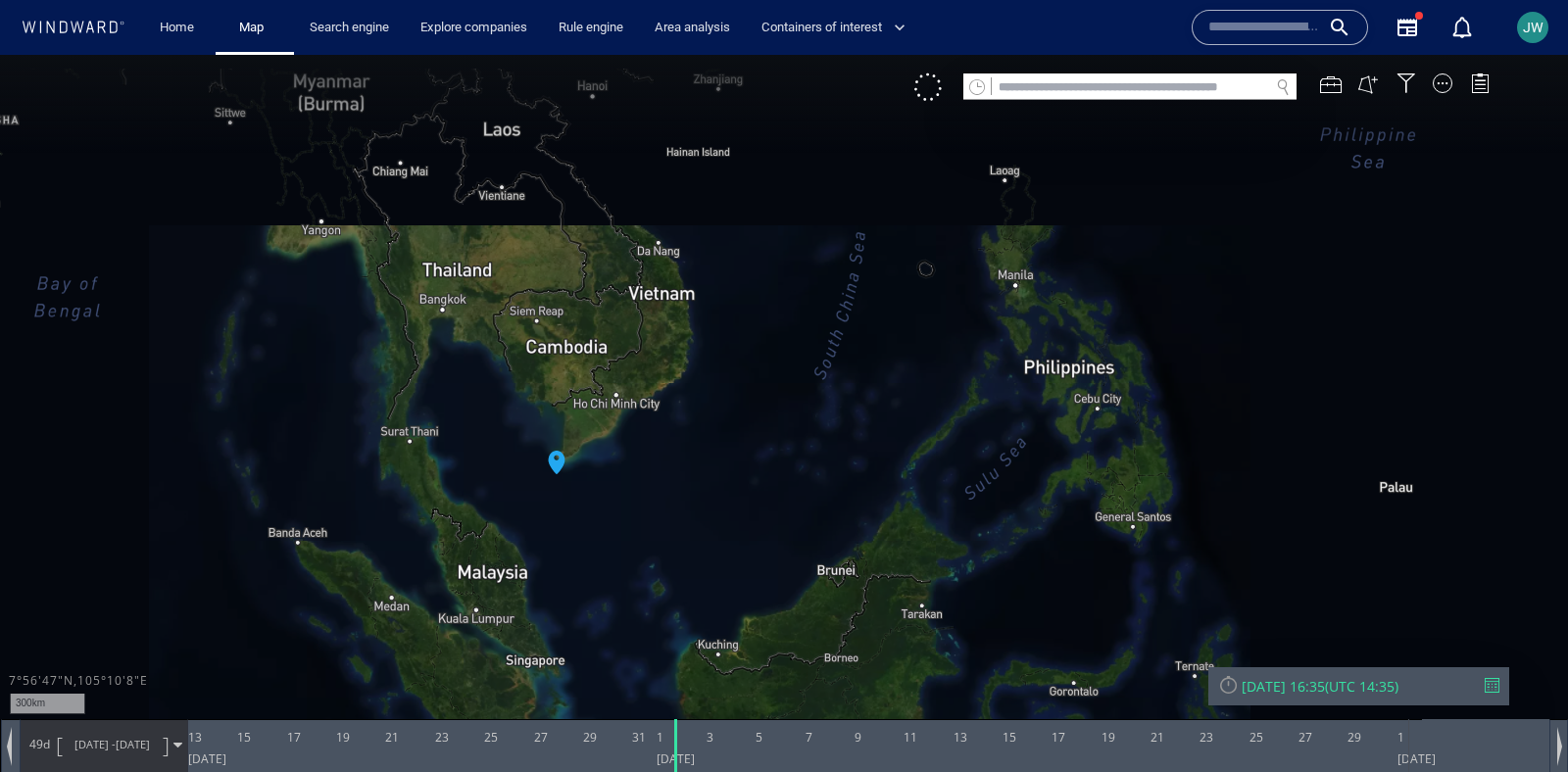 drag, startPoint x: 573, startPoint y: 475, endPoint x: 544, endPoint y: 184, distance: 292.4414 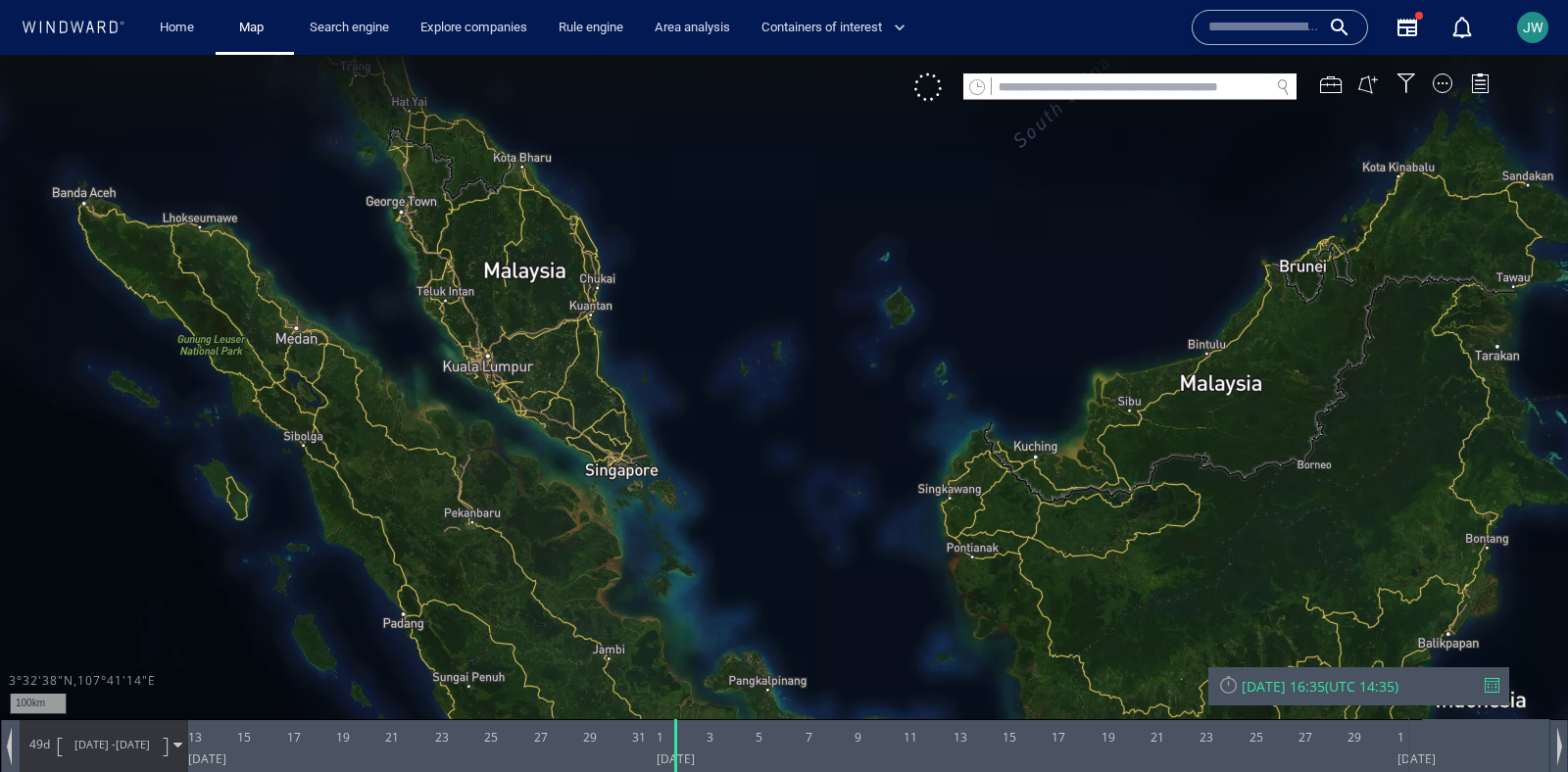 drag, startPoint x: 867, startPoint y: 331, endPoint x: 392, endPoint y: 353, distance: 475.5092 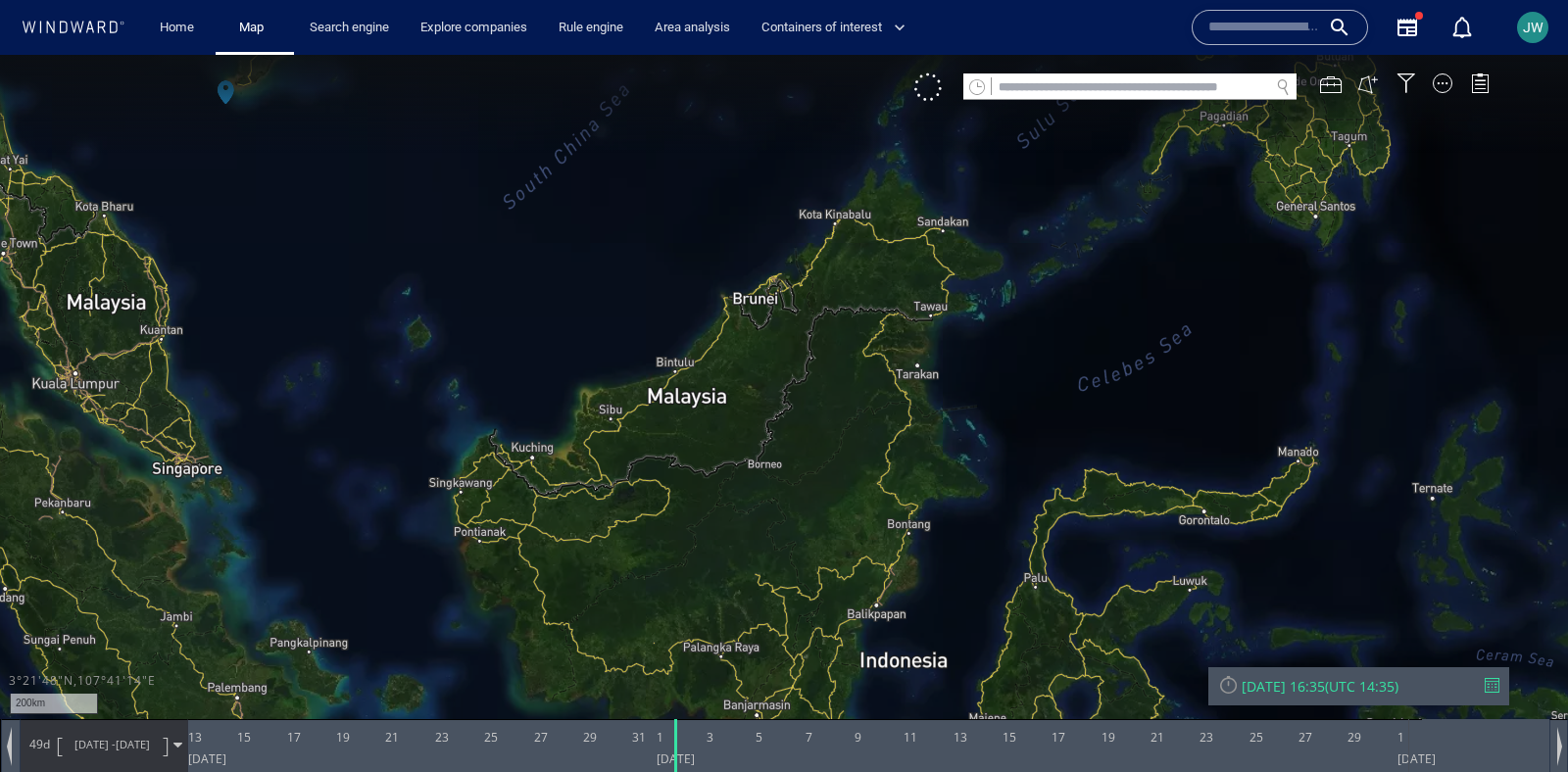drag, startPoint x: 392, startPoint y: 362, endPoint x: 403, endPoint y: 329, distance: 34.785054 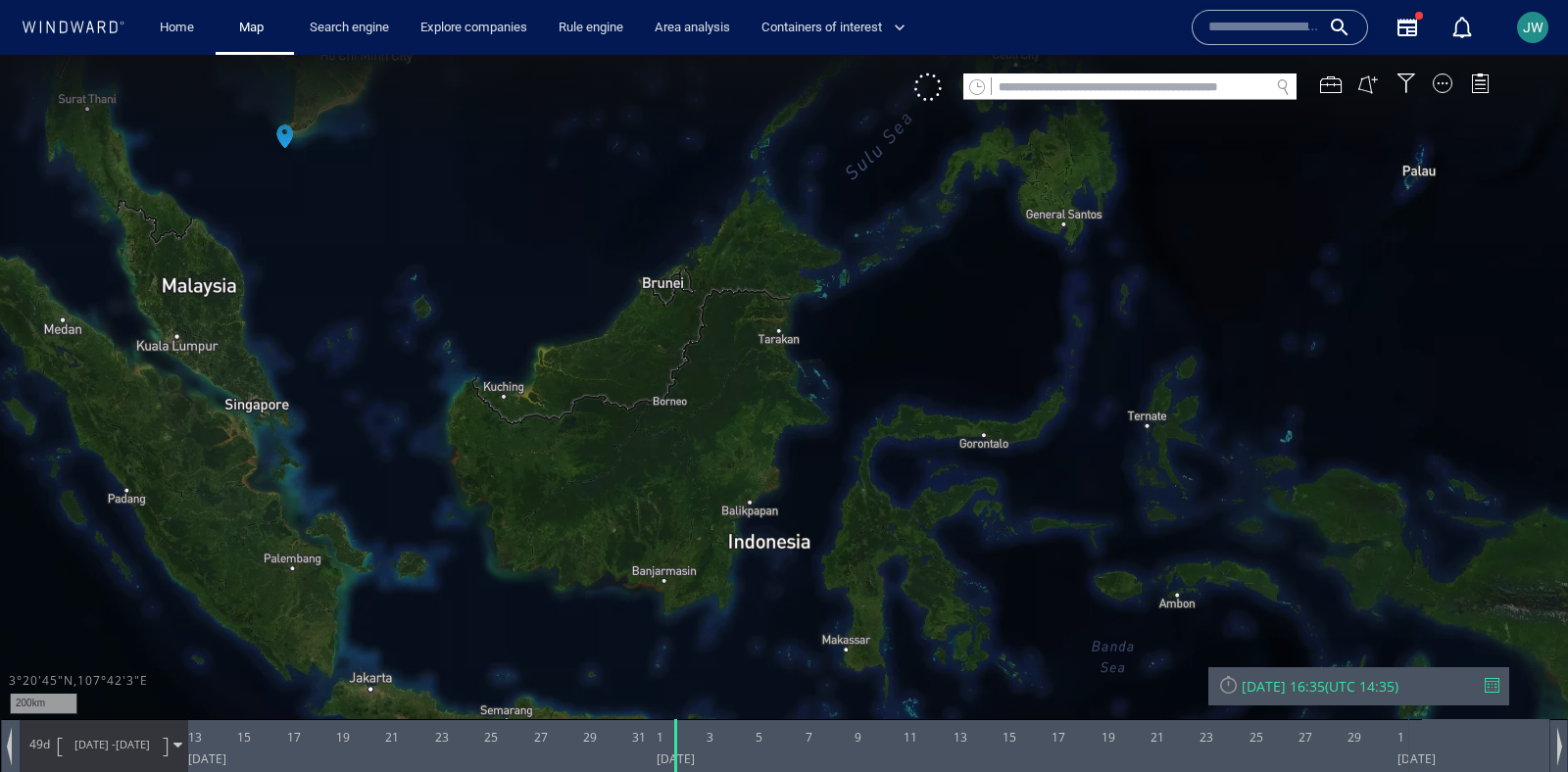 drag, startPoint x: 403, startPoint y: 329, endPoint x: 516, endPoint y: 379, distance: 123.5678 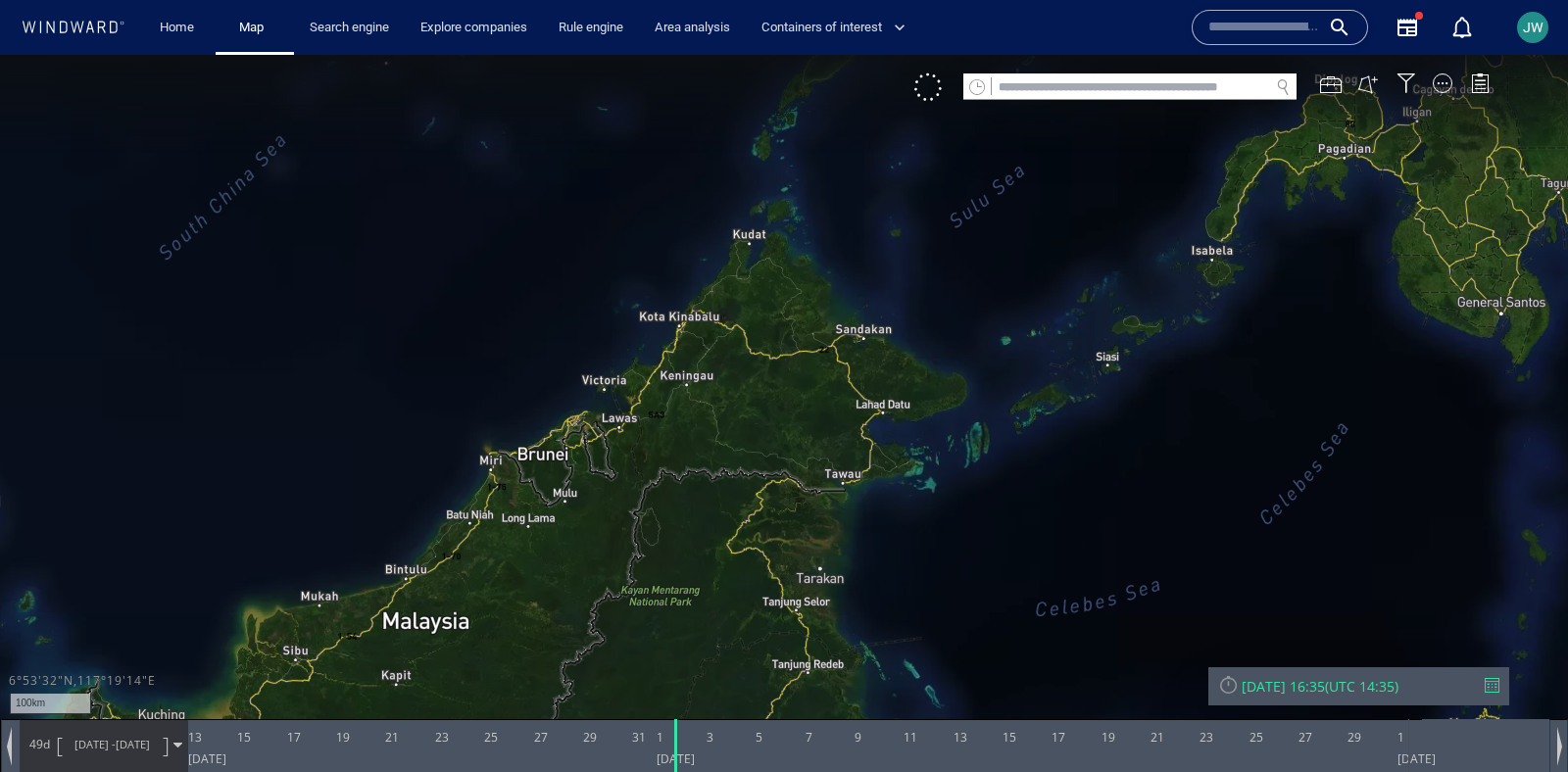 drag, startPoint x: 792, startPoint y: 241, endPoint x: 774, endPoint y: 325, distance: 85.90693 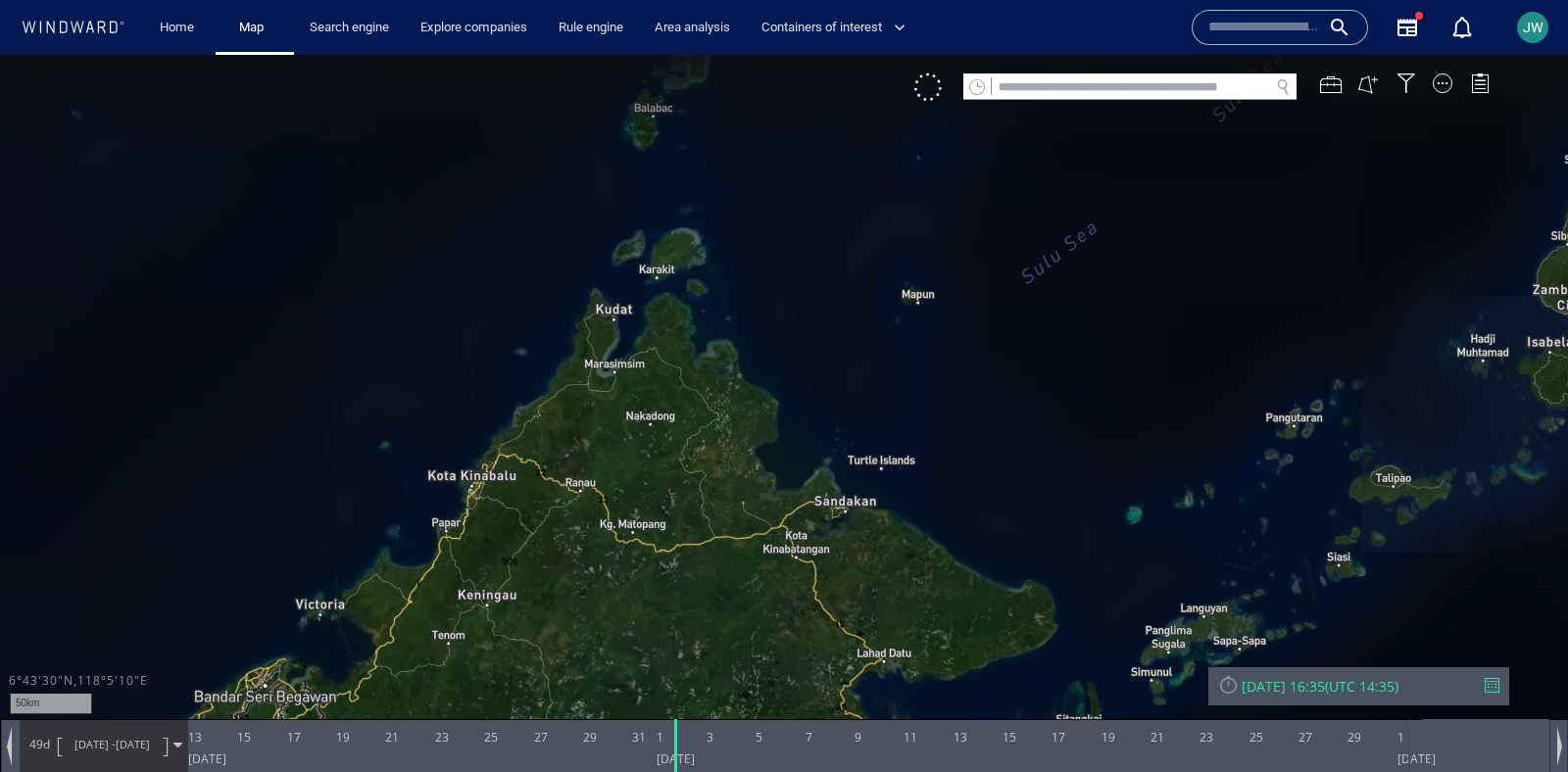 drag, startPoint x: 841, startPoint y: 347, endPoint x: 824, endPoint y: 372, distance: 30.23243 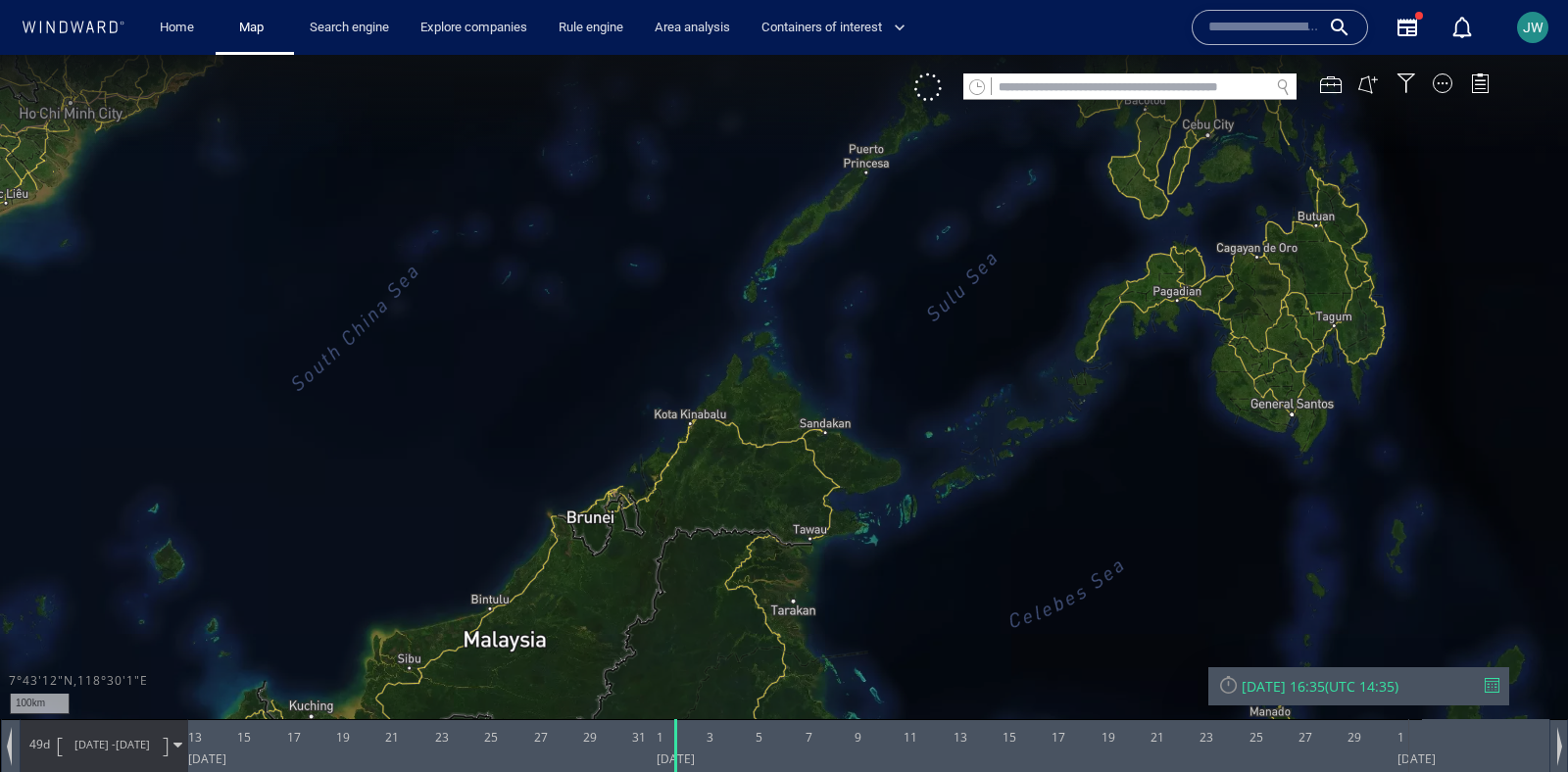 drag, startPoint x: 851, startPoint y: 307, endPoint x: 801, endPoint y: 362, distance: 74.33034 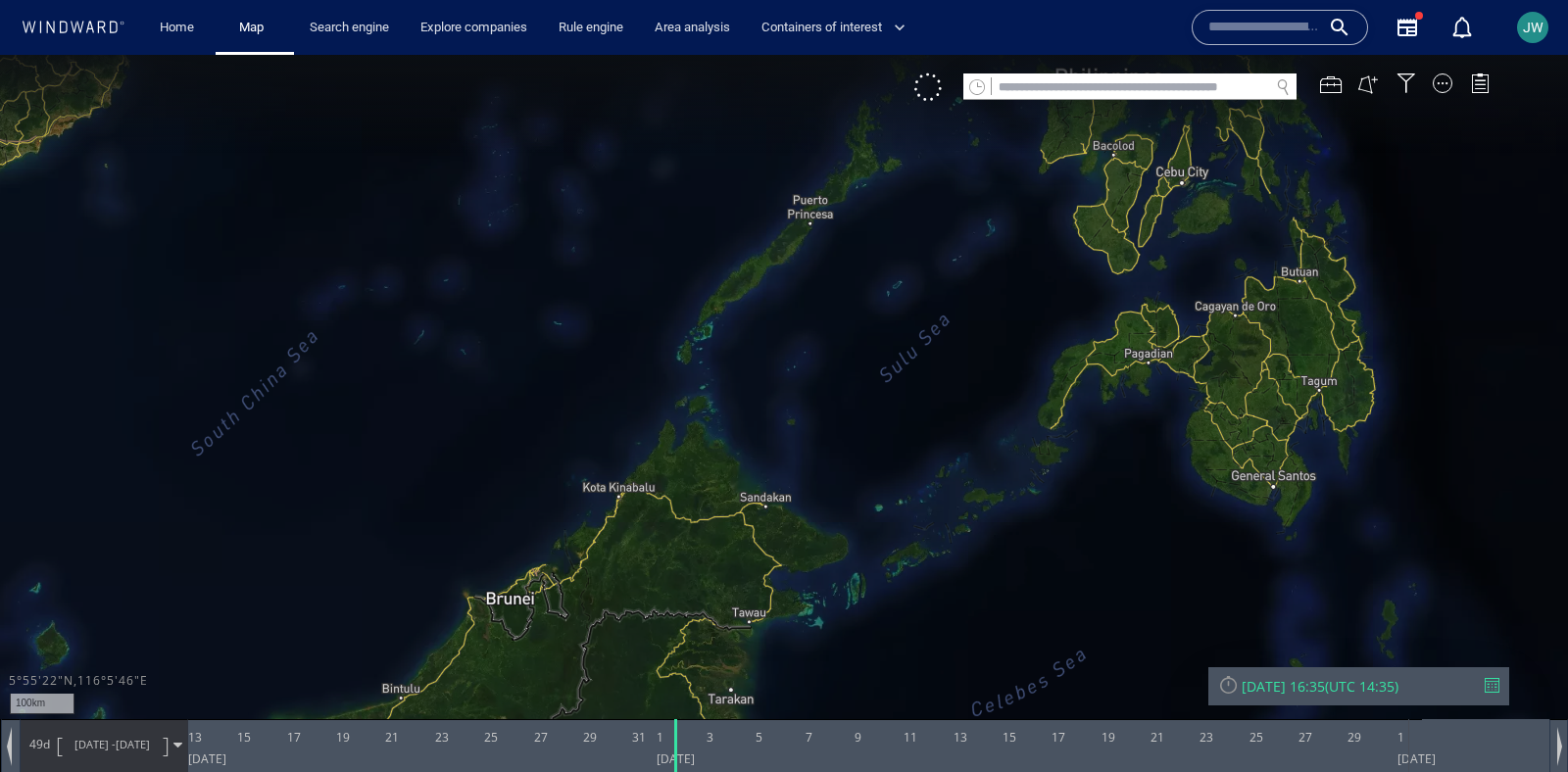 drag, startPoint x: 620, startPoint y: 502, endPoint x: 637, endPoint y: 454, distance: 50.92151 